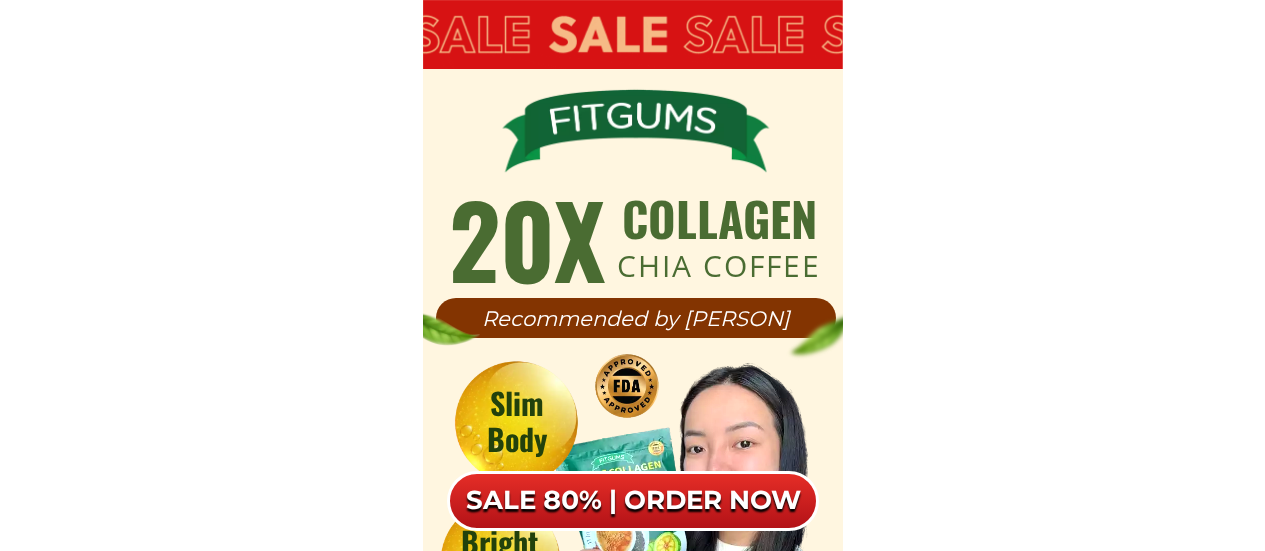 click on "SALE 80% | ORDER NOW" at bounding box center [633, 501] 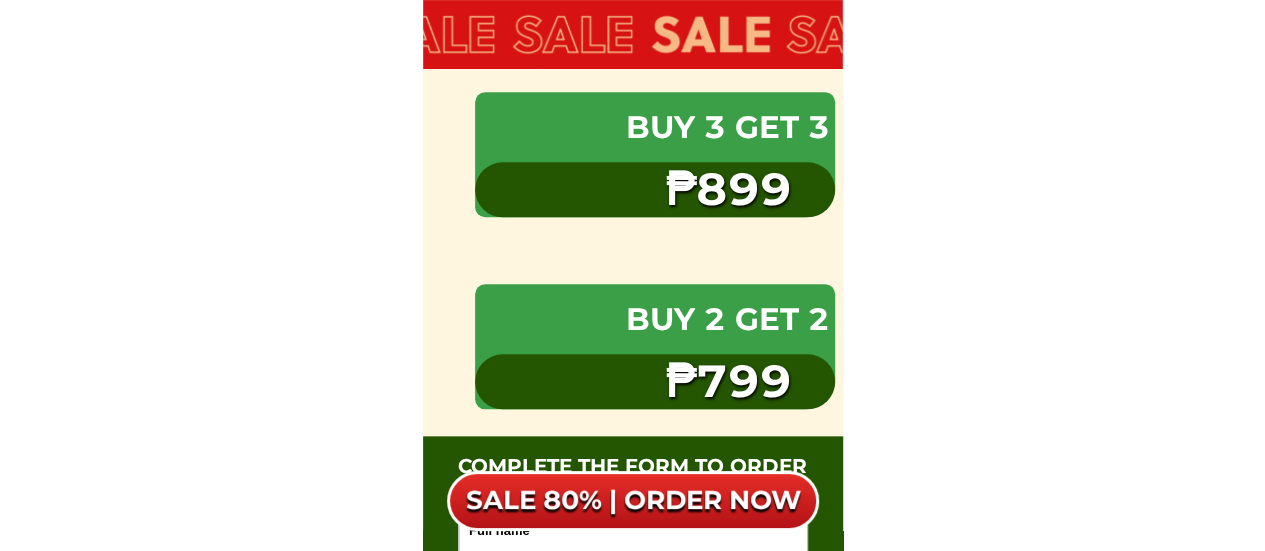 scroll, scrollTop: 12608, scrollLeft: 0, axis: vertical 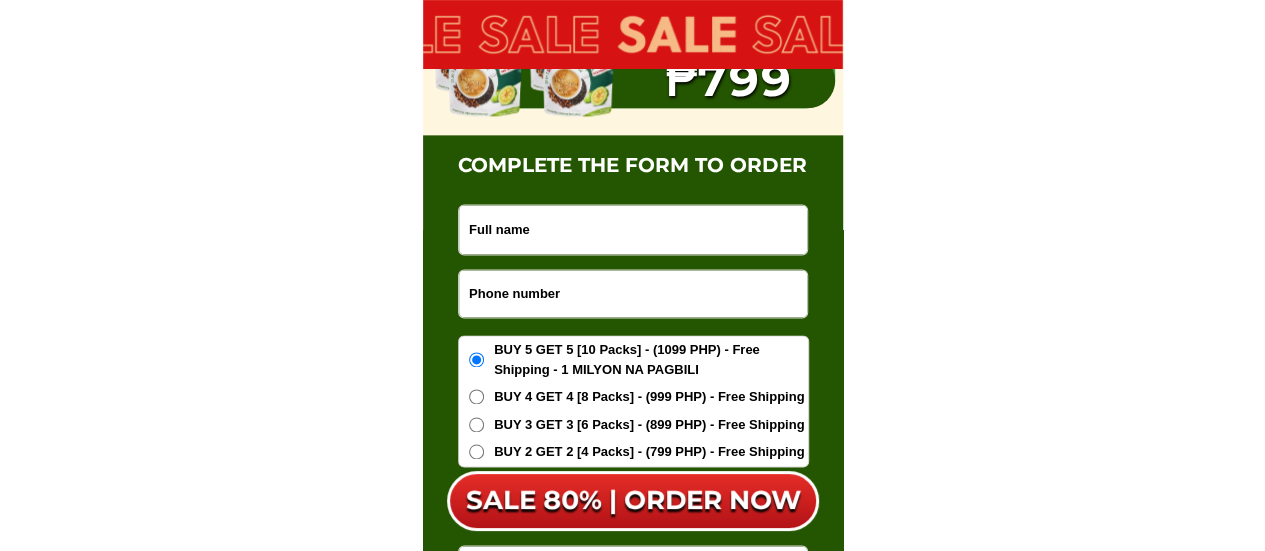 click at bounding box center [633, 293] 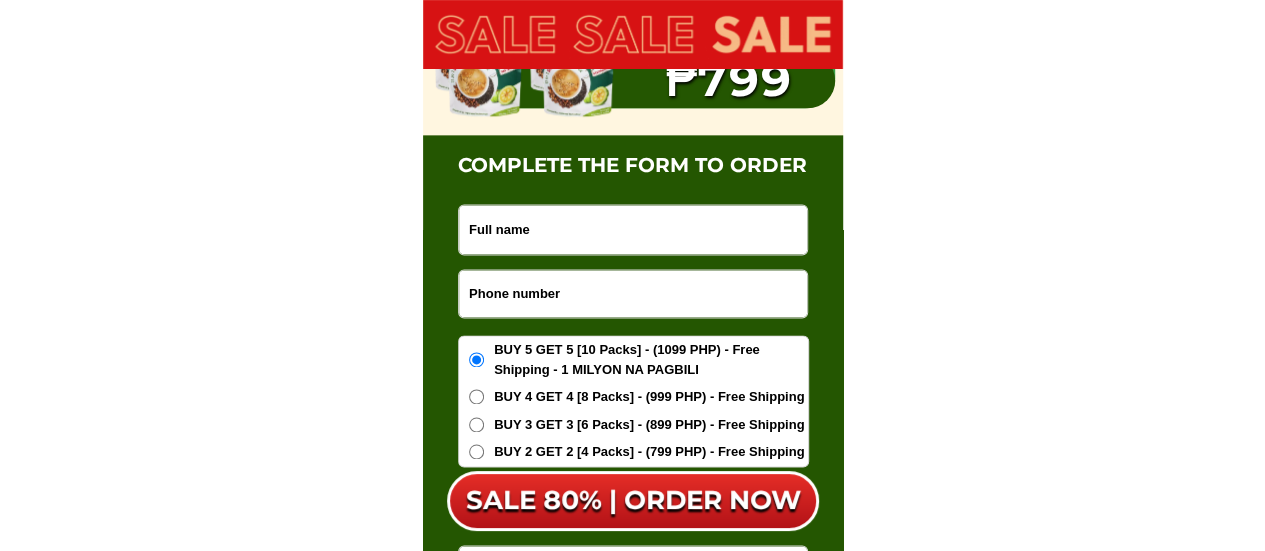 paste on "[PHONE]" 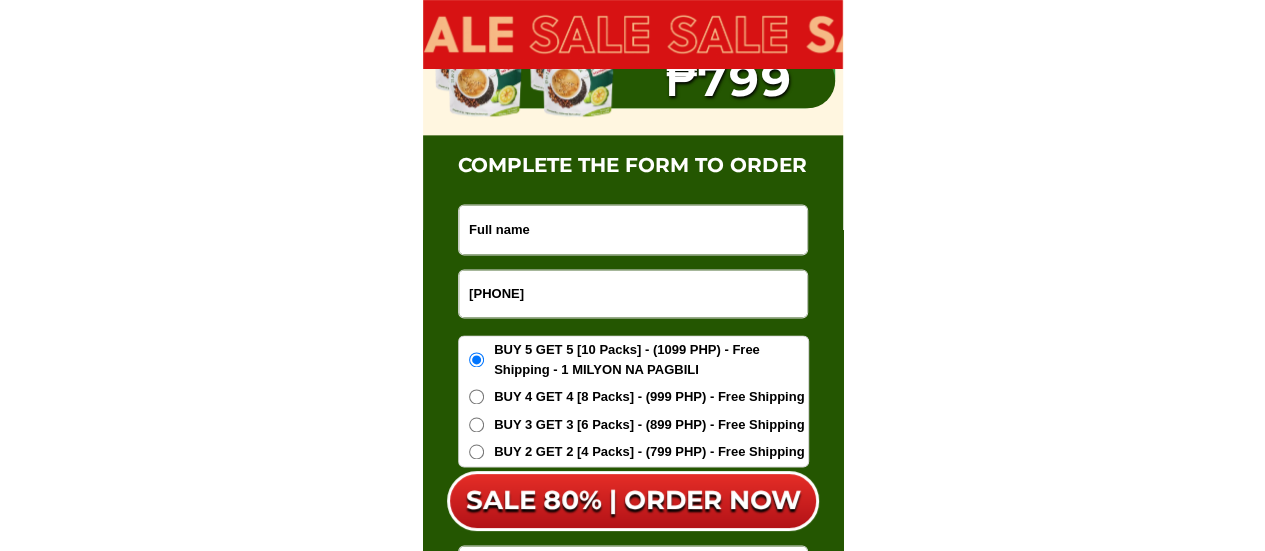 type on "[PHONE]" 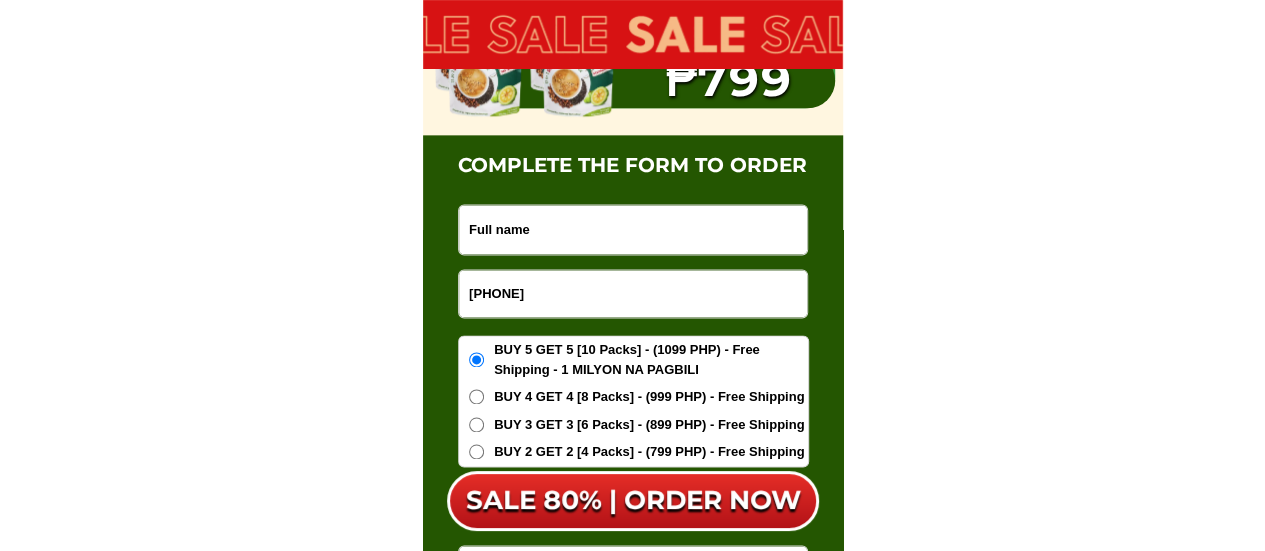 click at bounding box center [633, 229] 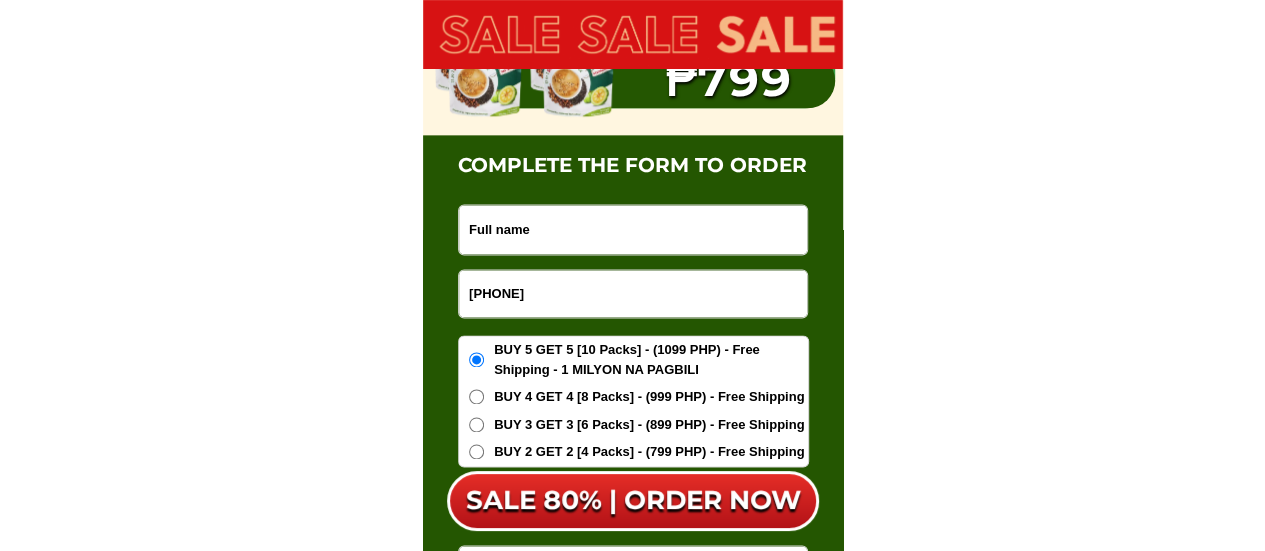 paste on "[FIRST] [LAST]" 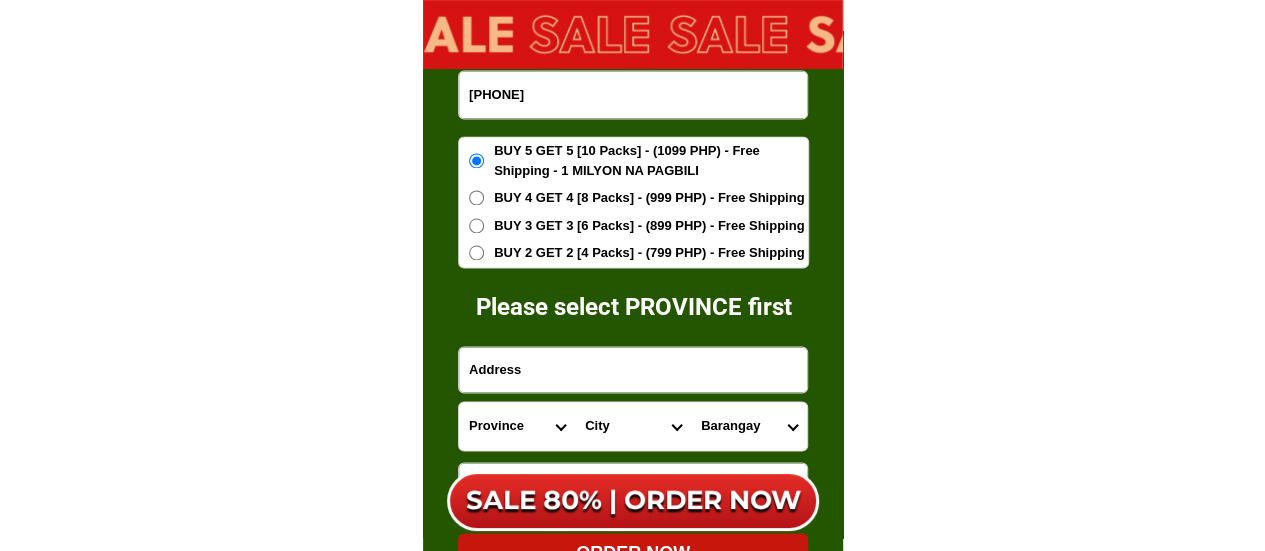 scroll, scrollTop: 12808, scrollLeft: 0, axis: vertical 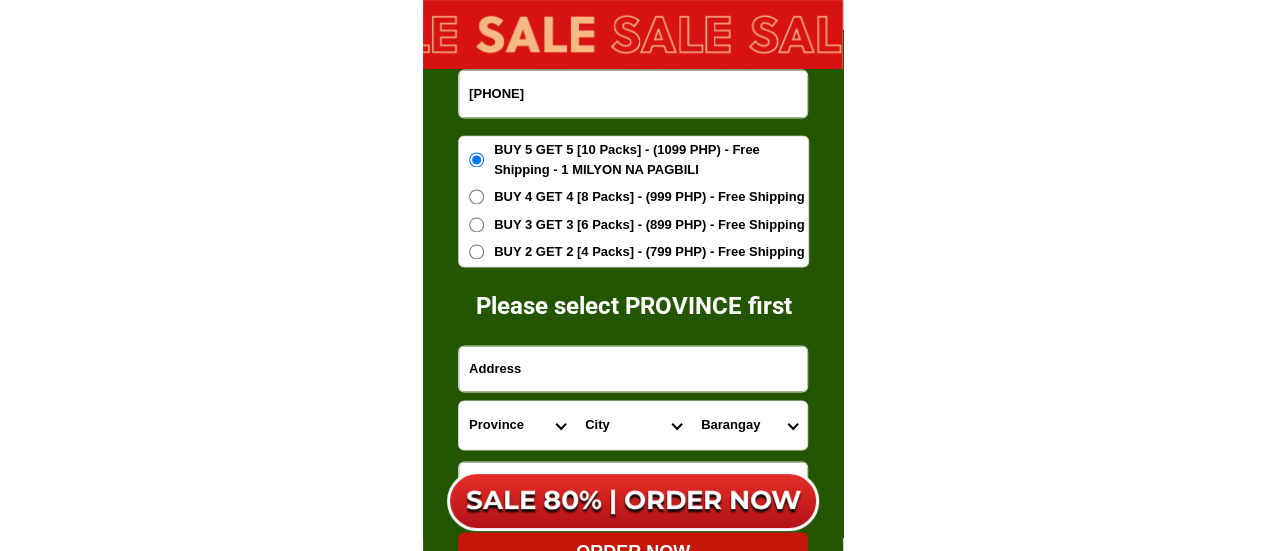 type on "[FIRST] [LAST]" 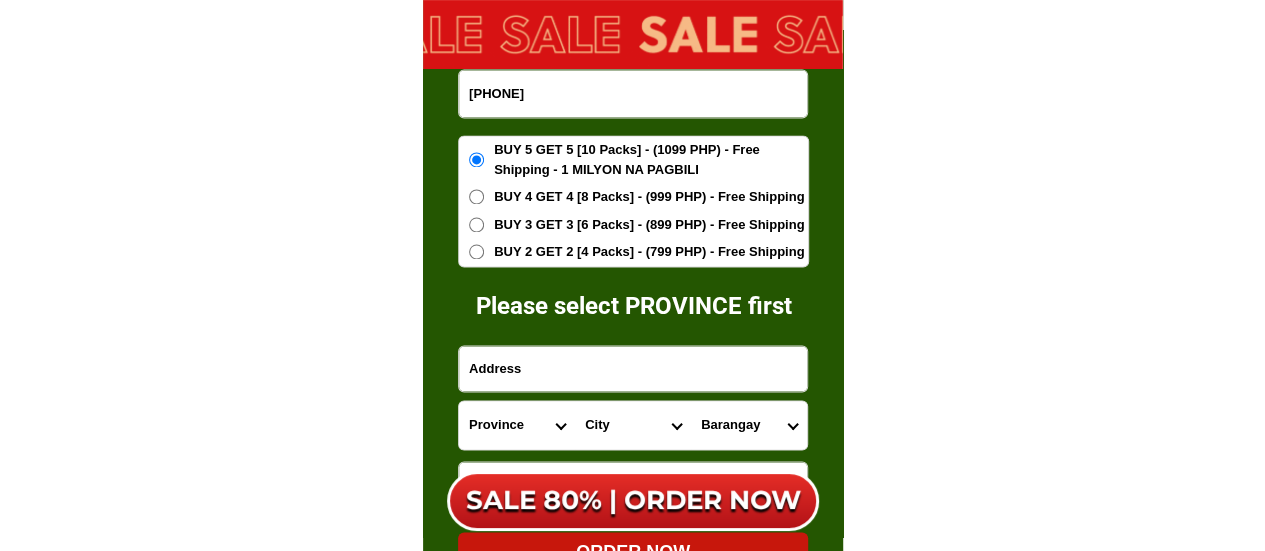 scroll, scrollTop: 12908, scrollLeft: 0, axis: vertical 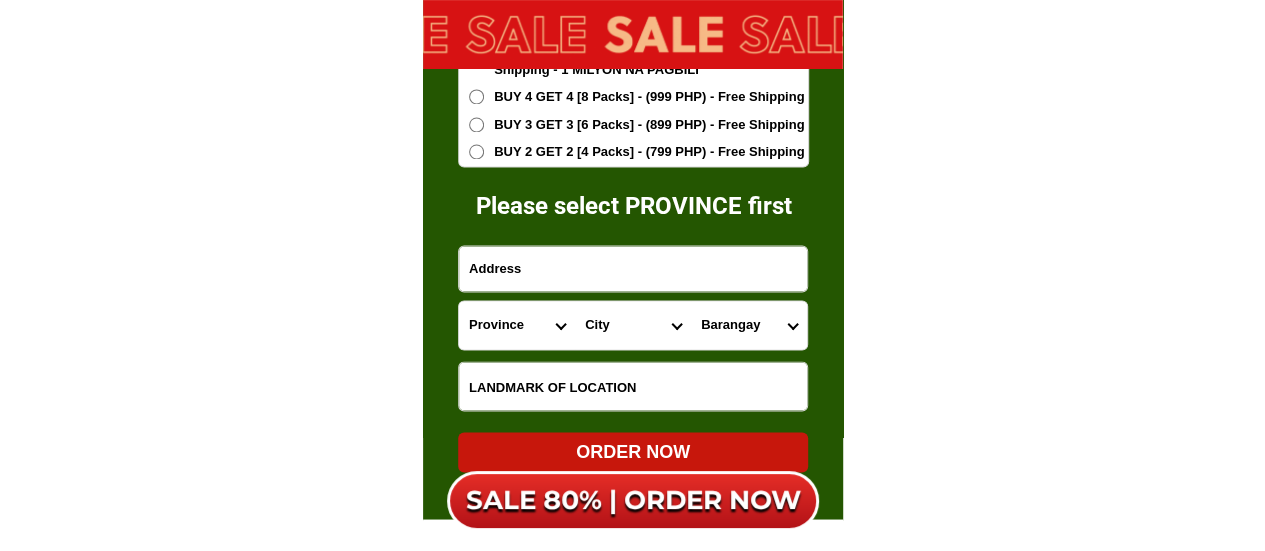 click at bounding box center [633, 268] 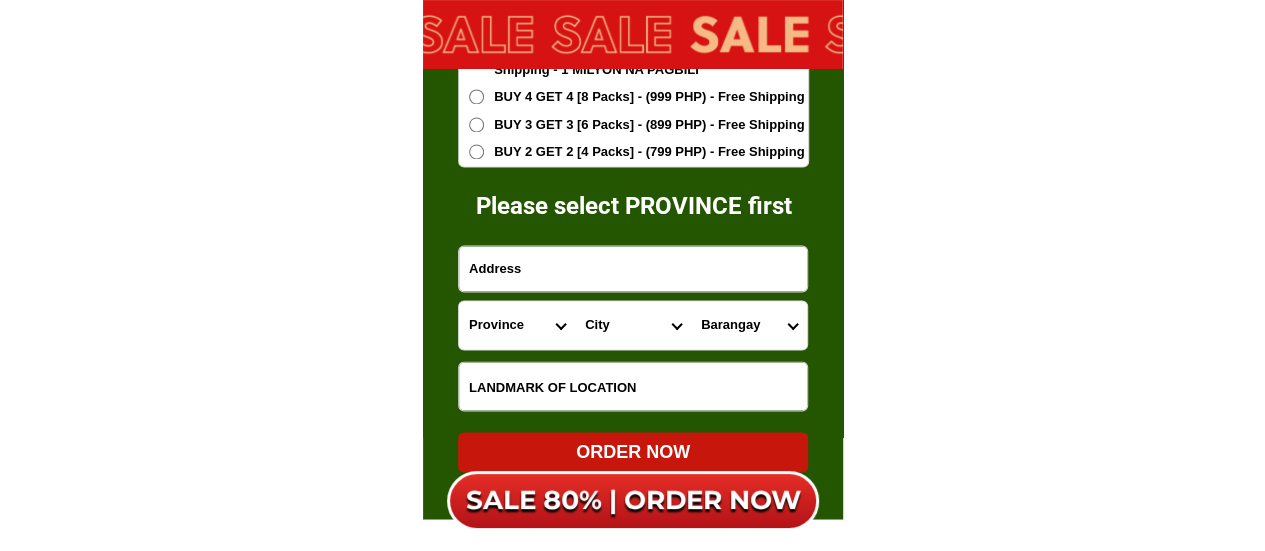 paste on "[BARANGAY] [NUMBER] [BARANGAY]" 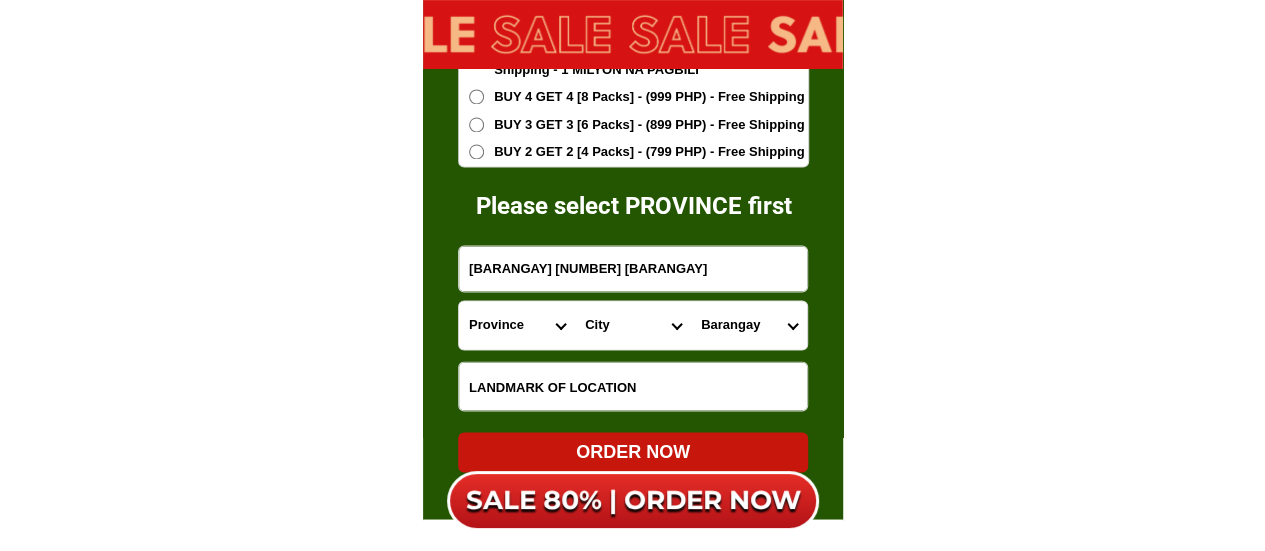 type on "[BARANGAY] [NUMBER] [BARANGAY]" 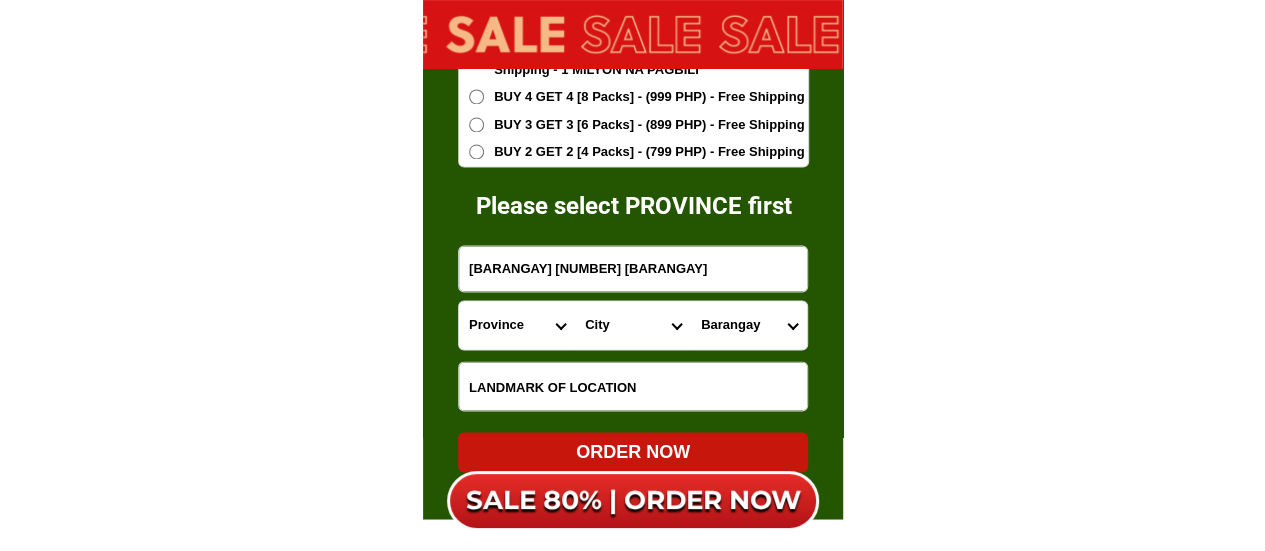 click at bounding box center [633, 386] 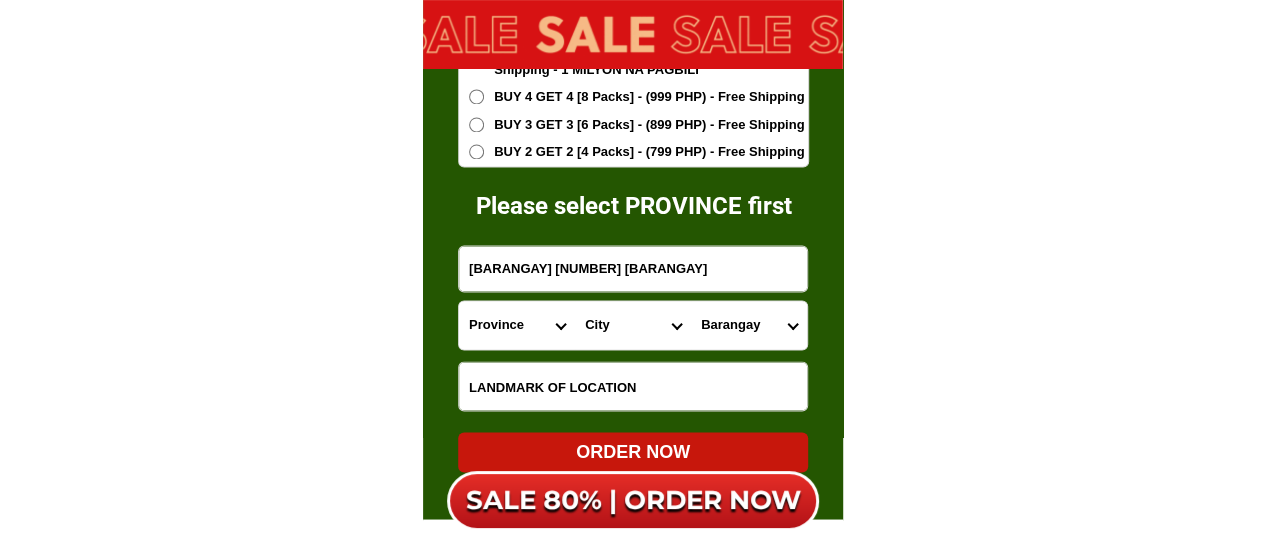 paste on "[BARANGAY] [NUMBER] [LANDMARK]" 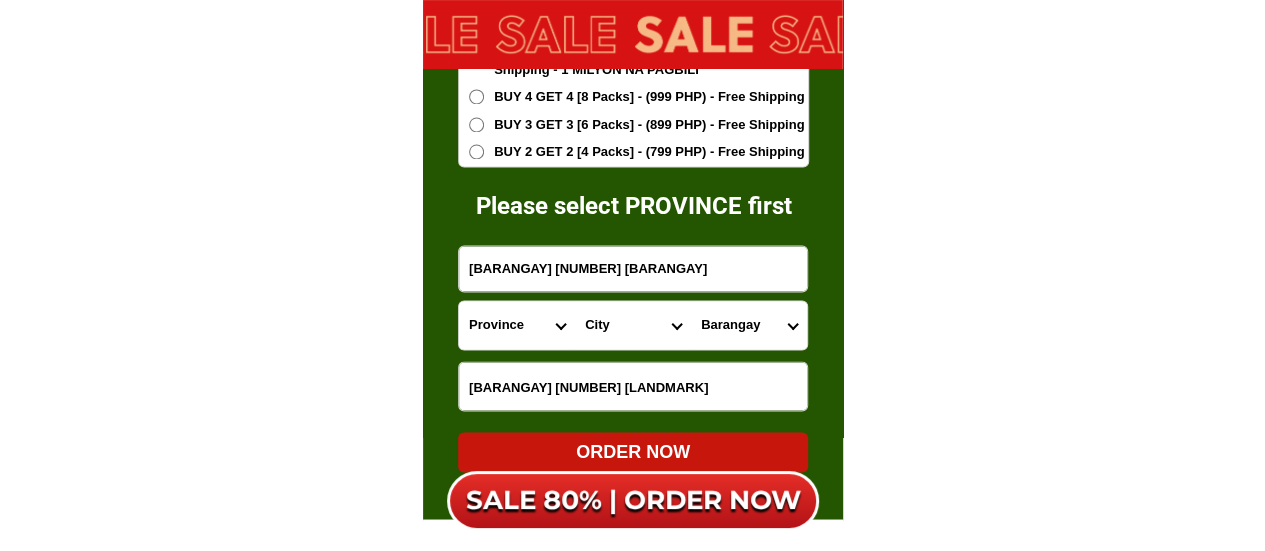 type on "[BARANGAY] [NUMBER] [LANDMARK]" 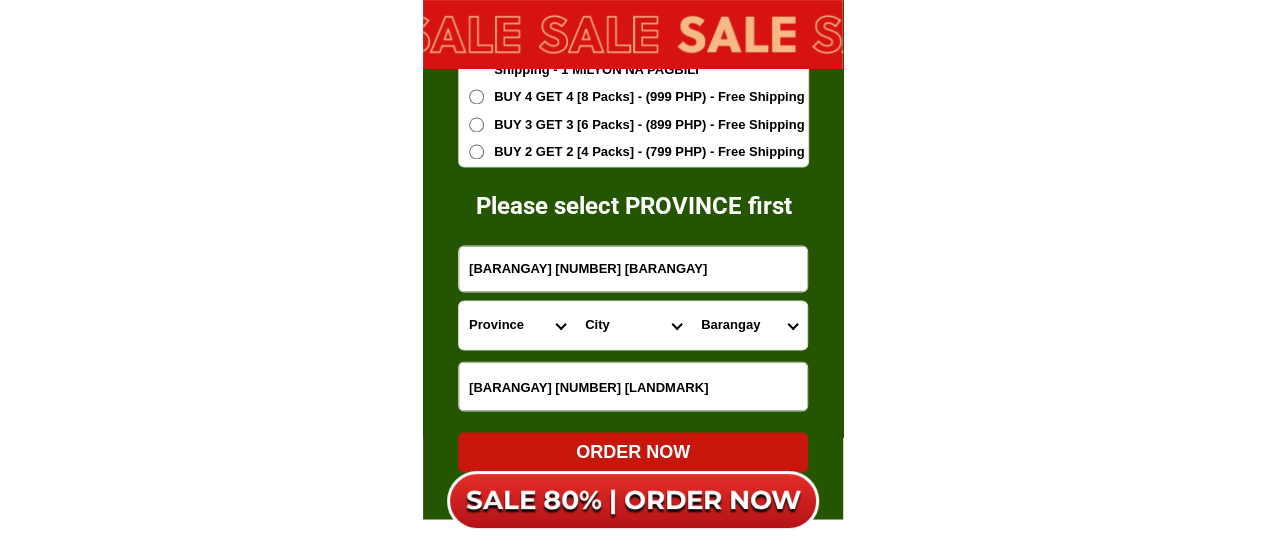 click on "Province Abra Agusan-del-norte Agusan-del-sur Aklan Albay Antique Apayao Aurora Basilan Bataan Batanes Batangas Benguet Biliran Bohol Bukidnon Bulacan Cagayan Camarines-norte Camarines-sur Camiguin Capiz Catanduanes Cavite Cebu Cotabato Davao-de-oro Davao-del-norte Davao-del-sur Davao-occidental Davao-oriental Dinagat-islands Eastern-samar Guimaras Ifugao Ilocos-norte Ilocos-sur Iloilo Isabela Kalinga La-union Laguna Lanao-del-norte Lanao-del-sur Leyte Maguindanao Marinduque Masbate Metro-manila Misamis-occidental Misamis-oriental Mountain-province Negros-occidental Negros-oriental Northern-samar Nueva-ecija Nueva-vizcaya Occidental-mindoro Oriental-mindoro Palawan Pampanga Pangasinan Quezon Quirino Rizal Romblon Sarangani Siquijor Sorsogon South-cotabato Southern-leyte Sultan-kudarat Sulu Surigao-del-norte Surigao-del-sur Tarlac Tawi-tawi Western-samar Zambales Zamboanga-del-norte Zamboanga-del-sur Zamboanga-sibugay" at bounding box center (517, 325) 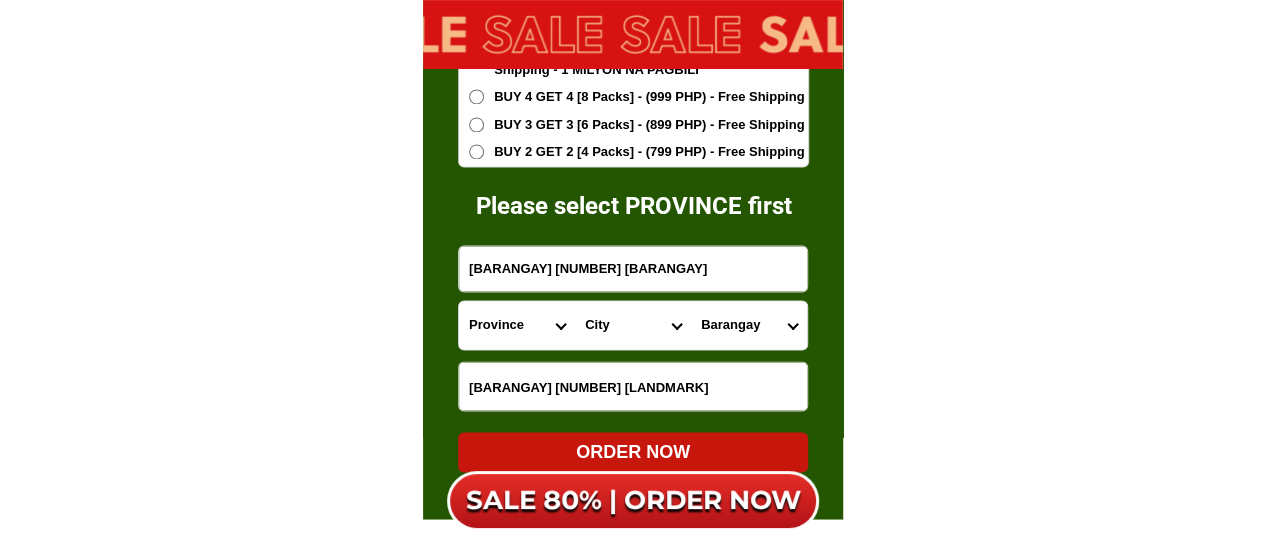 select on "63_779" 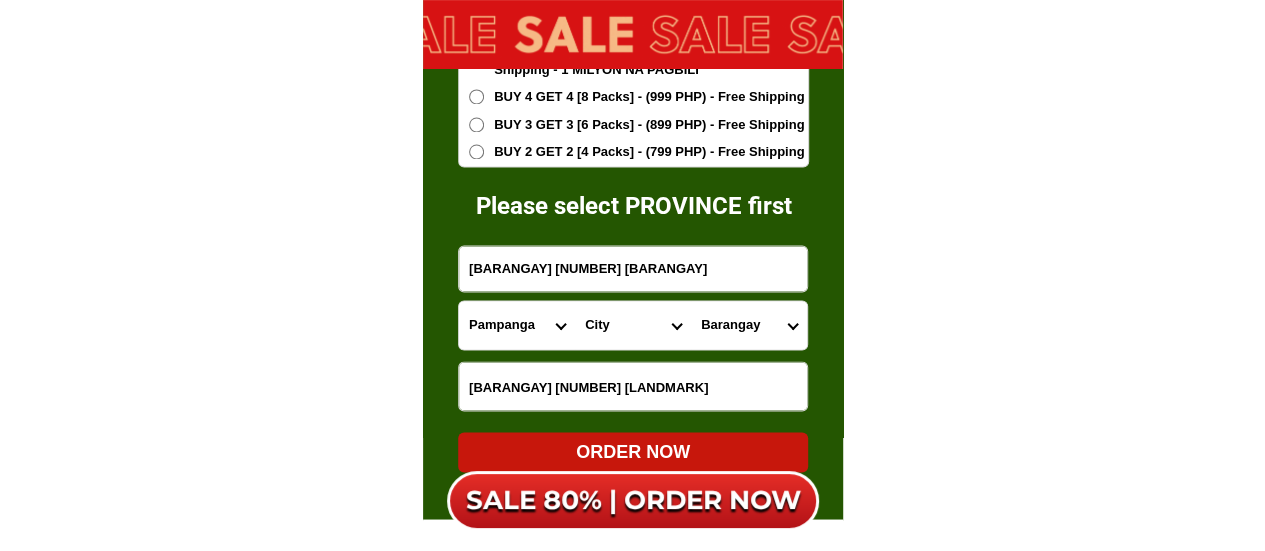 click on "Province Abra Agusan-del-norte Agusan-del-sur Aklan Albay Antique Apayao Aurora Basilan Bataan Batanes Batangas Benguet Biliran Bohol Bukidnon Bulacan Cagayan Camarines-norte Camarines-sur Camiguin Capiz Catanduanes Cavite Cebu Cotabato Davao-de-oro Davao-del-norte Davao-del-sur Davao-occidental Davao-oriental Dinagat-islands Eastern-samar Guimaras Ifugao Ilocos-norte Ilocos-sur Iloilo Isabela Kalinga La-union Laguna Lanao-del-norte Lanao-del-sur Leyte Maguindanao Marinduque Masbate Metro-manila Misamis-occidental Misamis-oriental Mountain-province Negros-occidental Negros-oriental Northern-samar Nueva-ecija Nueva-vizcaya Occidental-mindoro Oriental-mindoro Palawan Pampanga Pangasinan Quezon Quirino Rizal Romblon Sarangani Siquijor Sorsogon South-cotabato Southern-leyte Sultan-kudarat Sulu Surigao-del-norte Surigao-del-sur Tarlac Tawi-tawi Western-samar Zambales Zamboanga-del-norte Zamboanga-del-sur Zamboanga-sibugay" at bounding box center (517, 325) 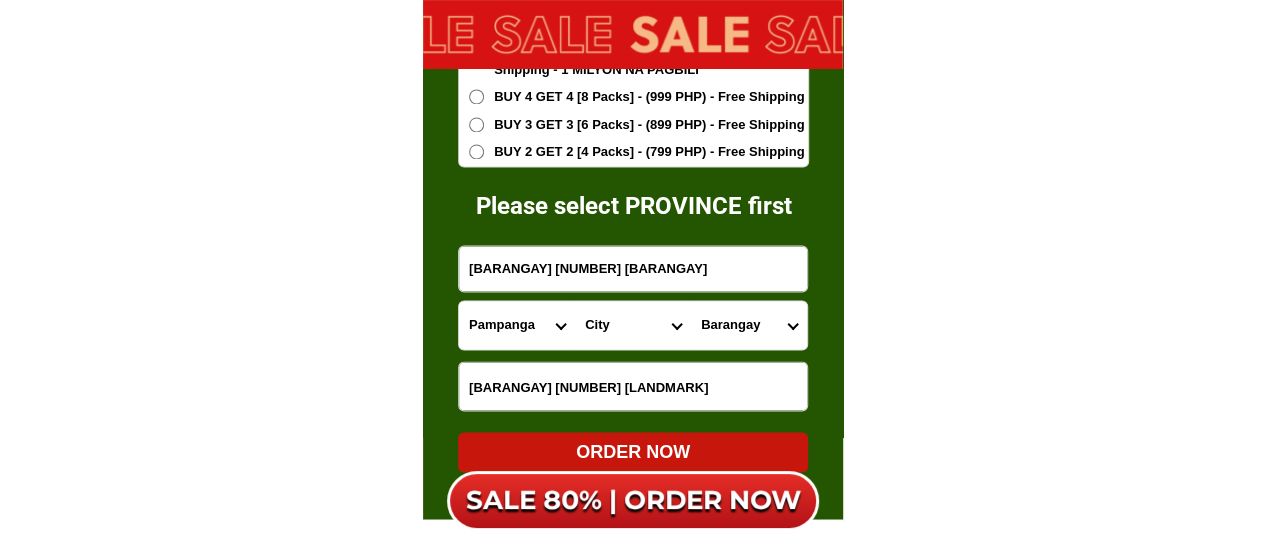 click on "[CITY] [CITY] [CITY] [CITY] [CITY] [CITY] [CITY] [CITY] [CITY] [CITY] [CITY] [CITY] [CITY] [CITY] [CITY] [CITY] [CITY] [CITY] [CITY] [CITY] [CITY] [CITY] [CITY] [CITY] [CITY] [CITY] [CITY]" at bounding box center (633, 325) 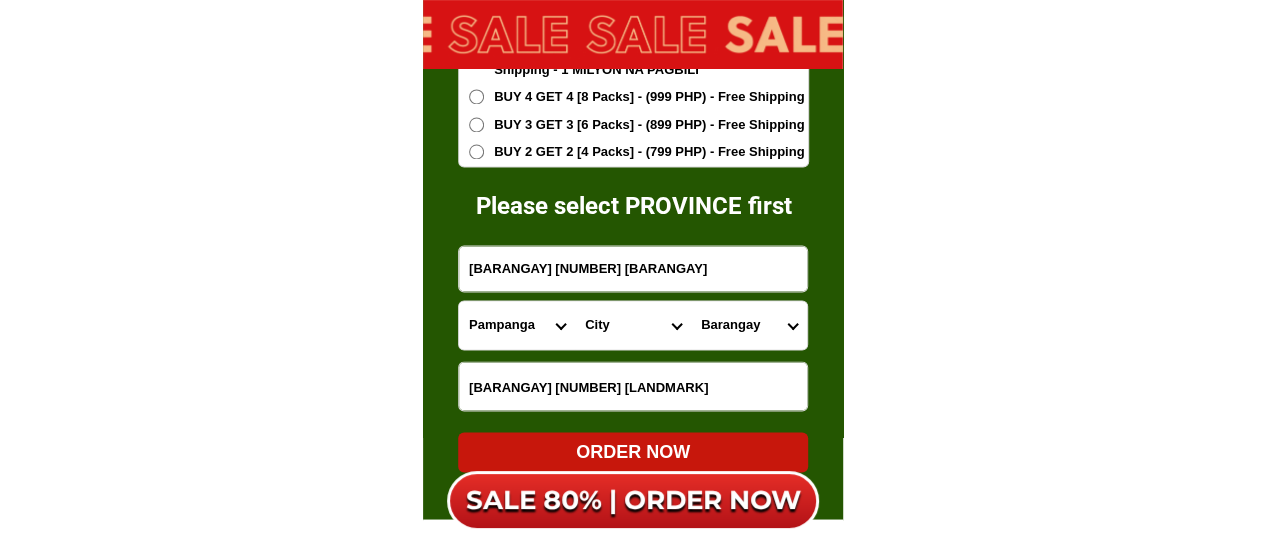 select on "[PHONE]" 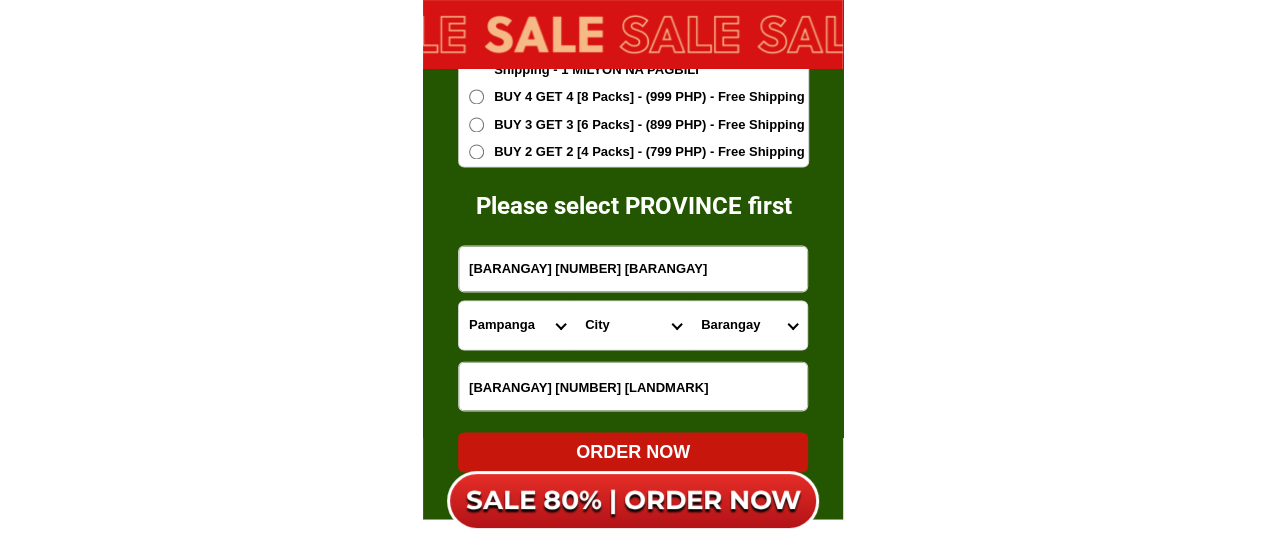 click on "[CITY] [CITY] [CITY] [CITY] [CITY] [CITY] [CITY] [CITY] [CITY] [CITY] [CITY] [CITY] [CITY] [CITY] [CITY] [CITY] [CITY] [CITY] [CITY] [CITY] [CITY] [CITY] [CITY] [CITY] [CITY] [CITY] [CITY]" at bounding box center [633, 325] 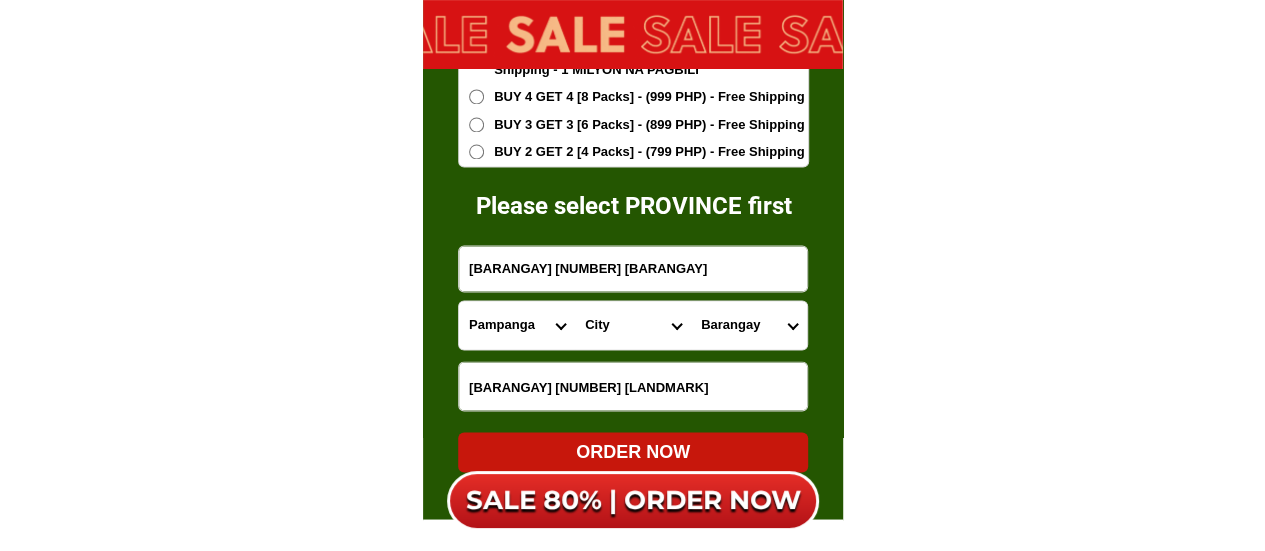 click on "[BARANGAY] [BARANGAY] [BARANGAY] [BARANGAY] [BARANGAY] [BARANGAY] [BARANGAY] [BARANGAY] [BARANGAY] [BARANGAY] [BARANGAY] [BARANGAY] [BARANGAY] [BARANGAY] [BARANGAY] [BARANGAY] [BARANGAY] [BARANGAY] [BARANGAY] [BARANGAY] [BARANGAY] [BARANGAY] [BARANGAY] [BARANGAY] [BARANGAY] [BARANGAY] [BARANGAY]" at bounding box center (749, 325) 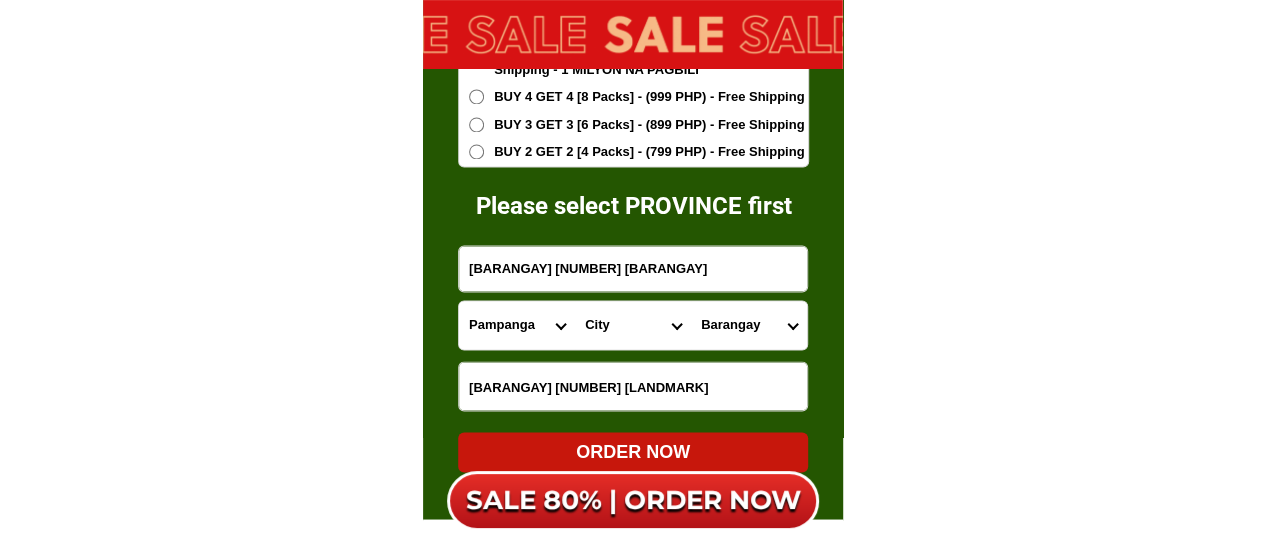 select on "[PHONE]" 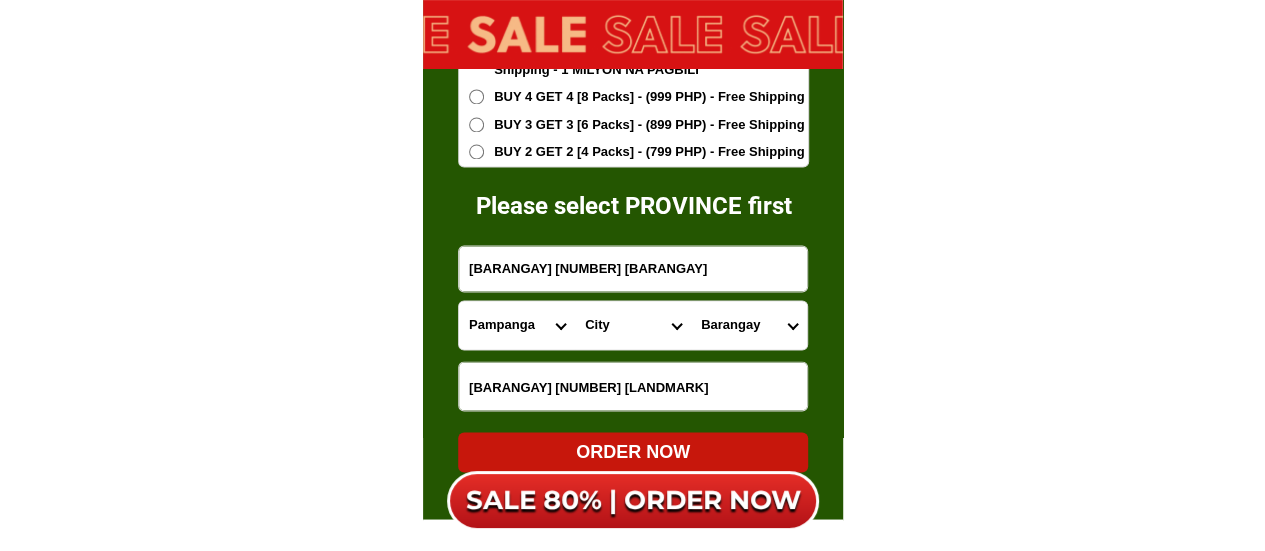 click on "[BARANGAY] [BARANGAY] [BARANGAY] [BARANGAY] [BARANGAY] [BARANGAY] [BARANGAY] [BARANGAY] [BARANGAY] [BARANGAY] [BARANGAY] [BARANGAY] [BARANGAY] [BARANGAY] [BARANGAY] [BARANGAY] [BARANGAY] [BARANGAY] [BARANGAY] [BARANGAY] [BARANGAY] [BARANGAY] [BARANGAY] [BARANGAY] [BARANGAY] [BARANGAY] [BARANGAY]" at bounding box center (749, 325) 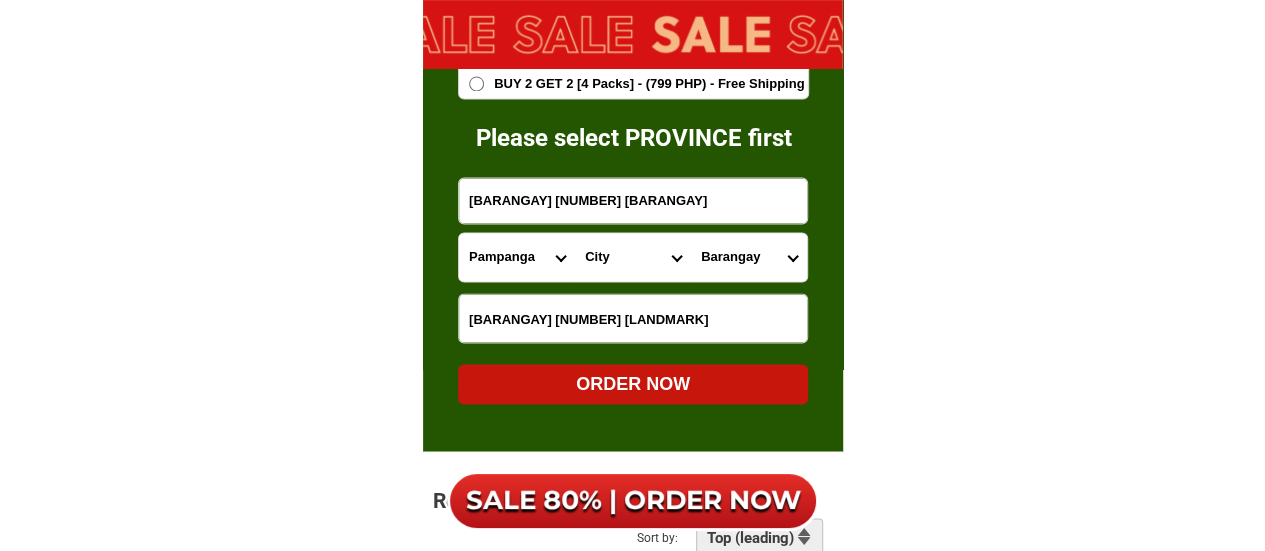 scroll, scrollTop: 13008, scrollLeft: 0, axis: vertical 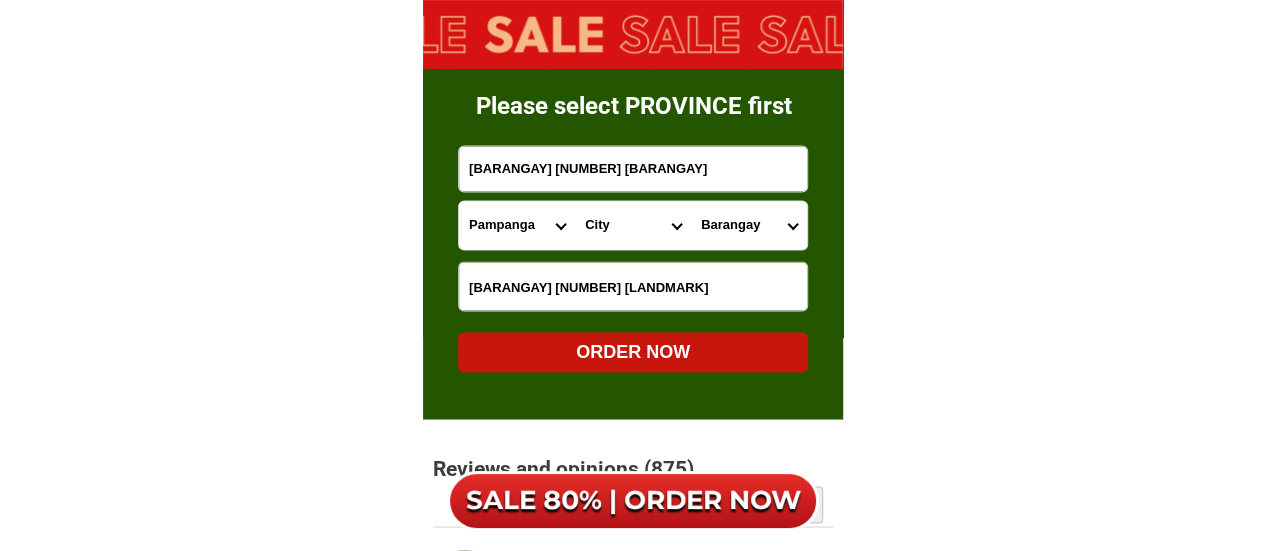 click on "ORDER NOW" at bounding box center [633, 352] 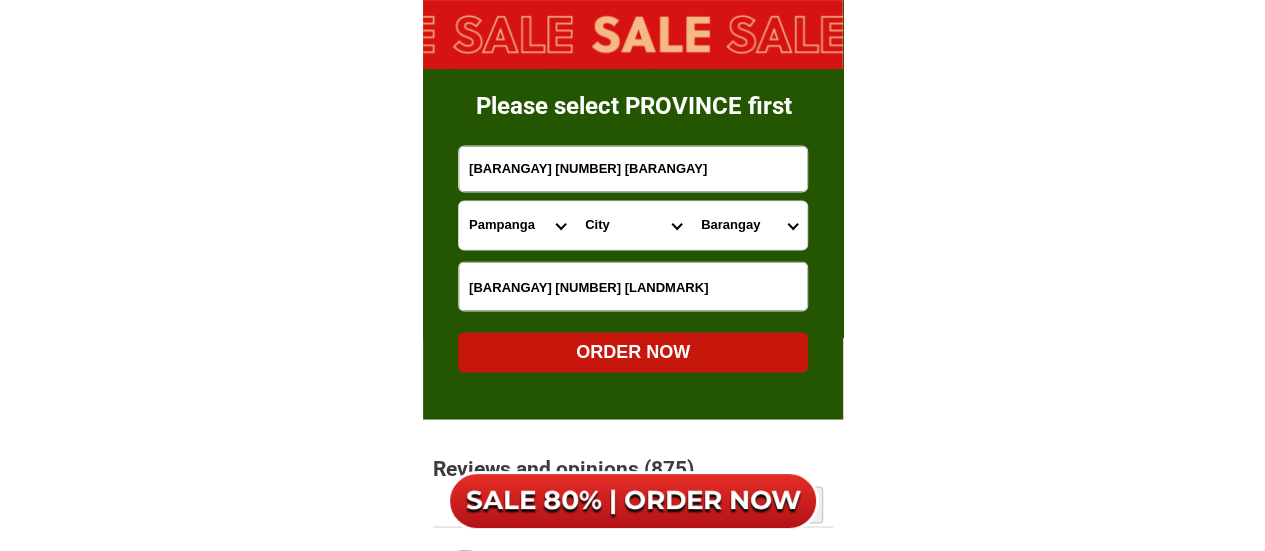 type on "[PHONE]" 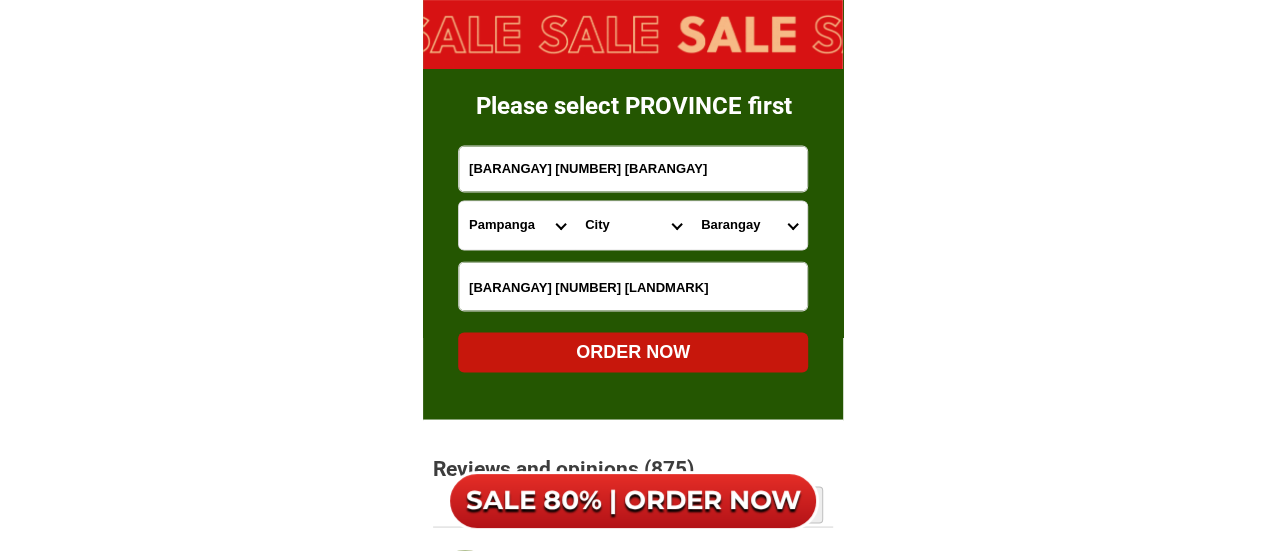 radio on "true" 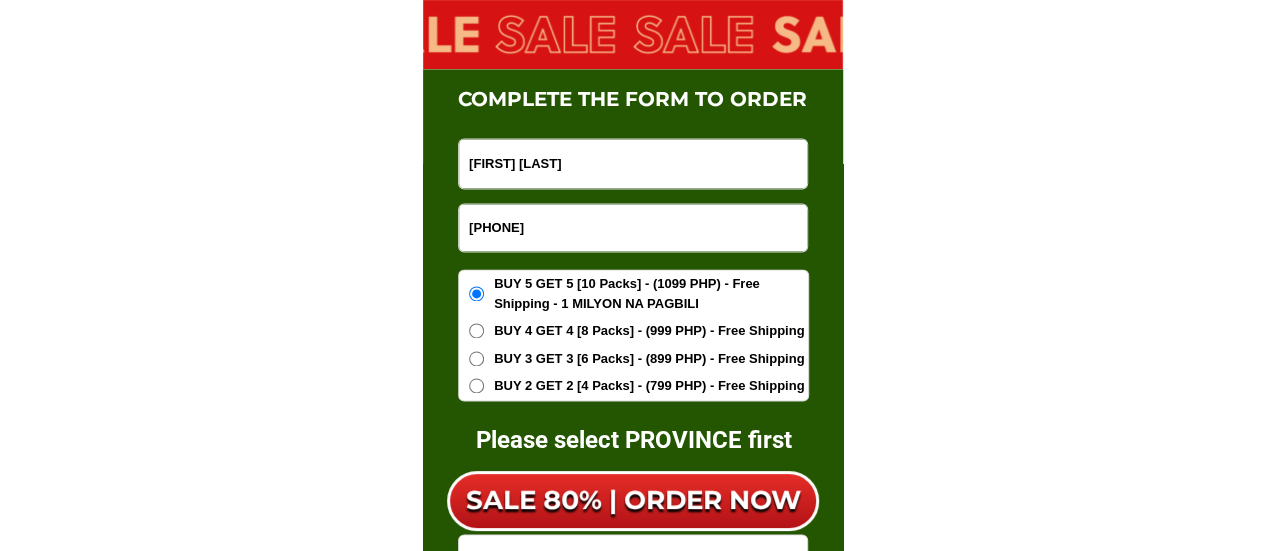 scroll, scrollTop: 12608, scrollLeft: 0, axis: vertical 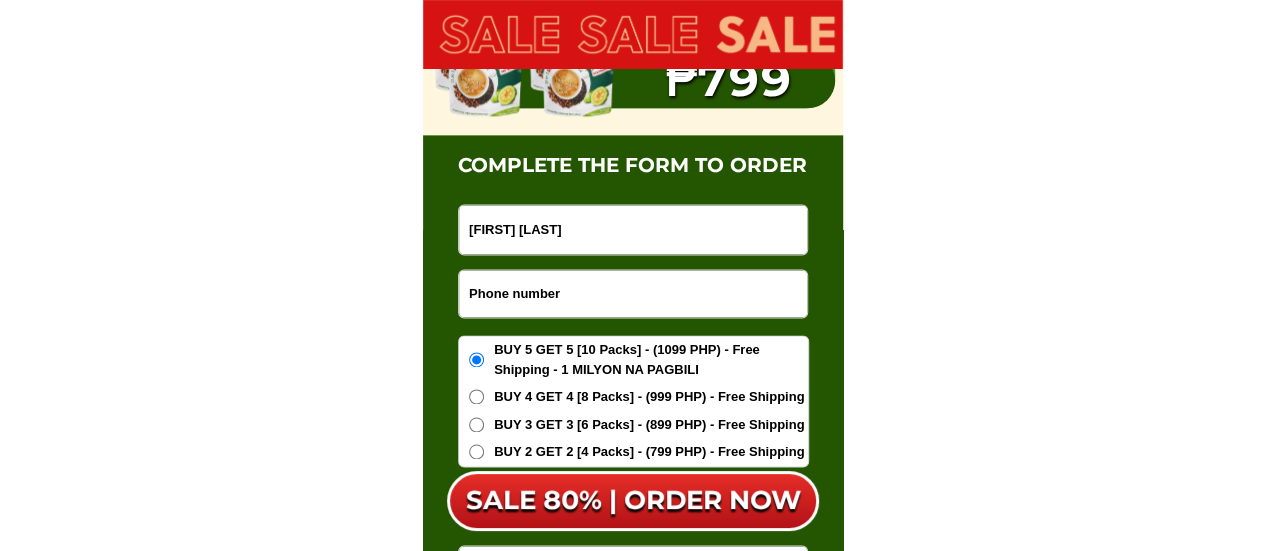 click at bounding box center (633, 293) 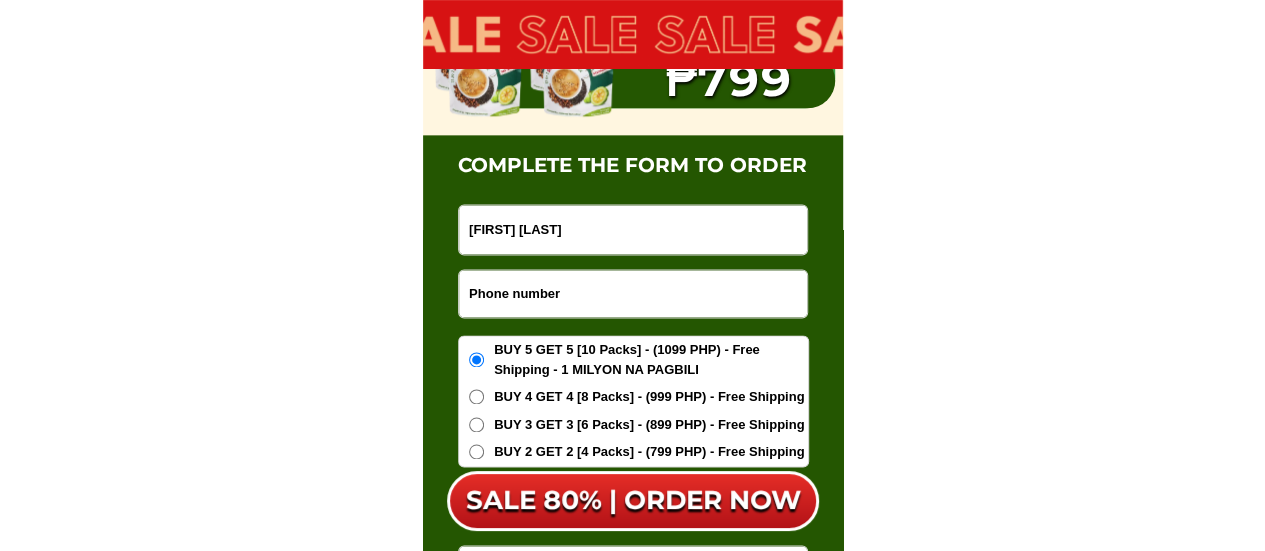 paste on "[PHONE]" 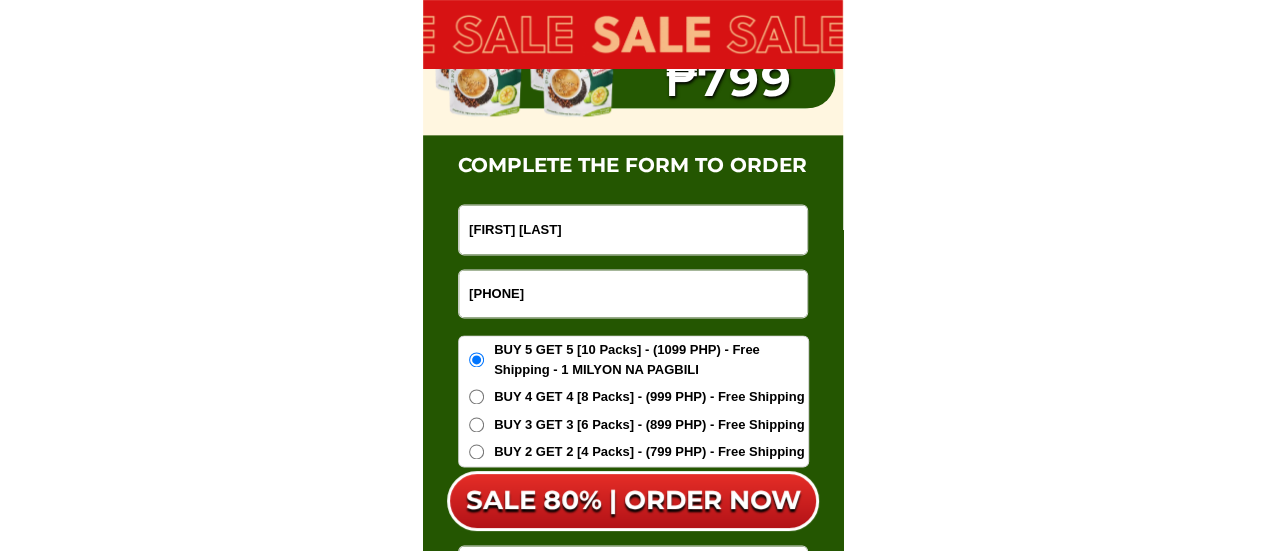 type on "[PHONE]" 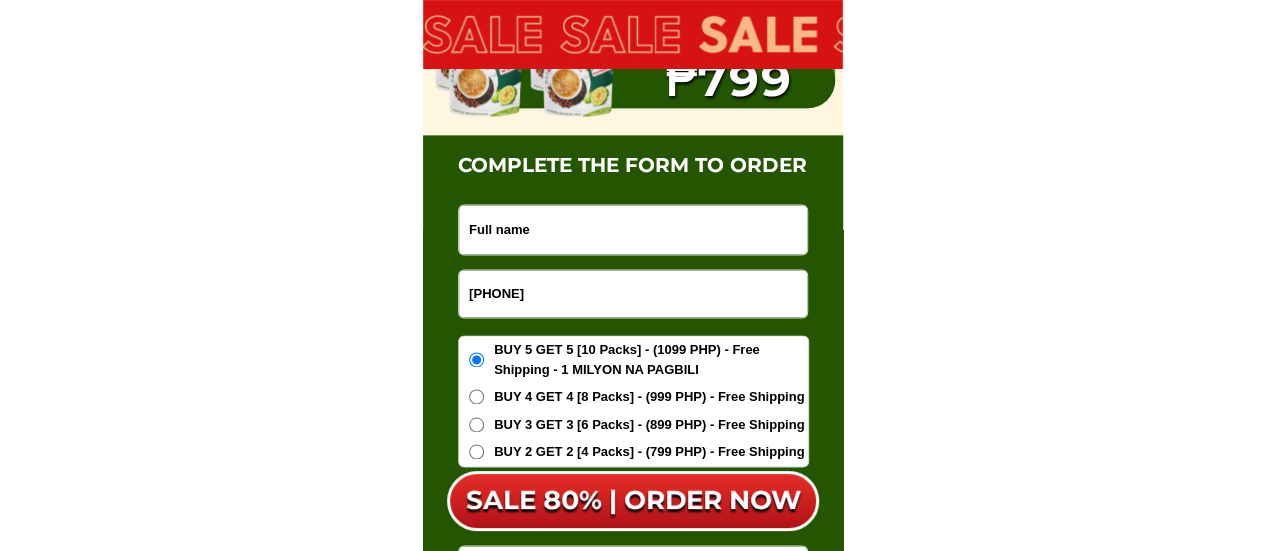 click at bounding box center [633, 229] 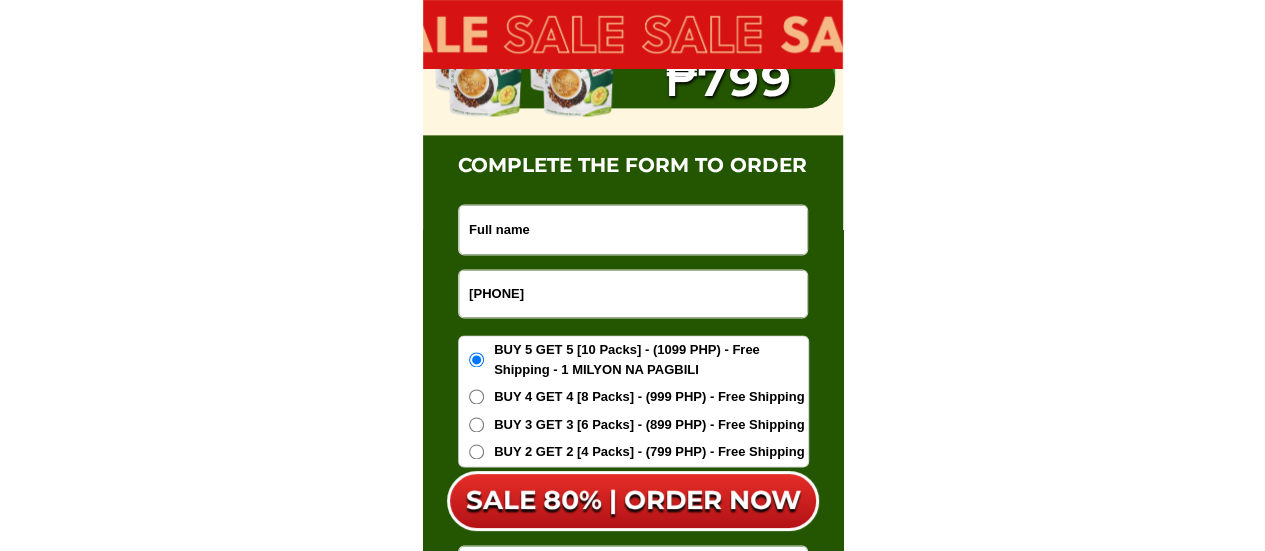 paste on "[FIRST] [LAST]" 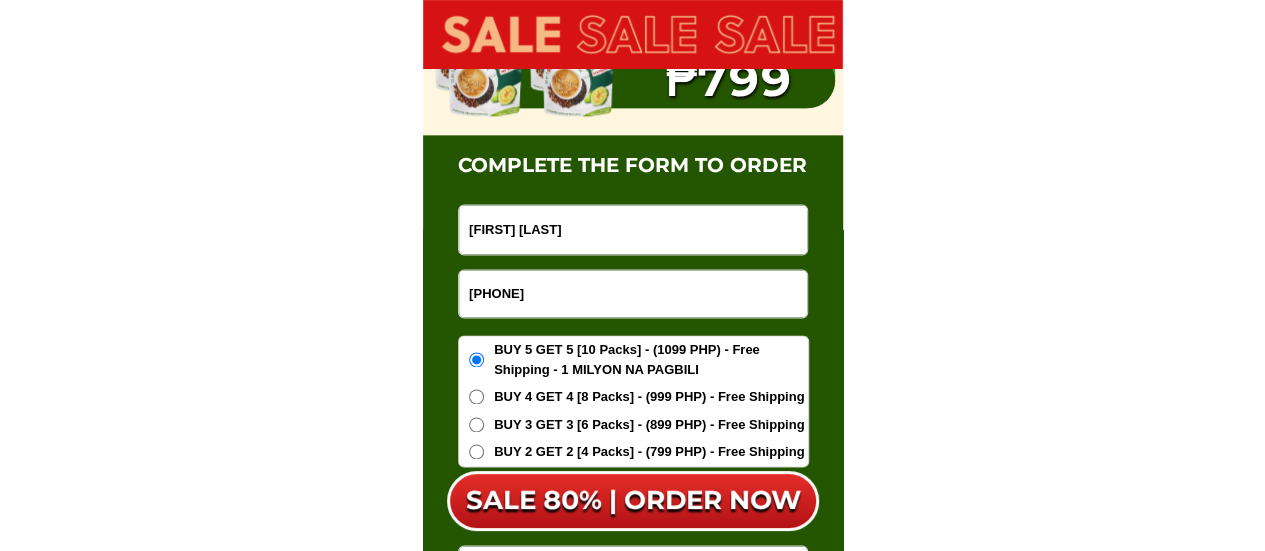 type on "[FIRST] [LAST]" 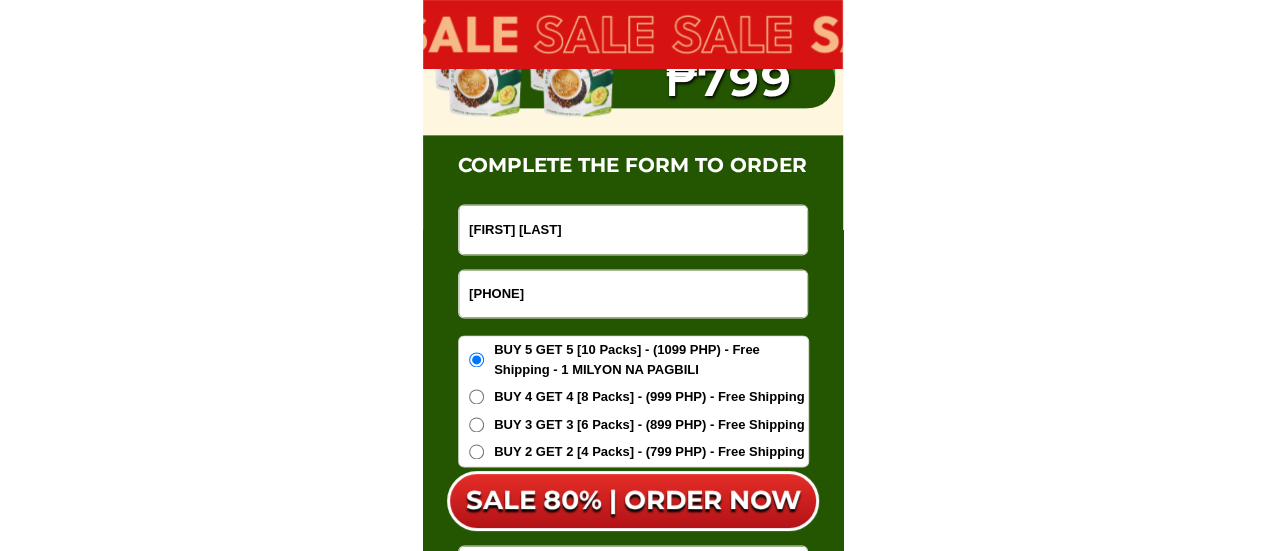 click on "BUY 4 GET 4 [8 Packs] - (999 PHP) - Free Shipping" at bounding box center (649, 397) 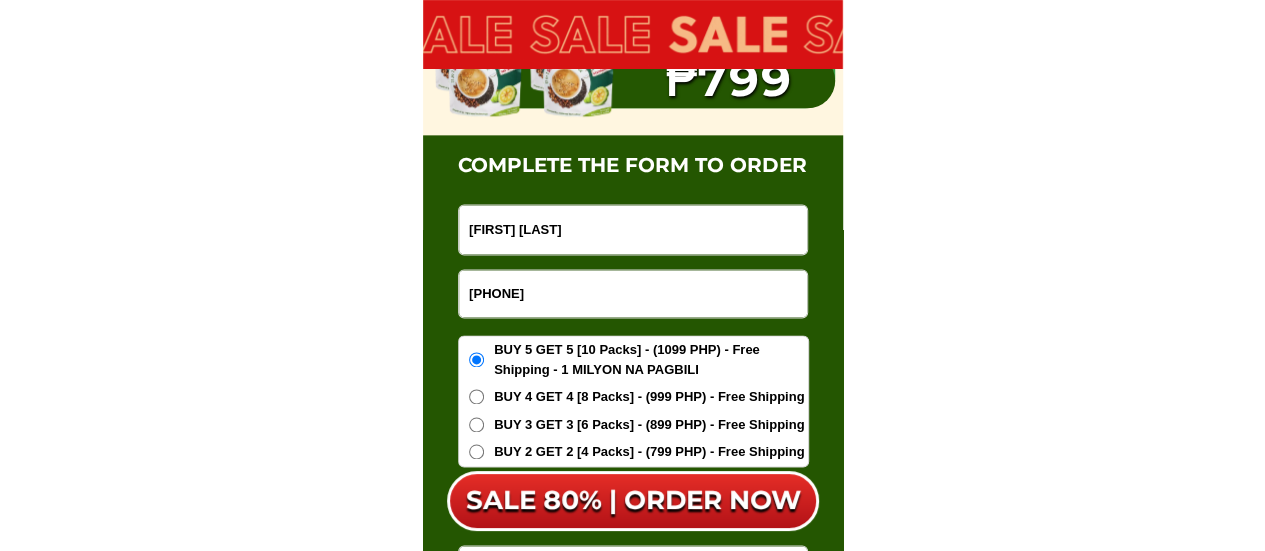 click on "BUY 4 GET 4 [8 Packs] - (999 PHP) - Free Shipping" at bounding box center [476, 396] 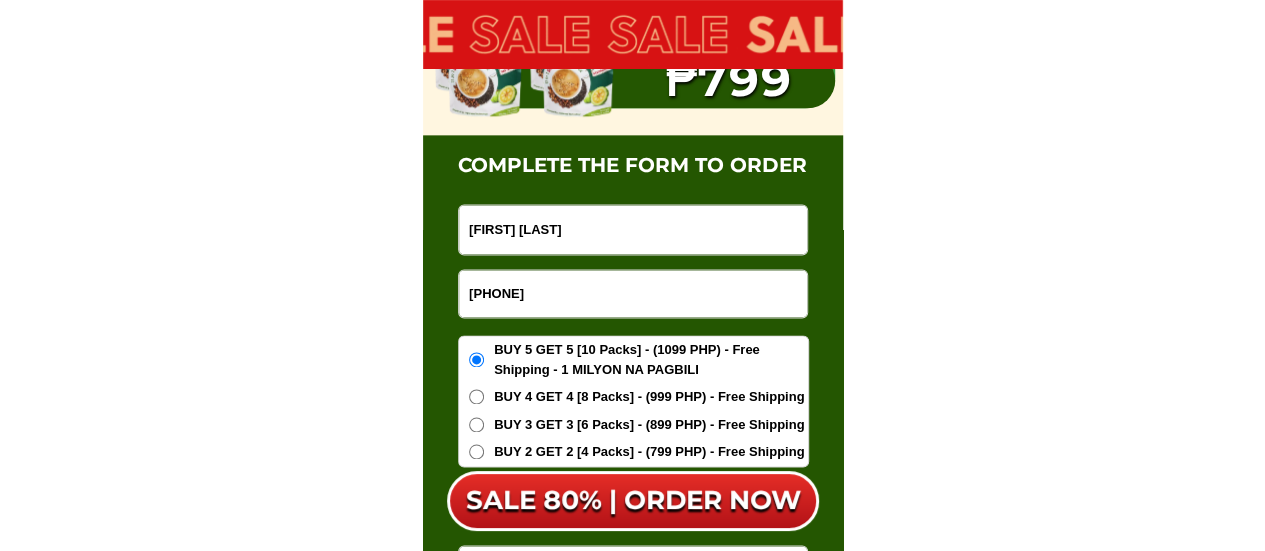 radio on "true" 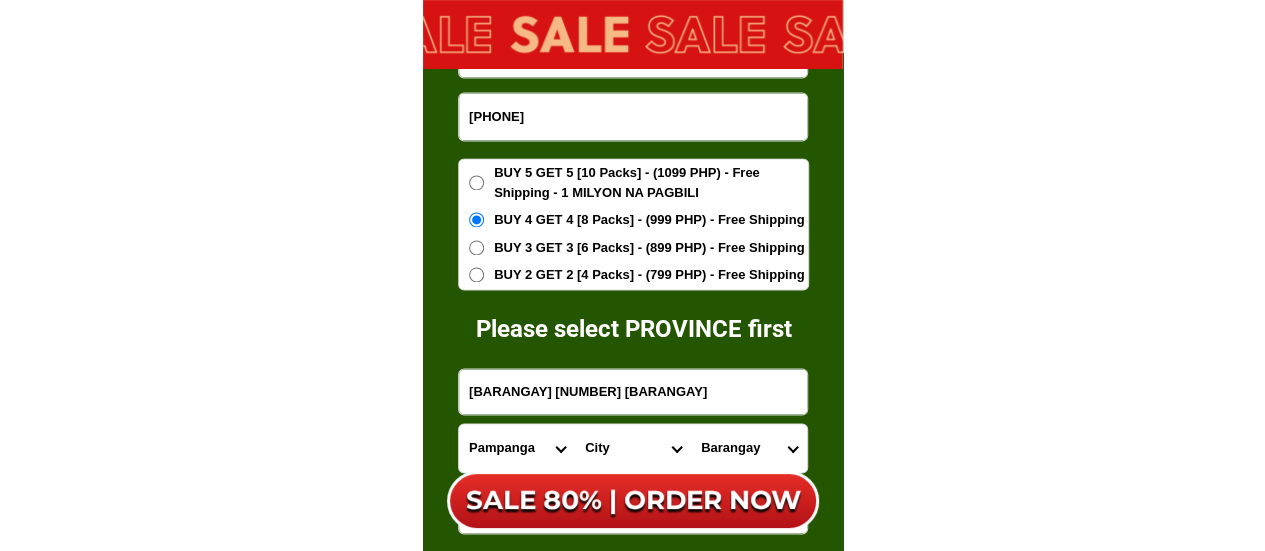 scroll, scrollTop: 12908, scrollLeft: 0, axis: vertical 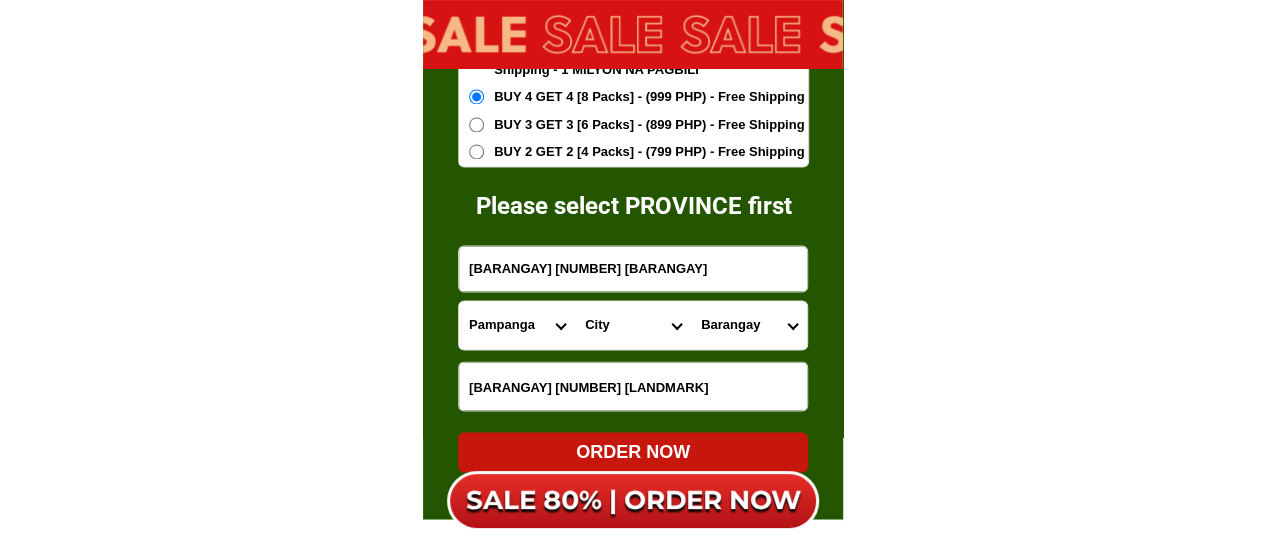 click on "[BARANGAY] [NUMBER] [BARANGAY]" at bounding box center (633, 268) 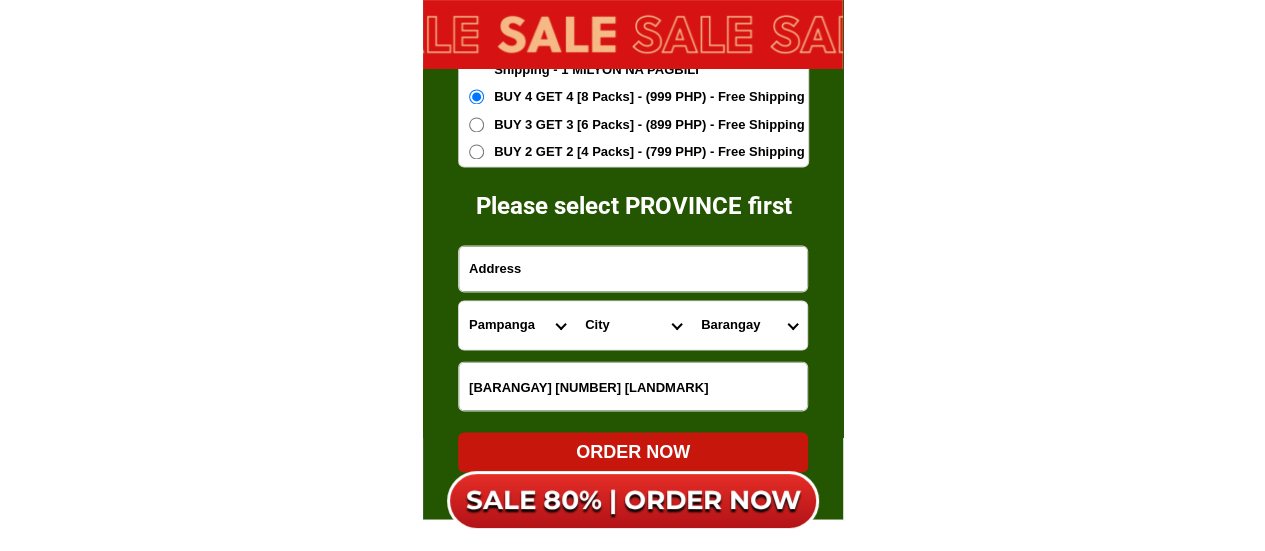 paste on "IC" 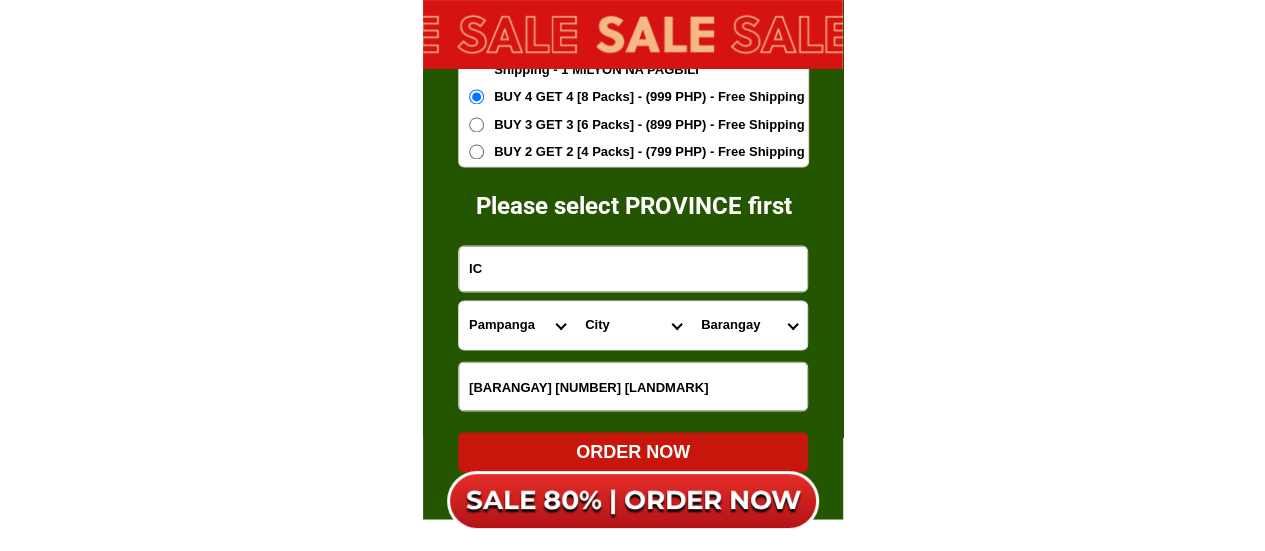 type on "IC" 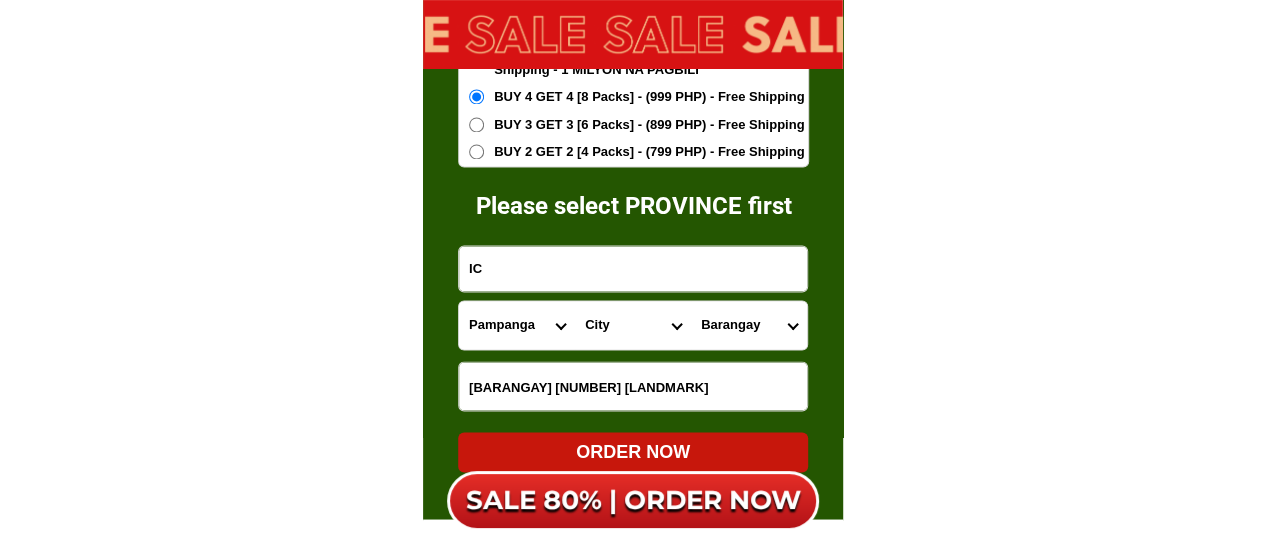 click on "Province Abra Agusan-del-norte Agusan-del-sur Aklan Albay Antique Apayao Aurora Basilan Bataan Batanes Batangas Benguet Biliran Bohol Bukidnon Bulacan Cagayan Camarines-norte Camarines-sur Camiguin Capiz Catanduanes Cavite Cebu Cotabato Davao-de-oro Davao-del-norte Davao-del-sur Davao-occidental Davao-oriental Dinagat-islands Eastern-samar Guimaras Ifugao Ilocos-norte Ilocos-sur Iloilo Isabela Kalinga La-union Laguna Lanao-del-norte Lanao-del-sur Leyte Maguindanao Marinduque Masbate Metro-manila Misamis-occidental Misamis-oriental Mountain-province Negros-occidental Negros-oriental Northern-samar Nueva-ecija Nueva-vizcaya Occidental-mindoro Oriental-mindoro Palawan Pampanga Pangasinan Quezon Quirino Rizal Romblon Sarangani Siquijor Sorsogon South-cotabato Southern-leyte Sultan-kudarat Sulu Surigao-del-norte Surigao-del-sur Tarlac Tawi-tawi Western-samar Zambales Zamboanga-del-norte Zamboanga-del-sur Zamboanga-sibugay" at bounding box center (517, 325) 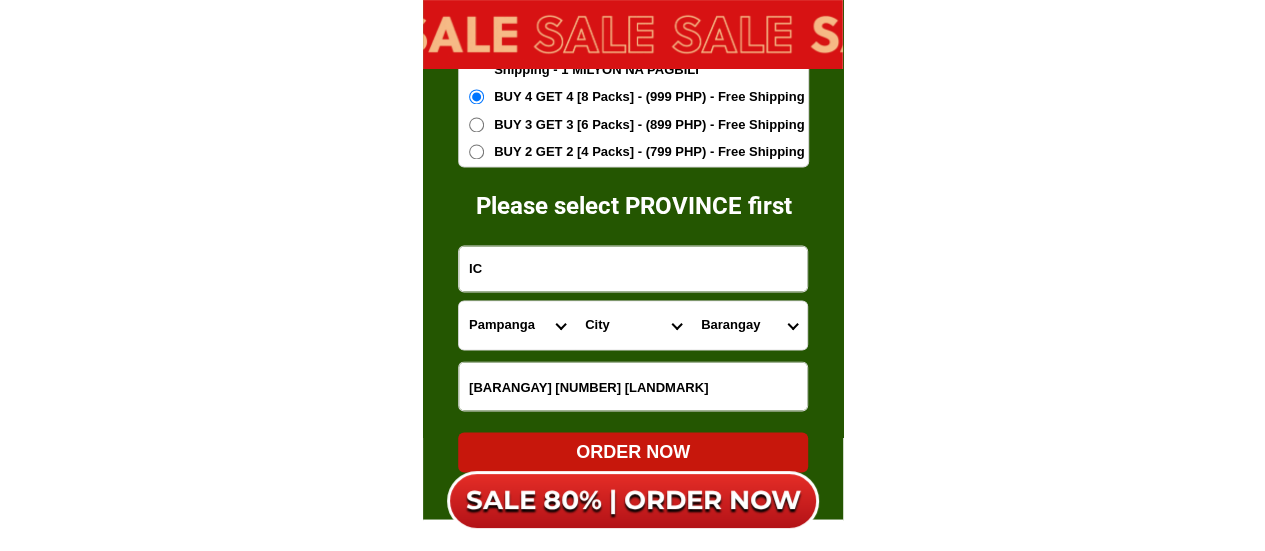 select on "[NUMBER]" 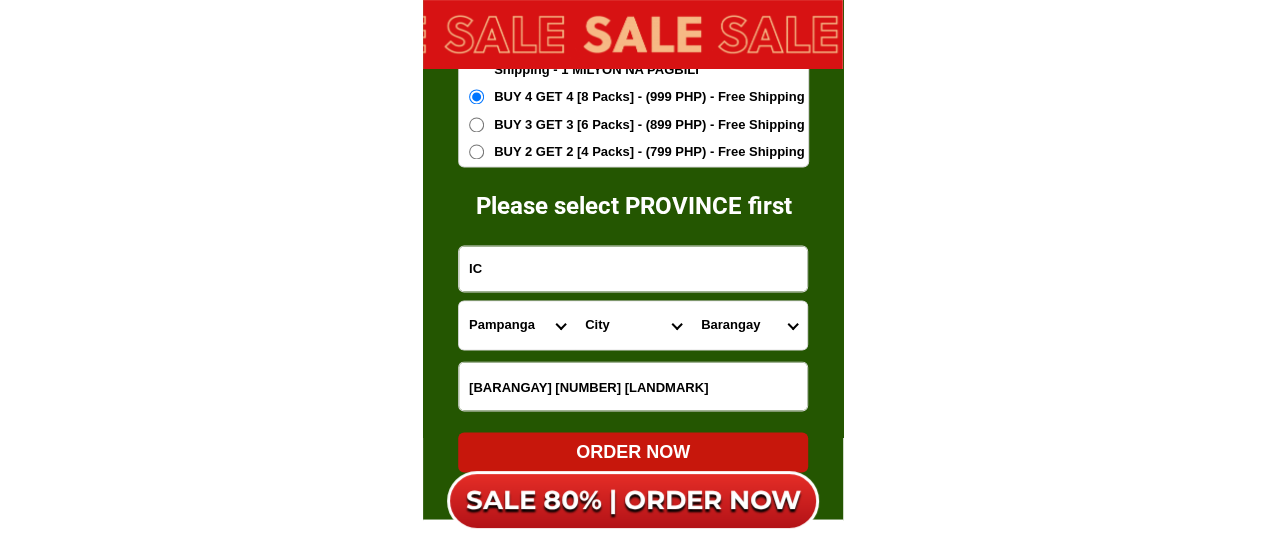 click on "Province Abra Agusan-del-norte Agusan-del-sur Aklan Albay Antique Apayao Aurora Basilan Bataan Batanes Batangas Benguet Biliran Bohol Bukidnon Bulacan Cagayan Camarines-norte Camarines-sur Camiguin Capiz Catanduanes Cavite Cebu Cotabato Davao-de-oro Davao-del-norte Davao-del-sur Davao-occidental Davao-oriental Dinagat-islands Eastern-samar Guimaras Ifugao Ilocos-norte Ilocos-sur Iloilo Isabela Kalinga La-union Laguna Lanao-del-norte Lanao-del-sur Leyte Maguindanao Marinduque Masbate Metro-manila Misamis-occidental Misamis-oriental Mountain-province Negros-occidental Negros-oriental Northern-samar Nueva-ecija Nueva-vizcaya Occidental-mindoro Oriental-mindoro Palawan Pampanga Pangasinan Quezon Quirino Rizal Romblon Sarangani Siquijor Sorsogon South-cotabato Southern-leyte Sultan-kudarat Sulu Surigao-del-norte Surigao-del-sur Tarlac Tawi-tawi Western-samar Zambales Zamboanga-del-norte Zamboanga-del-sur Zamboanga-sibugay" at bounding box center [517, 325] 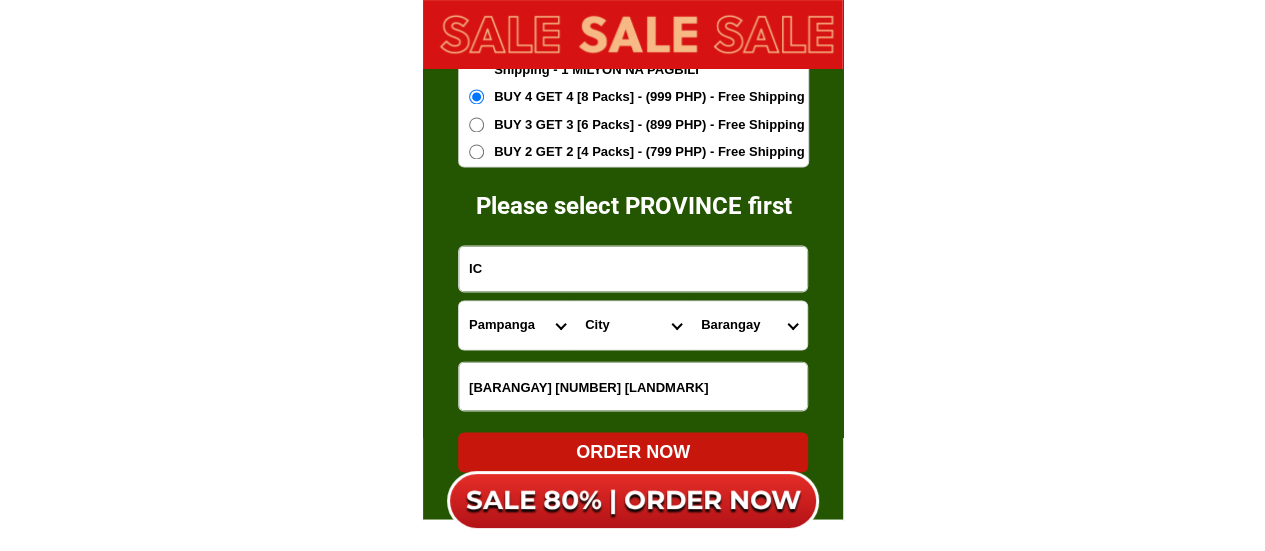click on "[CITY] [BARANGAY] [BARANGAY] [CITY] [BARANGAY] [BARANGAY] [BARANGAY] [BARANGAY] [BARANGAY] [BARANGAY] [BARANGAY] [BARANGAY] [BARANGAY] [BARANGAY] [BARANGAY] [BARANGAY] [BARANGAY] [BARANGAY]" at bounding box center [633, 325] 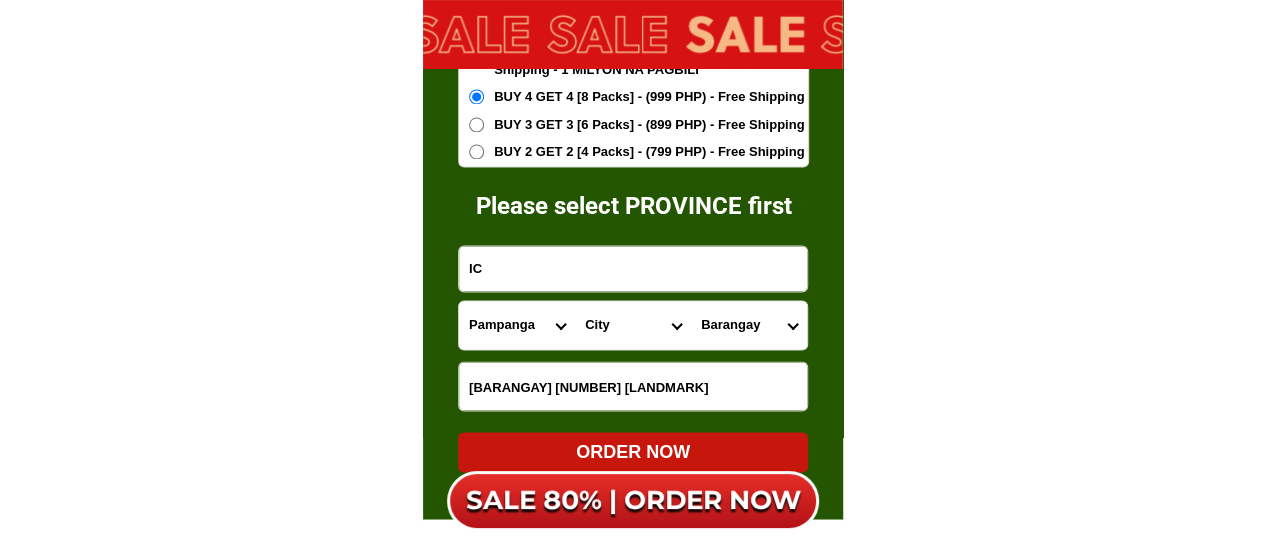 select on "[NUMBER]" 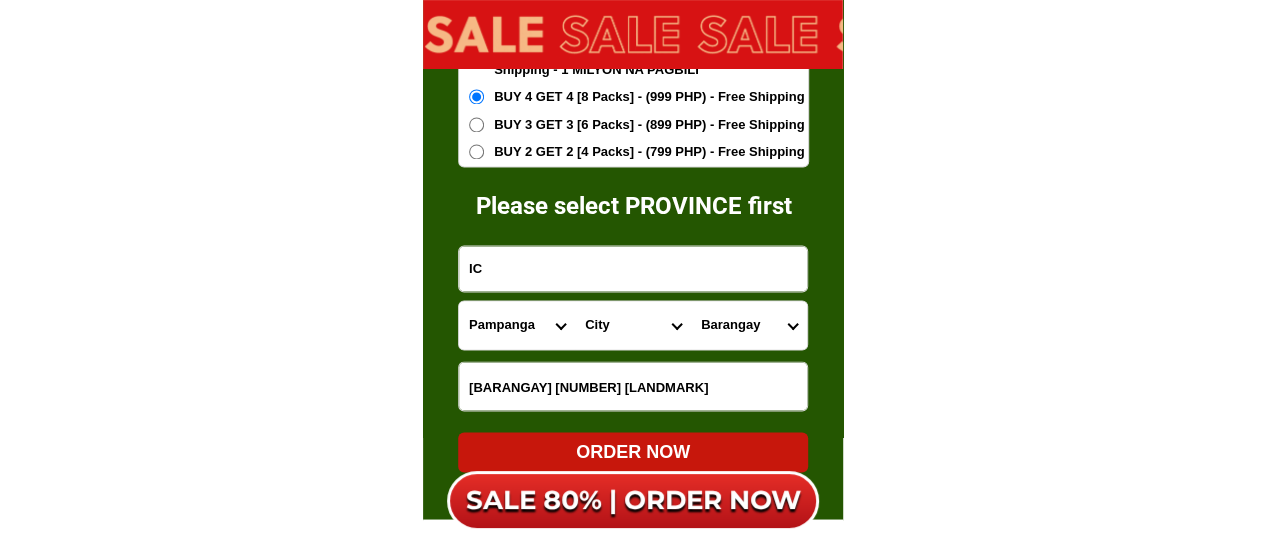 click on "[CITY] [BARANGAY] [BARANGAY] [CITY] [BARANGAY] [BARANGAY] [BARANGAY] [BARANGAY] [BARANGAY] [BARANGAY] [BARANGAY] [BARANGAY] [BARANGAY] [BARANGAY] [BARANGAY] [BARANGAY] [BARANGAY] [BARANGAY]" at bounding box center [633, 325] 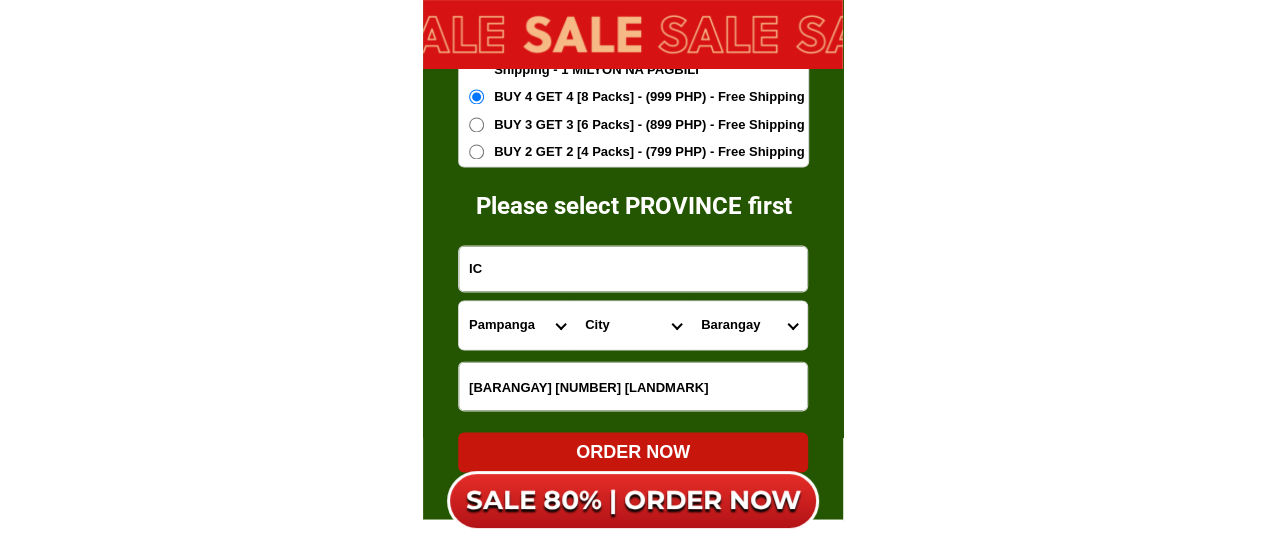 click on "[BARANGAY] [BARANGAY] [BARANGAY] [BARANGAY] [BARANGAY] [BARANGAY] [BARANGAY] [BARANGAY] [BARANGAY] [BARANGAY] [BARANGAY] [BARANGAY] [BARANGAY] [BARANGAY] [BARANGAY] [BARANGAY] [BARANGAY] [BARANGAY] [BARANGAY] [BARANGAY] [BARANGAY] [BARANGAY] [BARANGAY]" at bounding box center (749, 325) 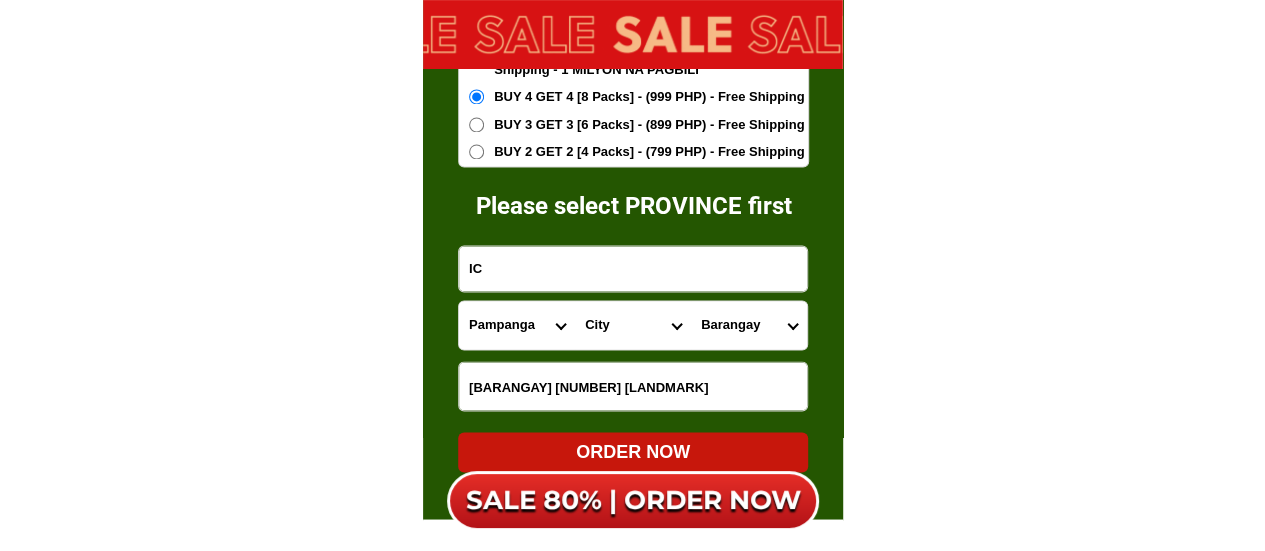 select on "[NUMBER]" 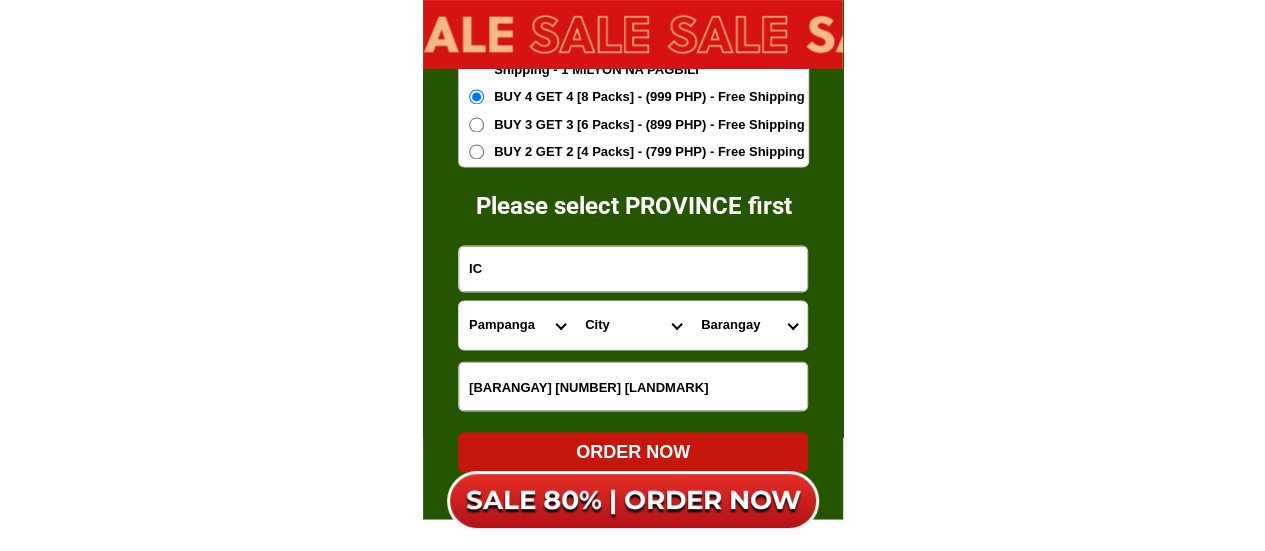 click on "[BARANGAY] [BARANGAY] [BARANGAY] [BARANGAY] [BARANGAY] [BARANGAY] [BARANGAY] [BARANGAY] [BARANGAY] [BARANGAY] [BARANGAY] [BARANGAY] [BARANGAY] [BARANGAY] [BARANGAY] [BARANGAY] [BARANGAY] [BARANGAY] [BARANGAY] [BARANGAY] [BARANGAY] [BARANGAY] [BARANGAY]" at bounding box center (749, 325) 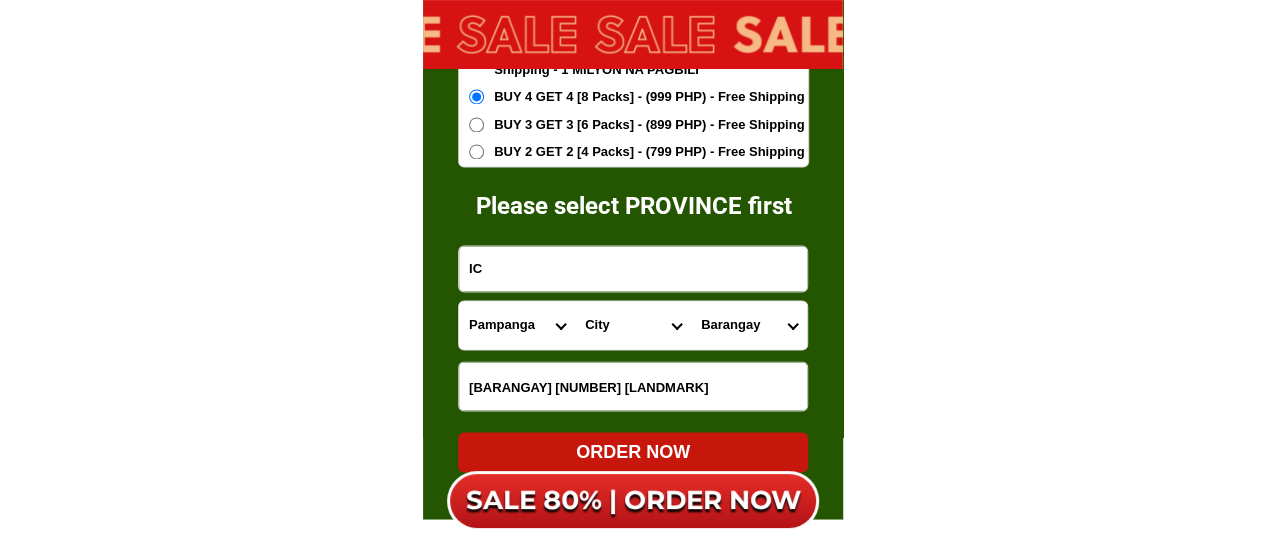 click on "IC" at bounding box center (633, 268) 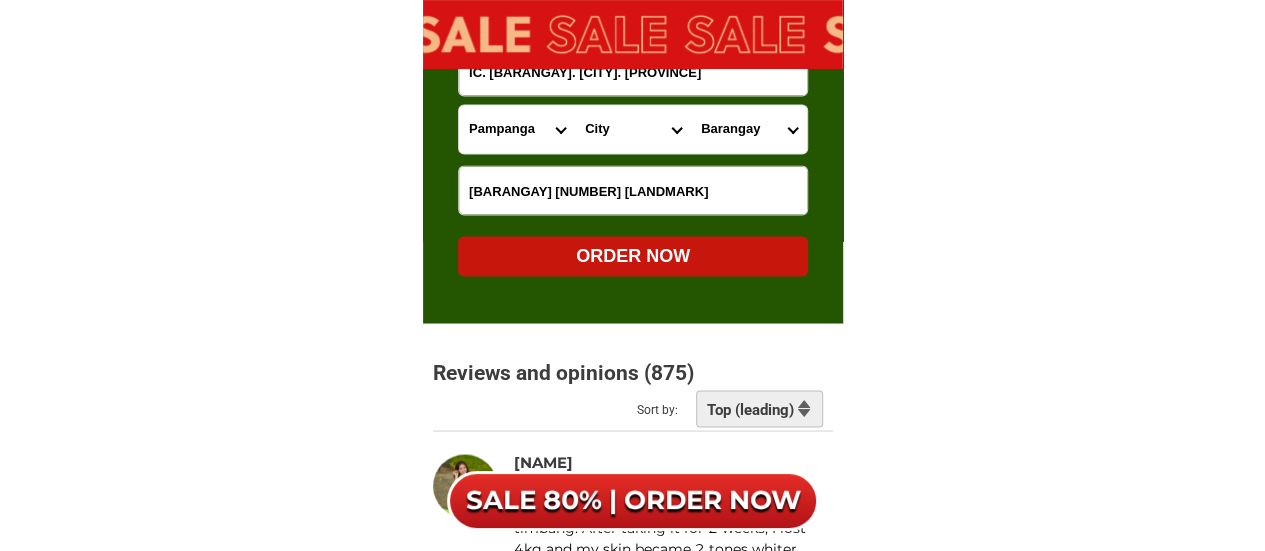 scroll, scrollTop: 13108, scrollLeft: 0, axis: vertical 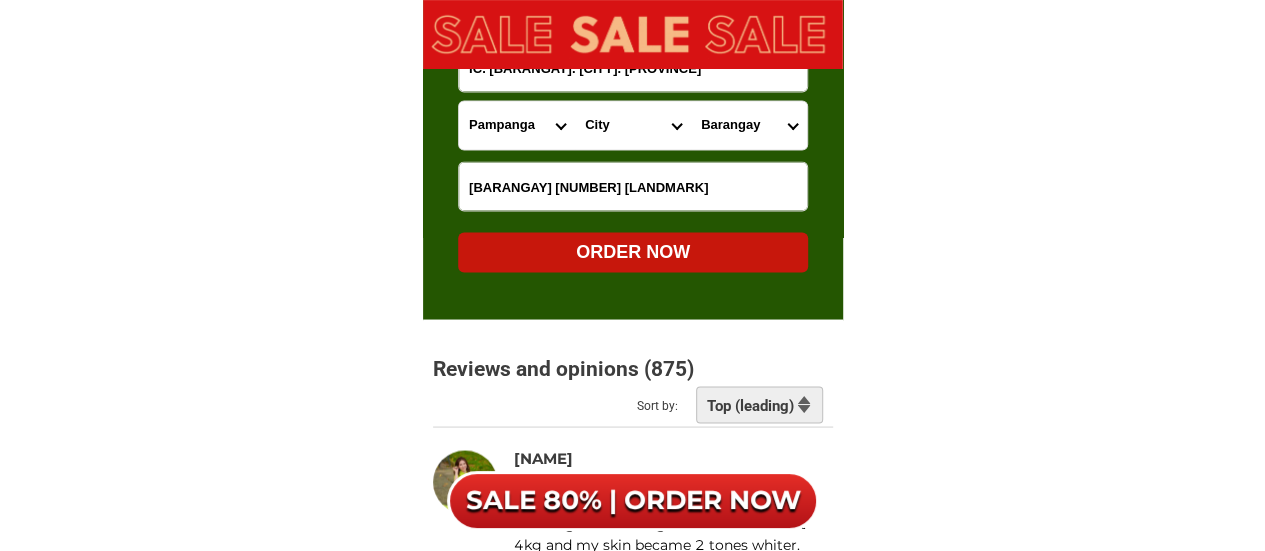 type on "IC. [BARANGAY]. [CITY]. [PROVINCE]" 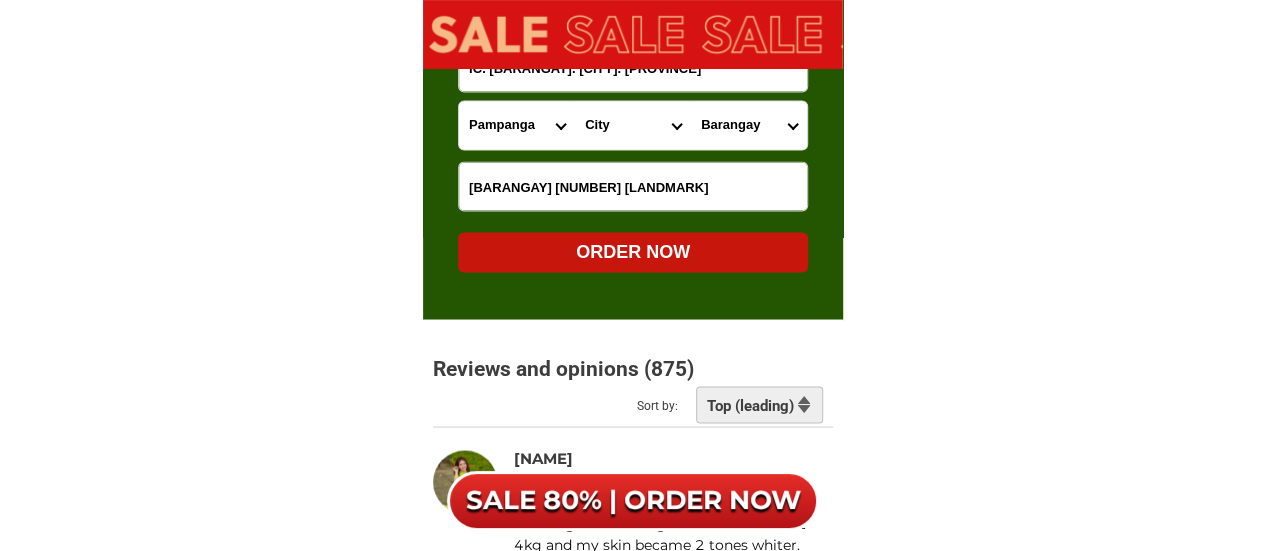 click on "ORDER NOW" at bounding box center [633, 251] 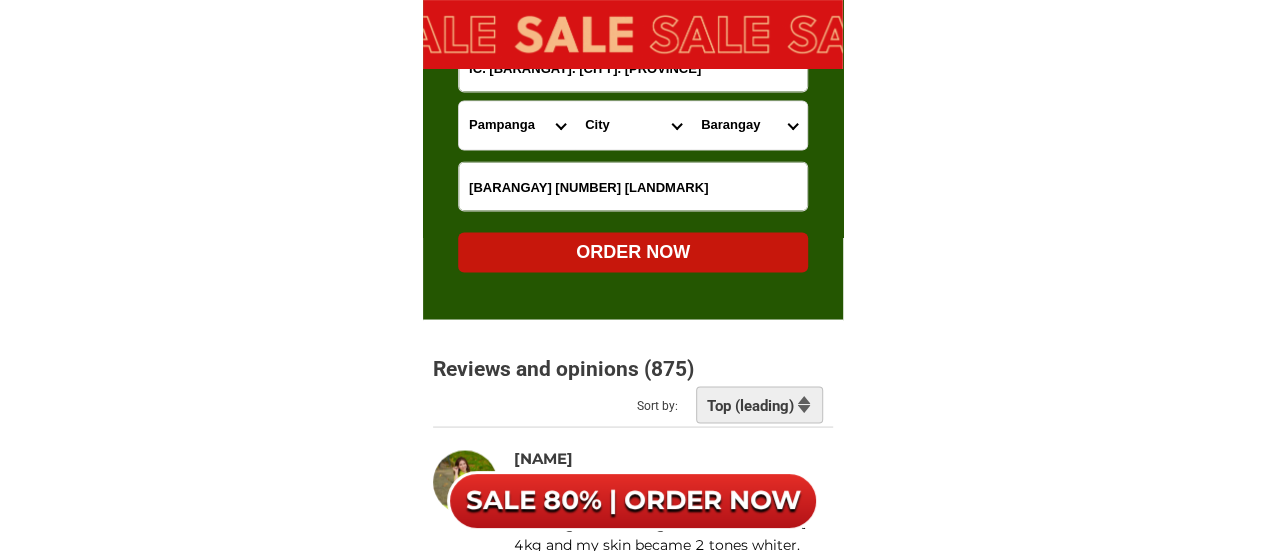 type 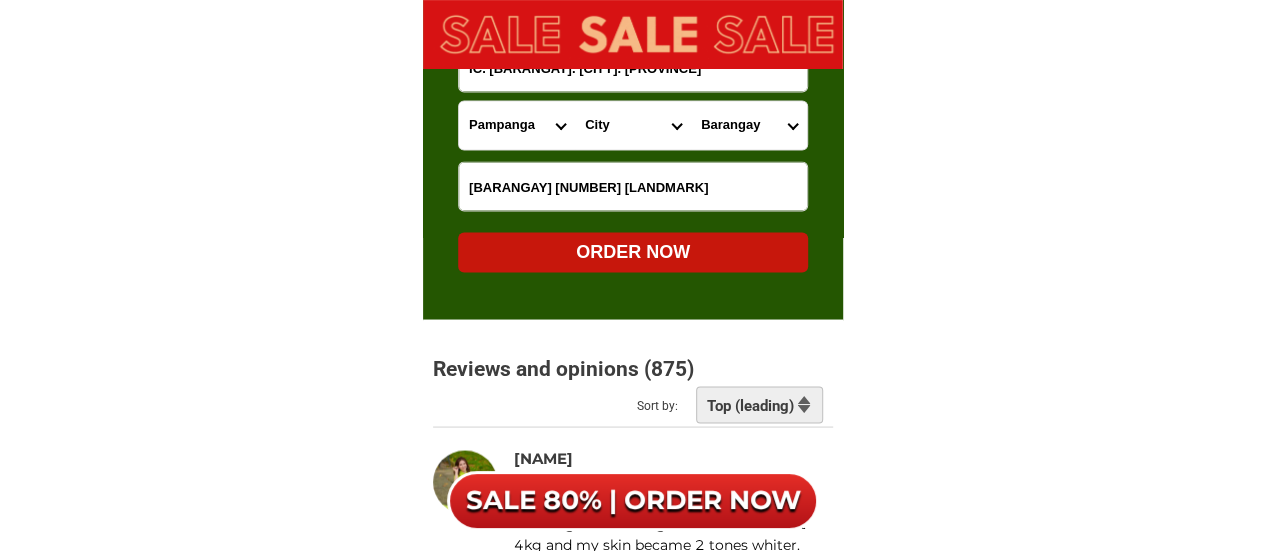 radio on "true" 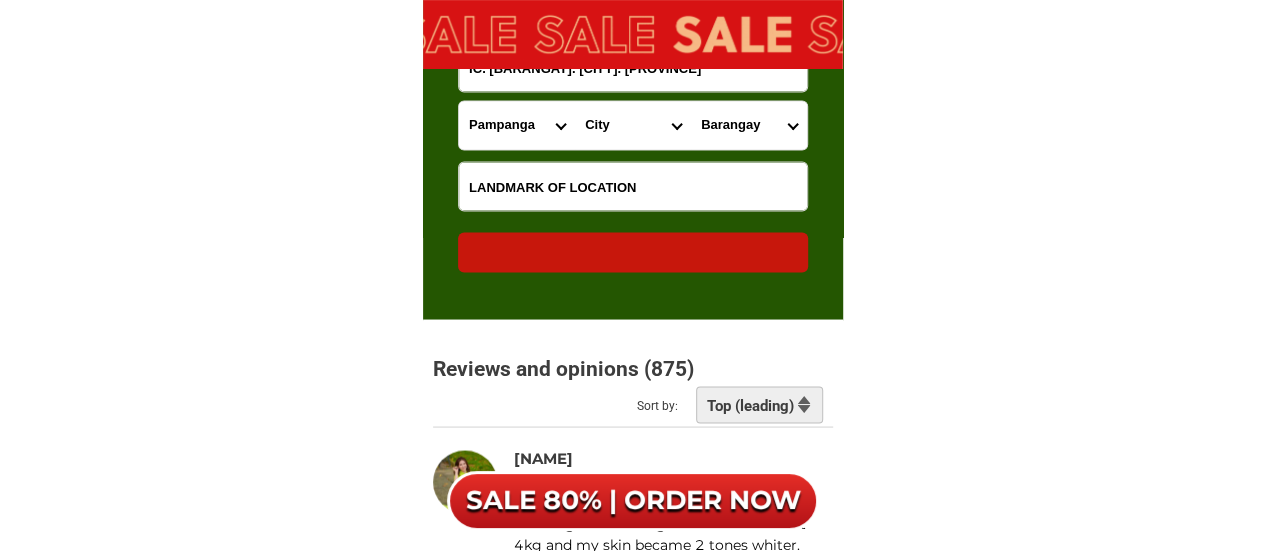 radio on "true" 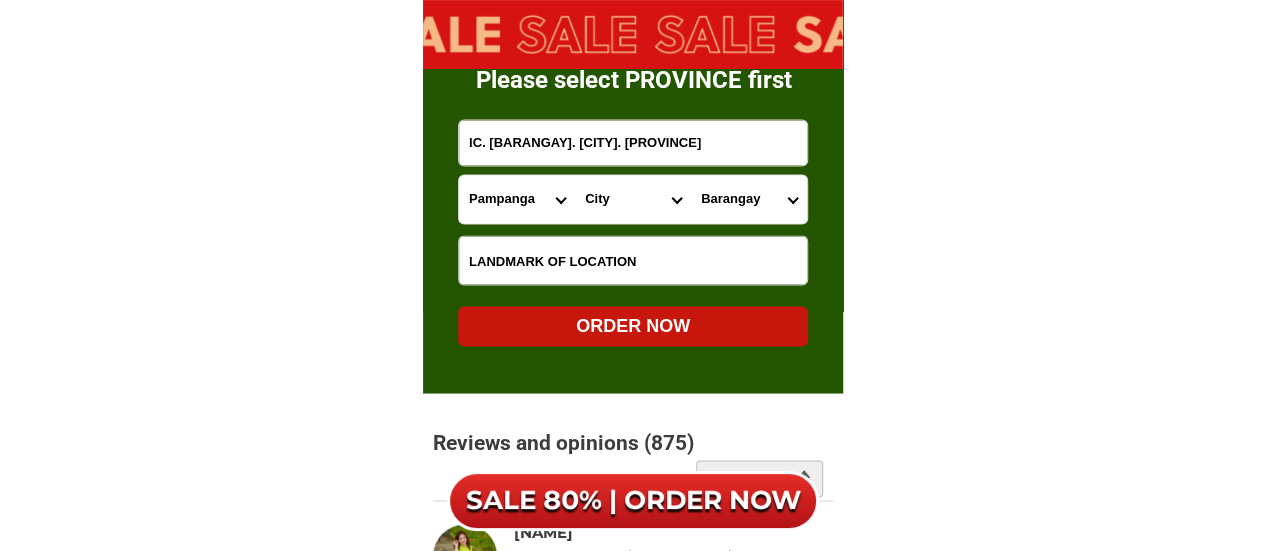 scroll, scrollTop: 12808, scrollLeft: 0, axis: vertical 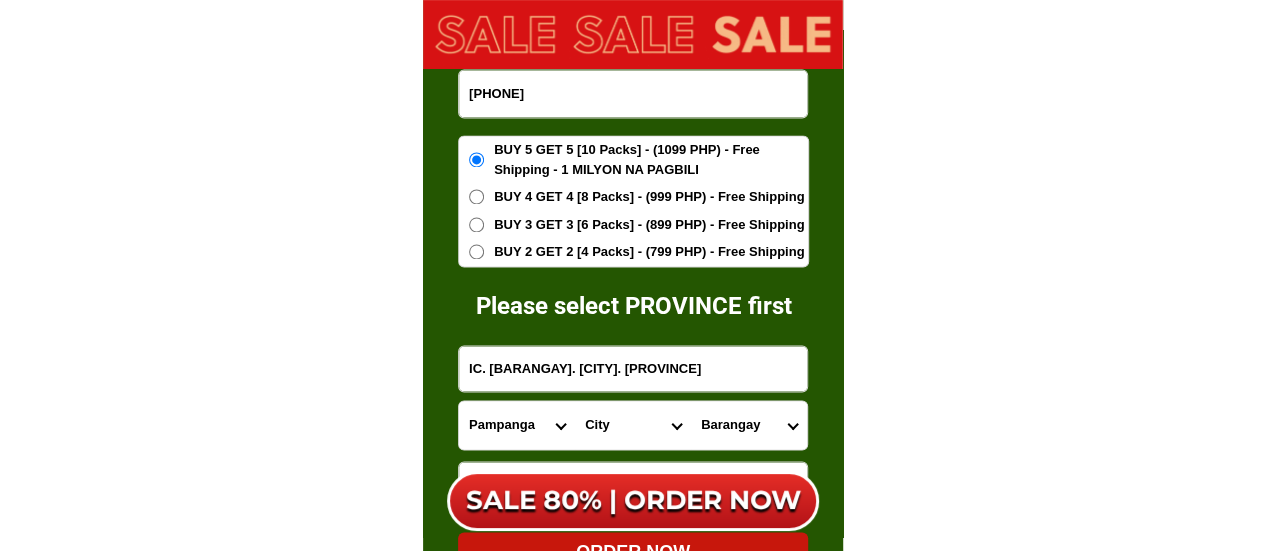 click on "[PHONE]" at bounding box center [633, 93] 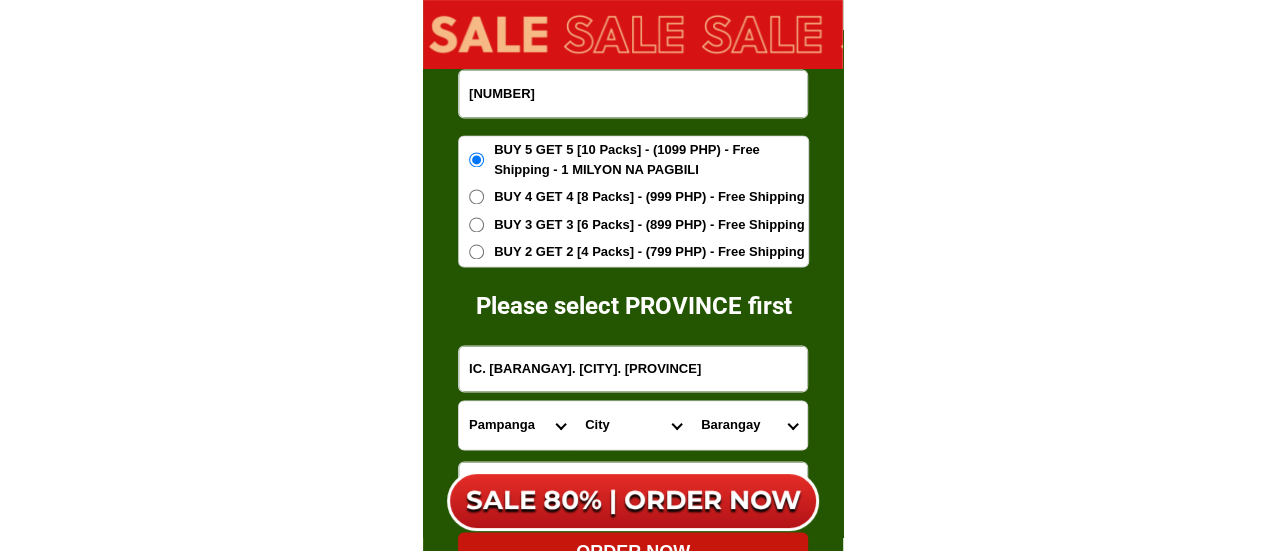 paste on "[PHONE]" 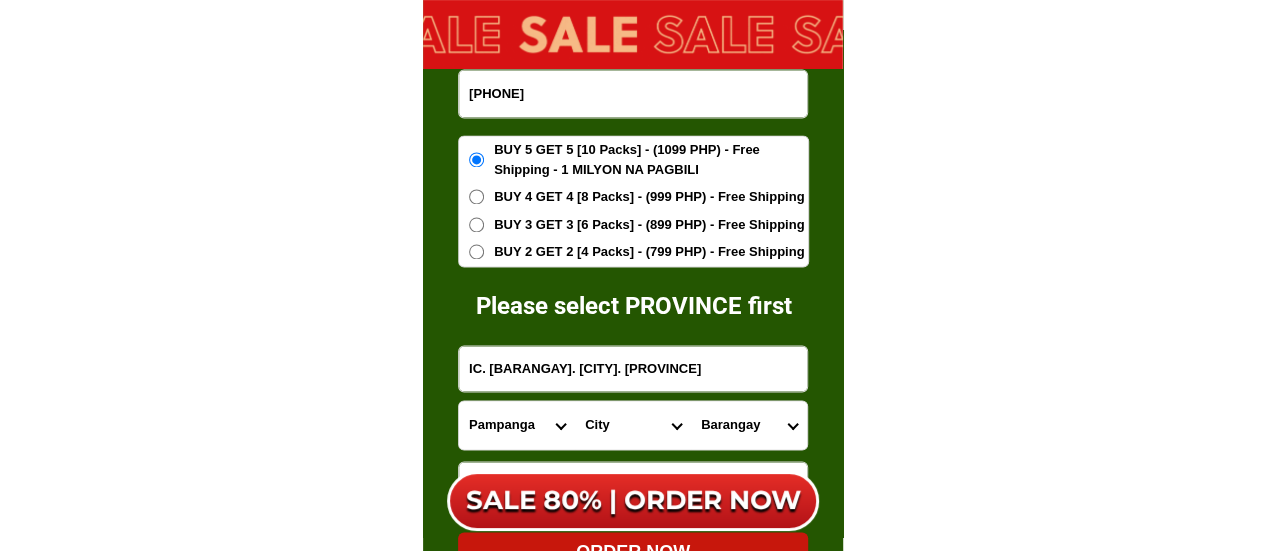 type on "[PHONE]" 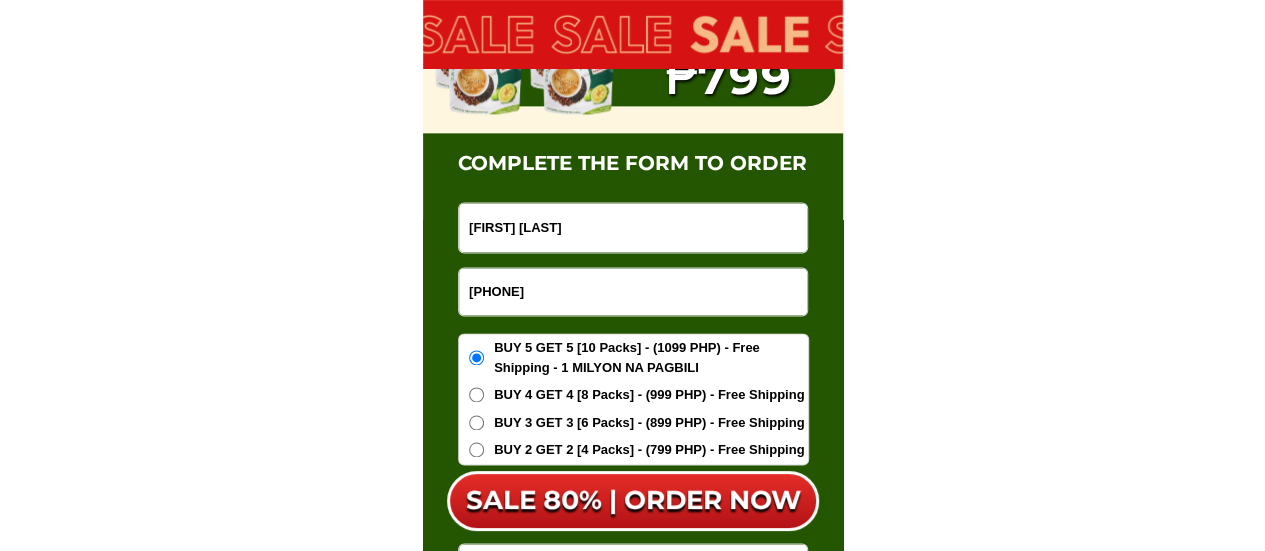 scroll, scrollTop: 12608, scrollLeft: 0, axis: vertical 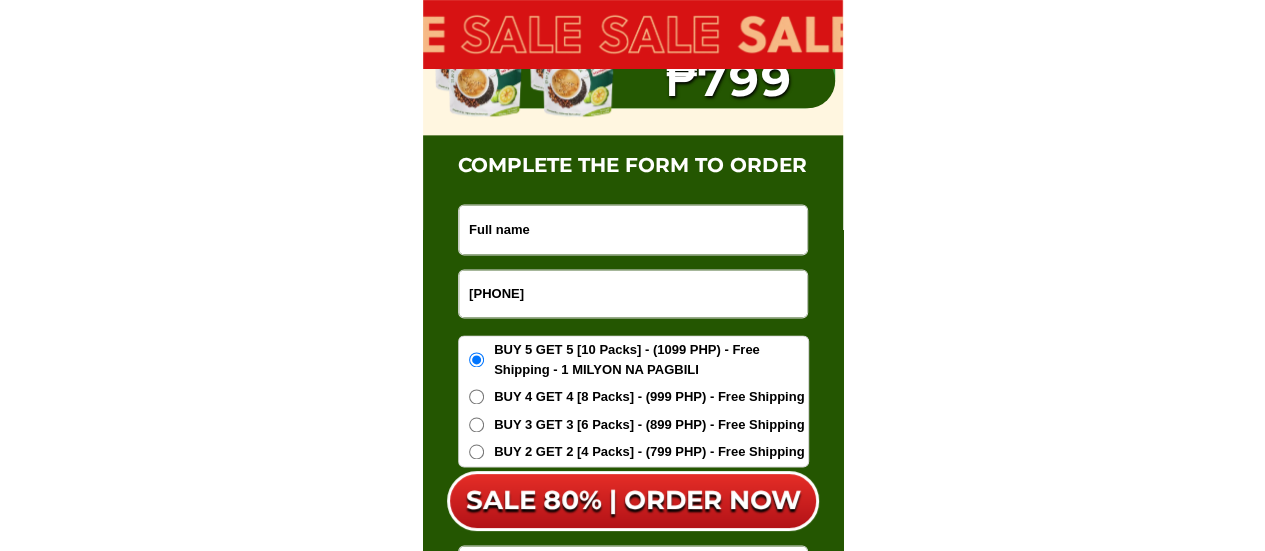 click at bounding box center (633, 229) 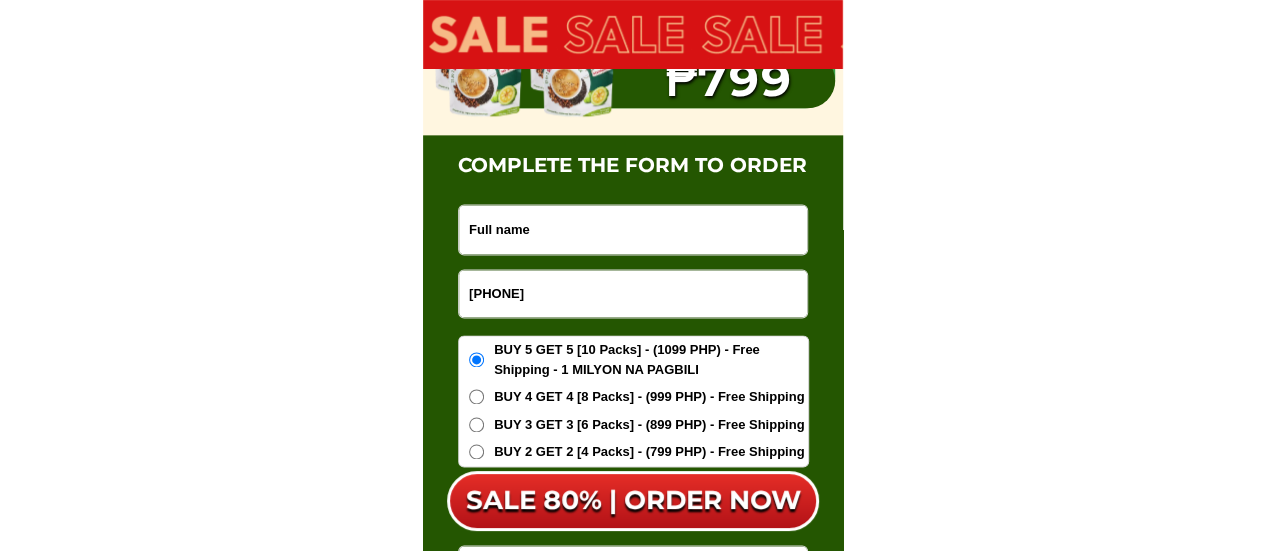 paste on "[FIRST] [LAST]" 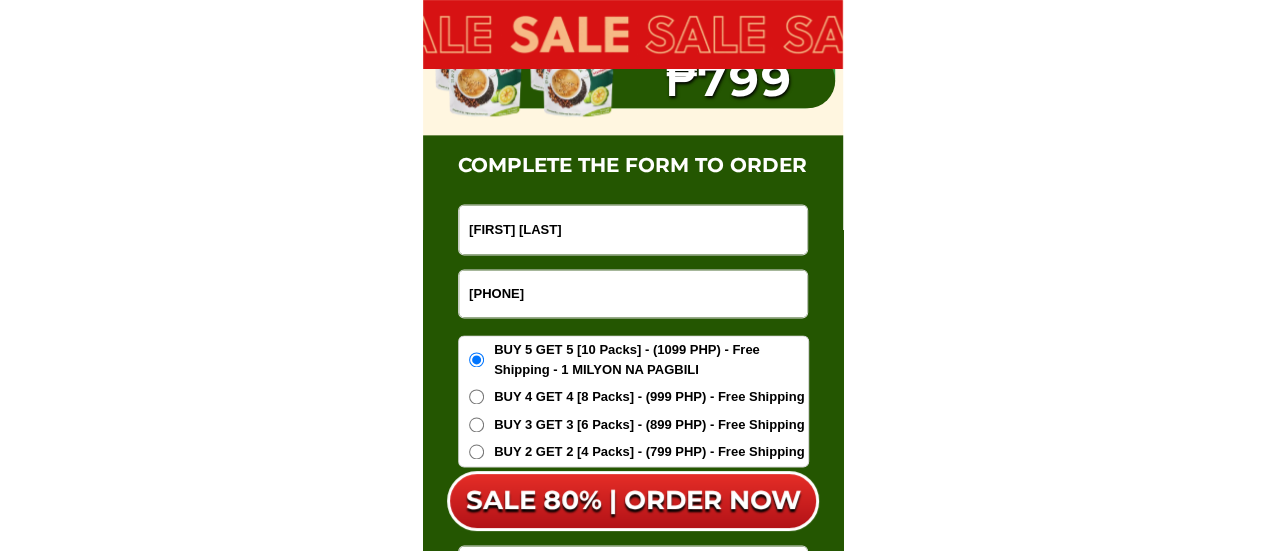 type on "[FIRST] [LAST]" 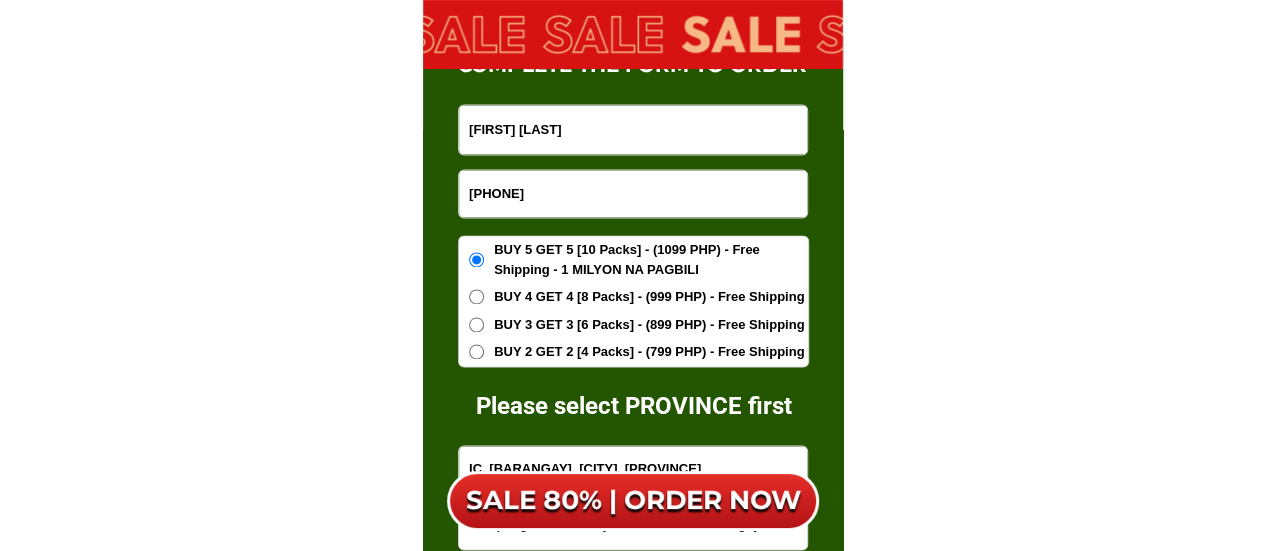 scroll, scrollTop: 12908, scrollLeft: 0, axis: vertical 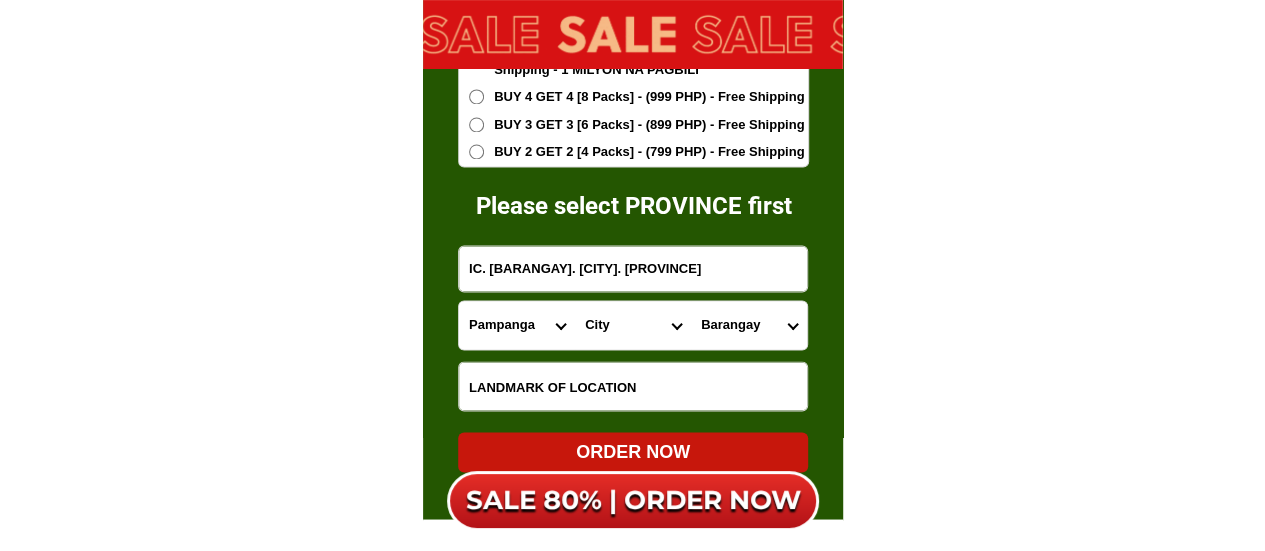 click on "IC. [BARANGAY]. [CITY]. [PROVINCE]" at bounding box center [633, 268] 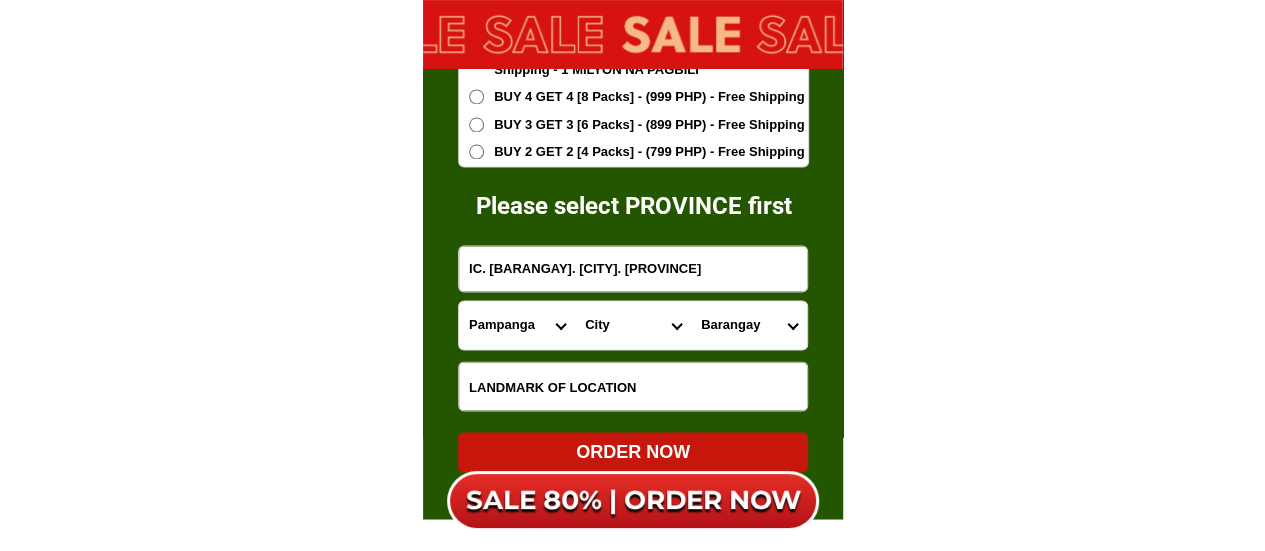 paste on "[NUMBER] [STREET] [BARANGAY] [CITY]" 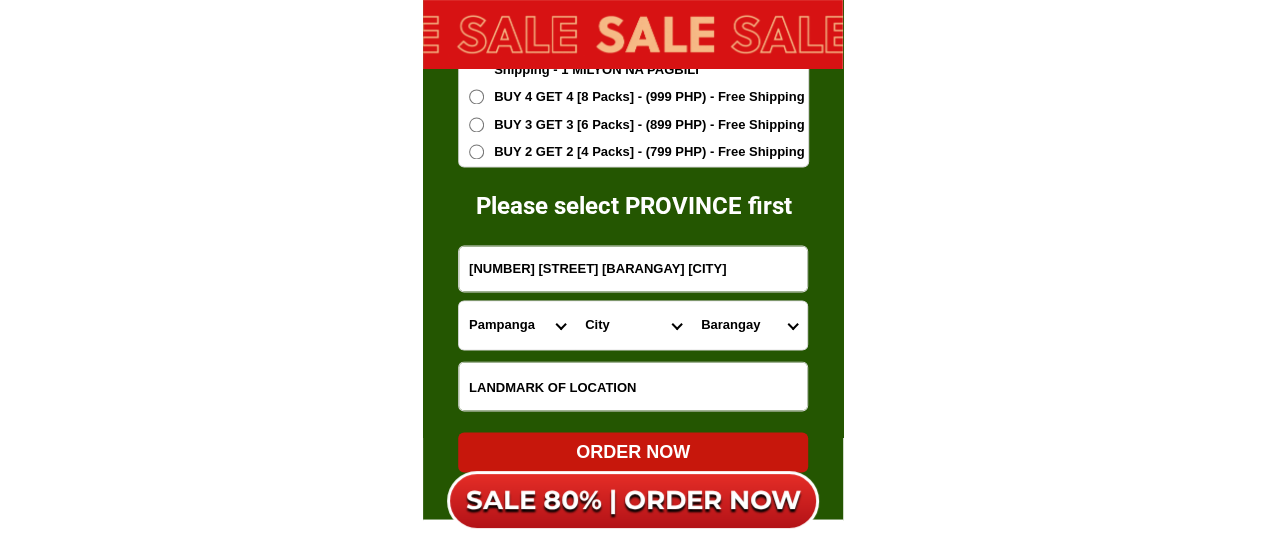 drag, startPoint x: 748, startPoint y: 269, endPoint x: 382, endPoint y: 266, distance: 366.0123 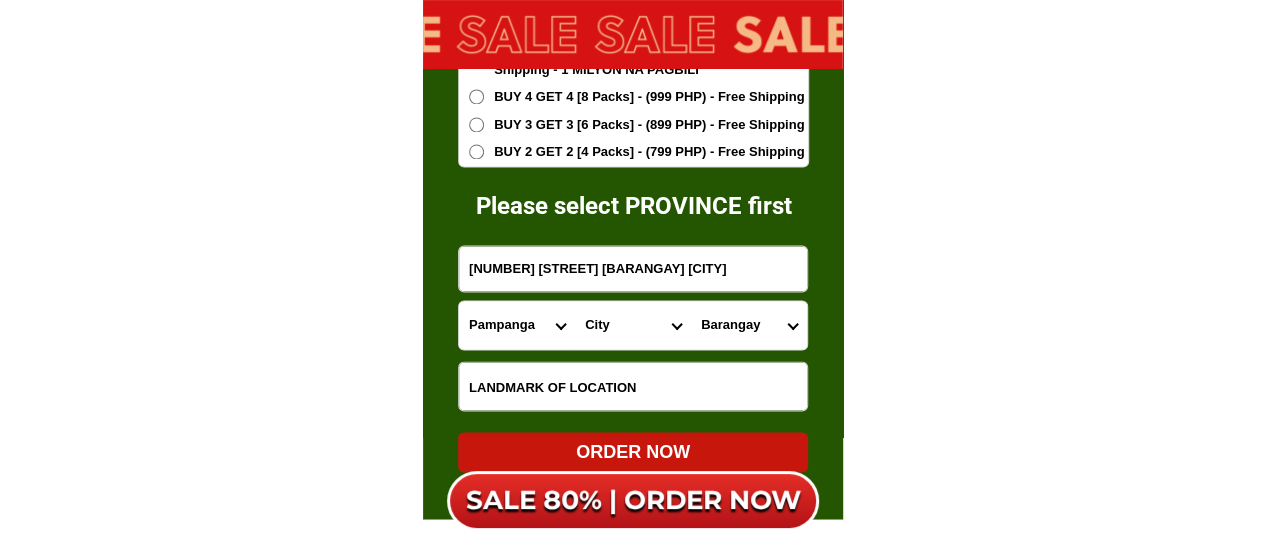 click on "20X collagen chia coffee Recommended by [NAME] Slim Body Bright Skin The most favorite coffee product in Japan SALE 80% OFF - ORDER NOW!! 1099₱ Results of some customers after 1 month of use Changes of Mr. [NAME] after 1 month of using Fitgums Coffee [NAME] has successfully lost weight Body Slimming 1 month of use Our customers' process of using Fitgums Chia Coffee Losing 8 -15KG Burn body fat Confident Cut extra calories Nice skin and good health The amount of arm and leg fat has decreased 100% Robusta Coffee Combination of Robusta Coffee
& 10 other High Quality
Ingredients GOLD Ingredients Chia Seeds Chia Seeds 3 IN 1 3 IN 1 Promotes Heart Health Boosts Energy
&nbsp;Endurance Supports Healthy Weight Loss&nbsp;&nbsp; Appearance Rejuvenation Reduces  Wrinkles Improves skin elasticity and hydration. Brighten skin, support defeat acnes. EFFECTIVE TESTED Day 0 The skin is dull andthe wrinkles are obvious Day 14 Skin texture is more even,wrinkles are reduced Day 30 Natural" at bounding box center (632, -5558) 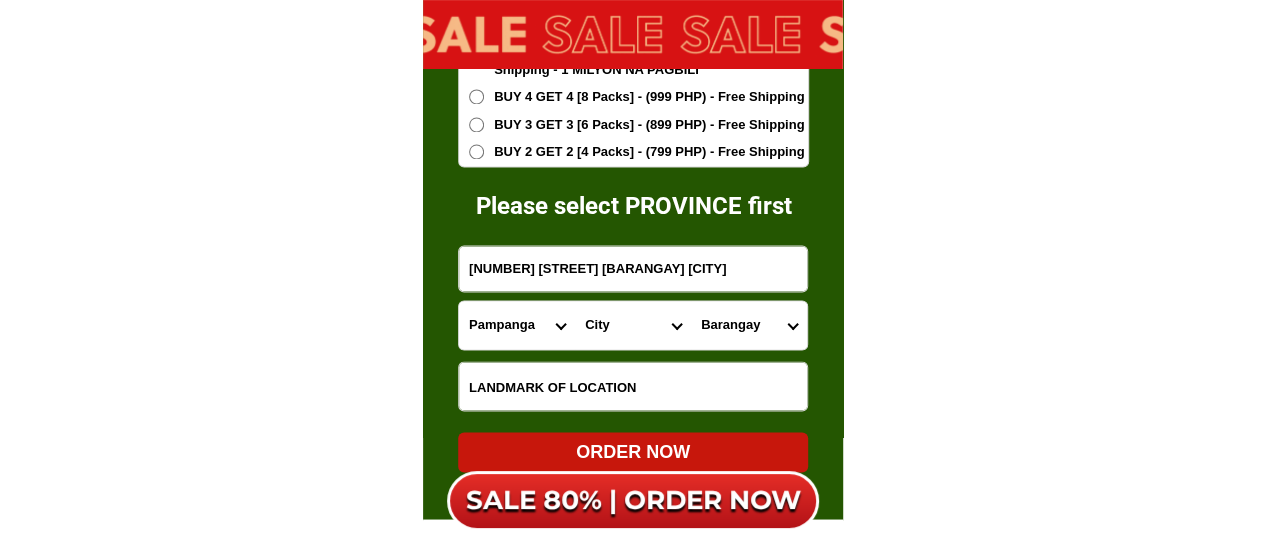 paste on "[STREET_NUMBER] [STREET_NAME] [BARANGAY] [BARANGAY] [CITY]" 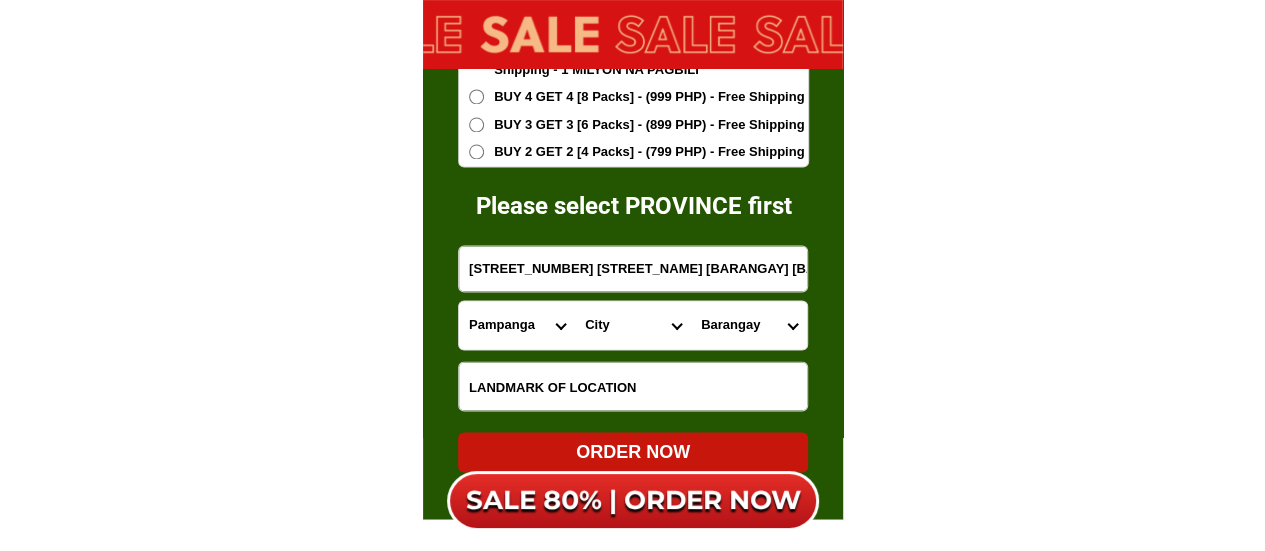 scroll, scrollTop: 0, scrollLeft: 69, axis: horizontal 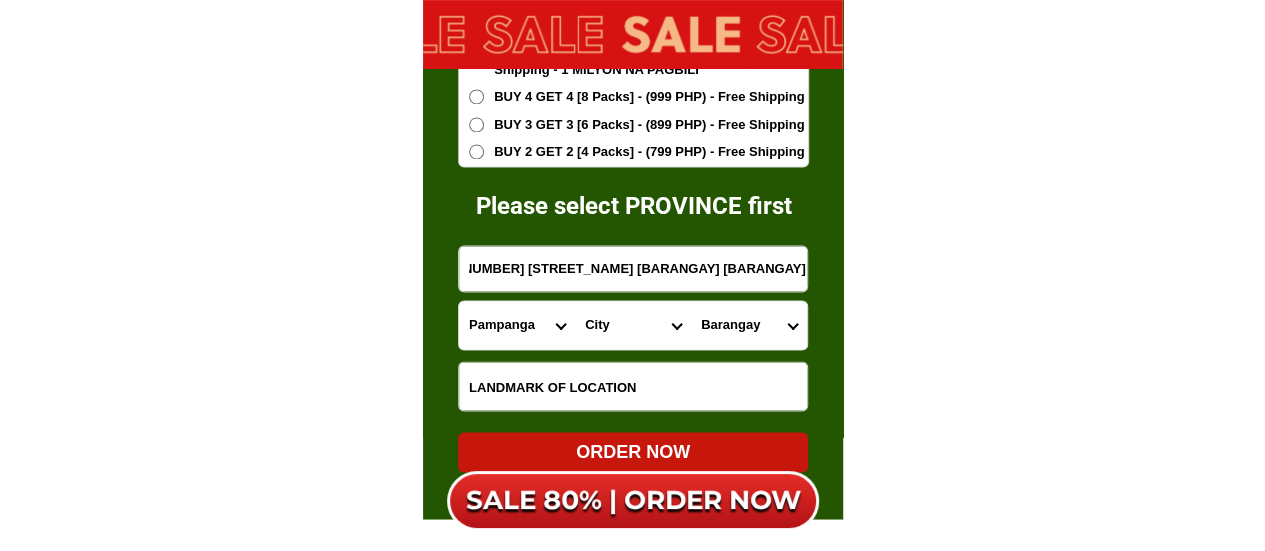 type on "[STREET_NUMBER] [STREET_NAME] [BARANGAY] [BARANGAY] [CITY]" 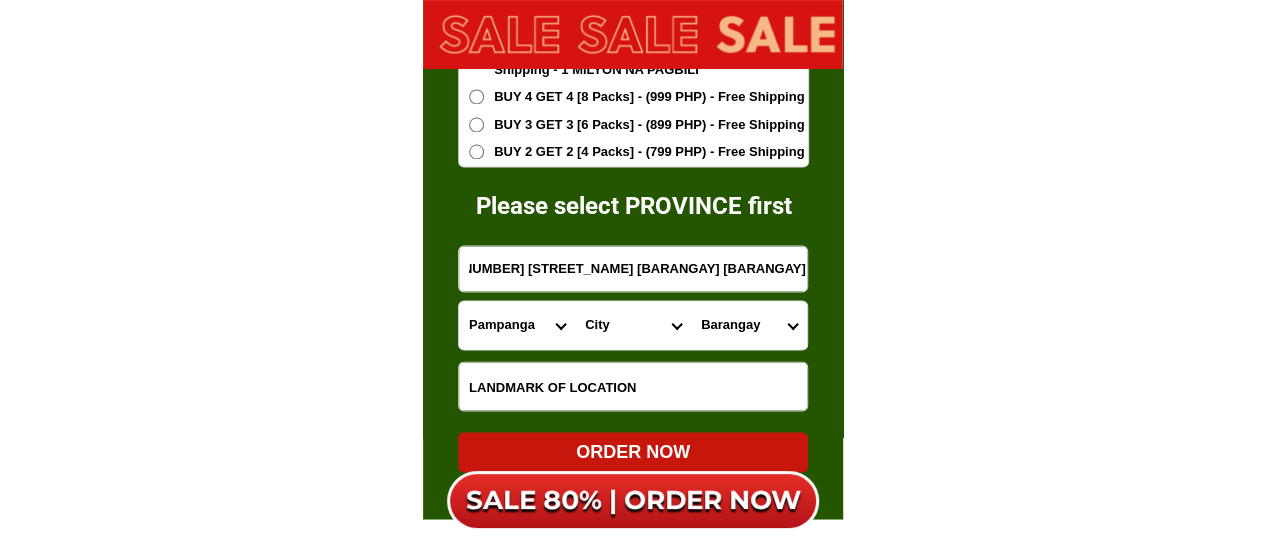 scroll, scrollTop: 0, scrollLeft: 0, axis: both 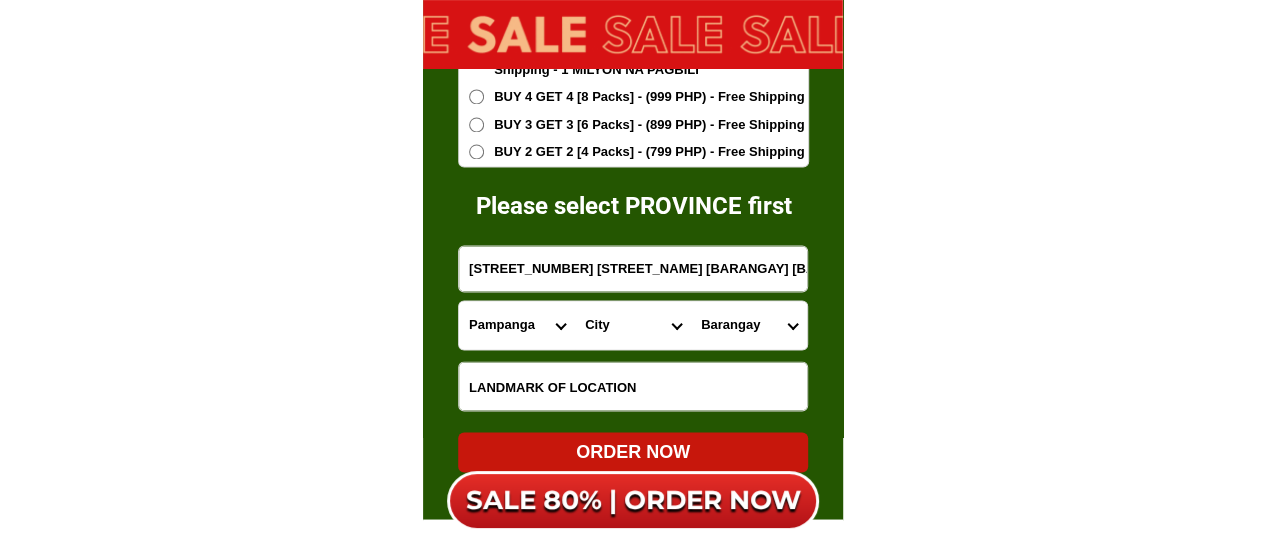 click on "20X collagen chia coffee Recommended by [NAME] Slim Body Bright Skin The most favorite coffee product in Japan SALE 80% OFF - ORDER NOW!! 1099₱ Results of some customers after 1 month of use Changes of Mr. [NAME] after 1 month of using Fitgums Coffee [NAME] has successfully lost weight Body Slimming 1 month of use Our customers' process of using Fitgums Chia Coffee Losing 8 -15KG Burn body fat Confident Cut extra calories Nice skin and good health The amount of arm and leg fat has decreased 100% Robusta Coffee Combination of Robusta Coffee
& 10 other High Quality
Ingredients GOLD Ingredients Chia Seeds Chia Seeds 3 IN 1 3 IN 1 Promotes Heart Health Boosts Energy
&nbsp;Endurance Supports Healthy Weight Loss&nbsp;&nbsp; Appearance Rejuvenation Reduces  Wrinkles Improves skin elasticity and hydration. Brighten skin, support defeat acnes. EFFECTIVE TESTED Day 0 The skin is dull andthe wrinkles are obvious Day 14 Skin texture is more even,wrinkles are reduced Day 30 Natural" at bounding box center [632, -5558] 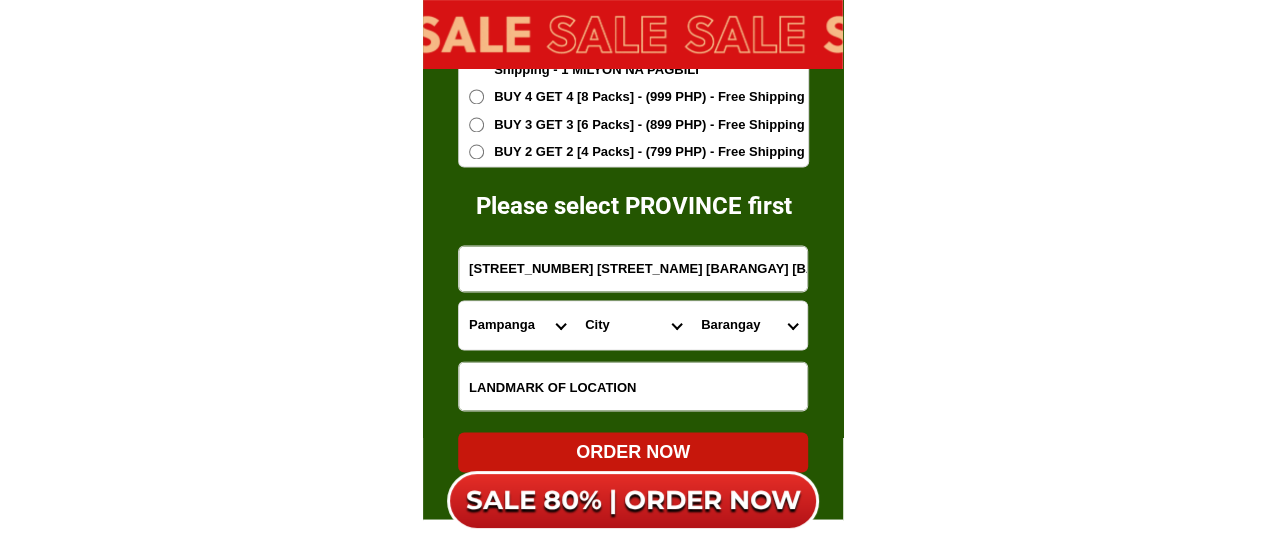 click at bounding box center (633, 386) 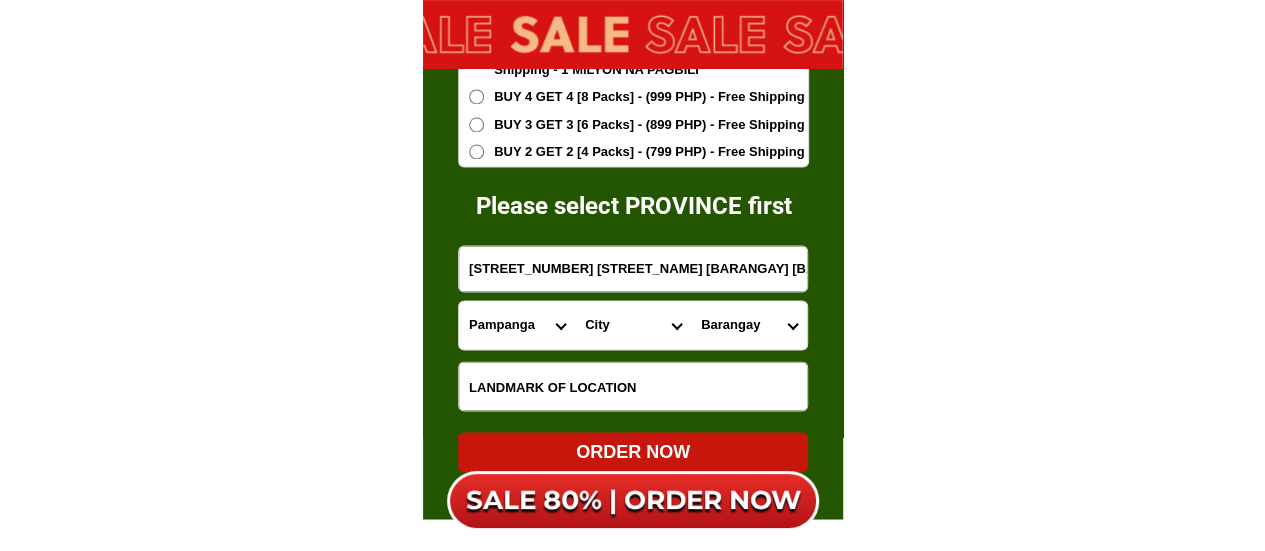 paste on "[BARANGAY]" 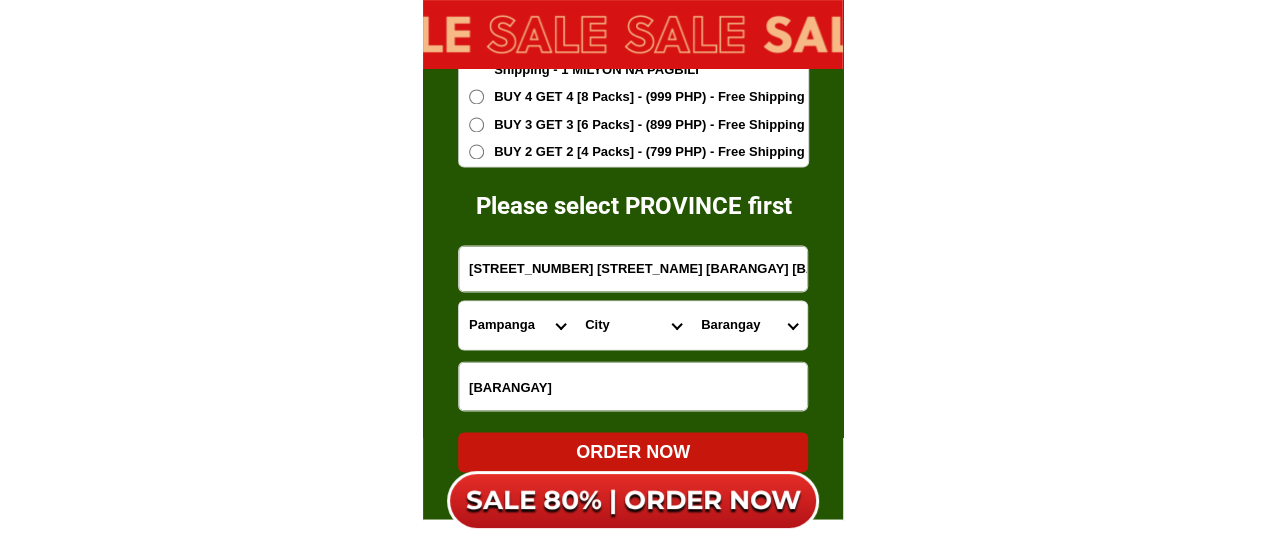 type on "[BARANGAY]" 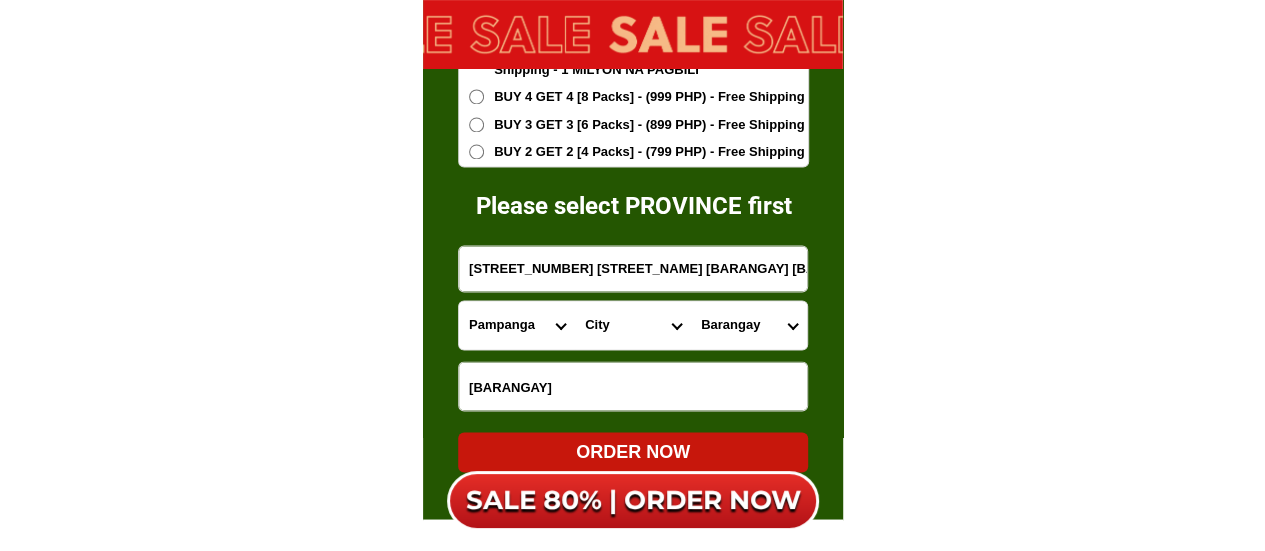 click on "Province Abra Agusan-del-norte Agusan-del-sur Aklan Albay Antique Apayao Aurora Basilan Bataan Batanes Batangas Benguet Biliran Bohol Bukidnon Bulacan Cagayan Camarines-norte Camarines-sur Camiguin Capiz Catanduanes Cavite Cebu Cotabato Davao-de-oro Davao-del-norte Davao-del-sur Davao-occidental Davao-oriental Dinagat-islands Eastern-samar Guimaras Ifugao Ilocos-norte Ilocos-sur Iloilo Isabela Kalinga La-union Laguna Lanao-del-norte Lanao-del-sur Leyte Maguindanao Marinduque Masbate Metro-manila Misamis-occidental Misamis-oriental Mountain-province Negros-occidental Negros-oriental Northern-samar Nueva-ecija Nueva-vizcaya Occidental-mindoro Oriental-mindoro Palawan Pampanga Pangasinan Quezon Quirino Rizal Romblon Sarangani Siquijor Sorsogon South-cotabato Southern-leyte Sultan-kudarat Sulu Surigao-del-norte Surigao-del-sur Tarlac Tawi-tawi Western-samar Zambales Zamboanga-del-norte Zamboanga-del-sur Zamboanga-sibugay" at bounding box center (517, 325) 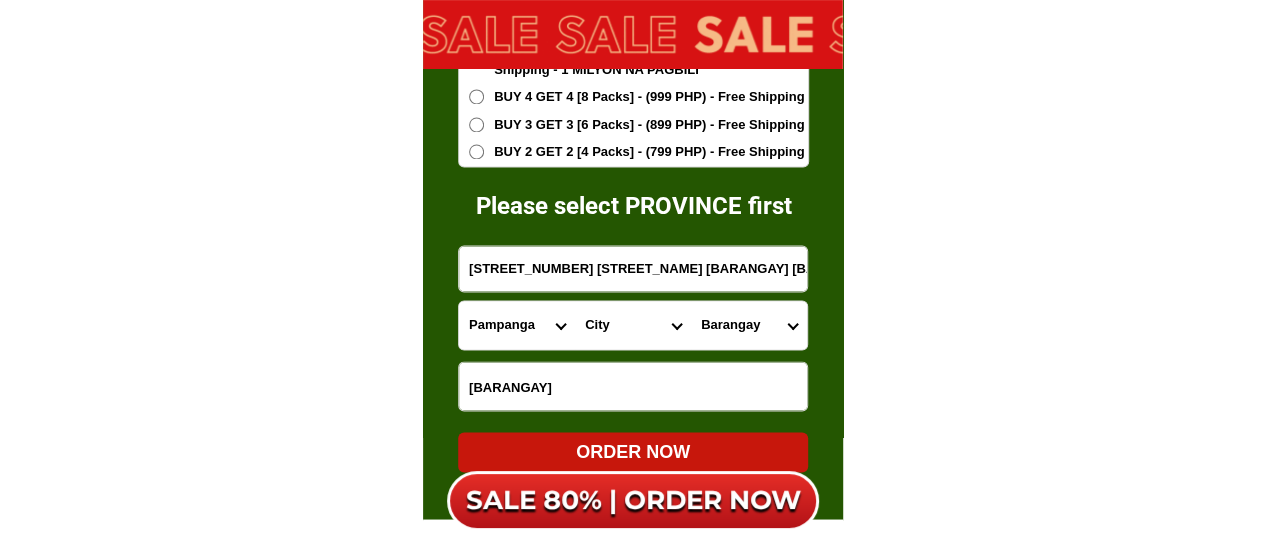select on "[NUMBER]" 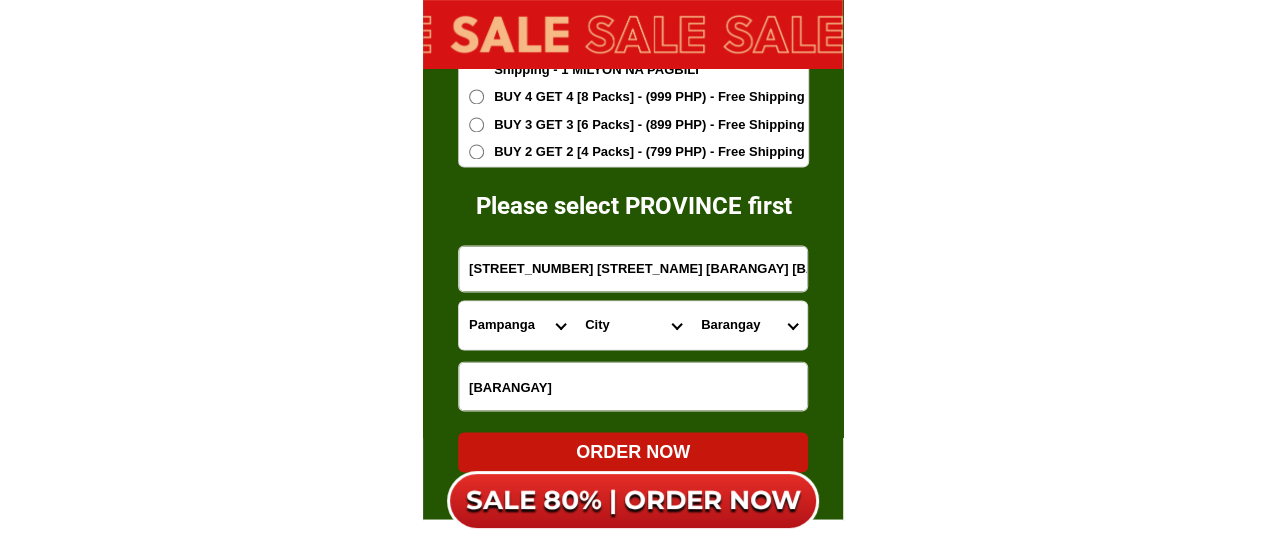 click on "Province Abra Agusan-del-norte Agusan-del-sur Aklan Albay Antique Apayao Aurora Basilan Bataan Batanes Batangas Benguet Biliran Bohol Bukidnon Bulacan Cagayan Camarines-norte Camarines-sur Camiguin Capiz Catanduanes Cavite Cebu Cotabato Davao-de-oro Davao-del-norte Davao-del-sur Davao-occidental Davao-oriental Dinagat-islands Eastern-samar Guimaras Ifugao Ilocos-norte Ilocos-sur Iloilo Isabela Kalinga La-union Laguna Lanao-del-norte Lanao-del-sur Leyte Maguindanao Marinduque Masbate Metro-manila Misamis-occidental Misamis-oriental Mountain-province Negros-occidental Negros-oriental Northern-samar Nueva-ecija Nueva-vizcaya Occidental-mindoro Oriental-mindoro Palawan Pampanga Pangasinan Quezon Quirino Rizal Romblon Sarangani Siquijor Sorsogon South-cotabato Southern-leyte Sultan-kudarat Sulu Surigao-del-norte Surigao-del-sur Tarlac Tawi-tawi Western-samar Zambales Zamboanga-del-norte Zamboanga-del-sur Zamboanga-sibugay" at bounding box center [517, 325] 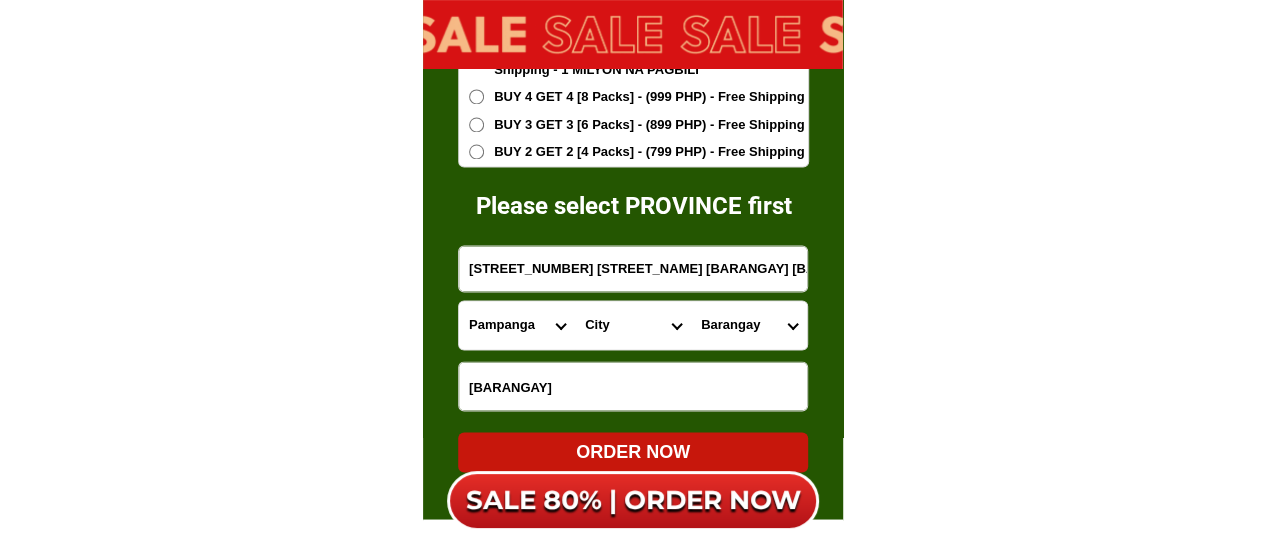 click on "City Binondo CALOOCAN Ermita Intramuros Las-pinas Makati Malabon-city Malate Mandaluyong Marikina Metro-manila-sampaloc Metro-manila-san-juan Metro-manila-san-miguel Metro-manila-san-nicolas Metro-manila-santa-ana Metro-manila-santa-mesa Muntinlupa Navotas-city North-caloocan Paco Pandacan Paranaque Pasay Pasig Pateros Port-area Quezon-city Quiapo SANTA-CRUZ SANTA-CRUZ Taguig TONDO I/II TONDO I/II Valenzuela-city" at bounding box center [633, 325] 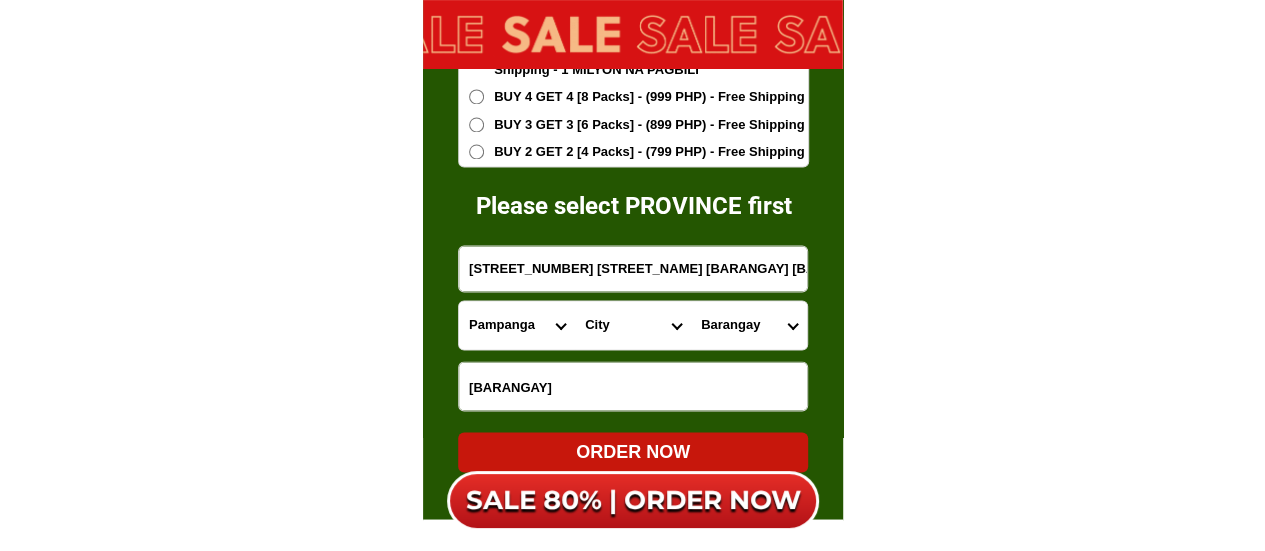 select on "[NUMBER]" 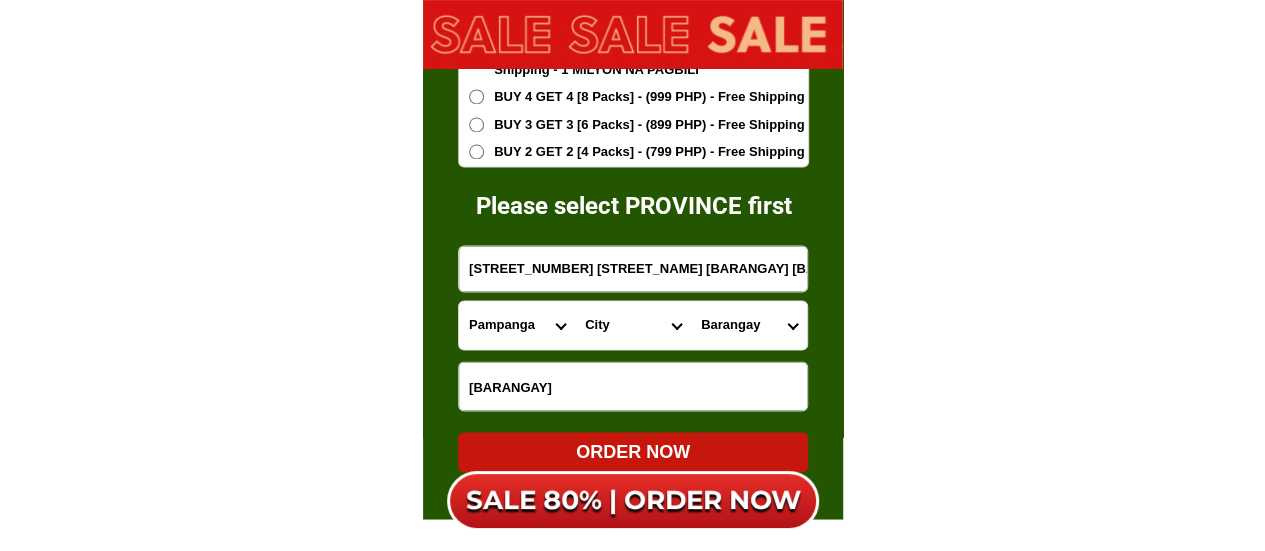 click on "City Binondo CALOOCAN Ermita Intramuros Las-pinas Makati Malabon-city Malate Mandaluyong Marikina Metro-manila-sampaloc Metro-manila-san-juan Metro-manila-san-miguel Metro-manila-san-nicolas Metro-manila-santa-ana Metro-manila-santa-mesa Muntinlupa Navotas-city North-caloocan Paco Pandacan Paranaque Pasay Pasig Pateros Port-area Quezon-city Quiapo SANTA-CRUZ SANTA-CRUZ Taguig TONDO I/II TONDO I/II Valenzuela-city" at bounding box center [633, 325] 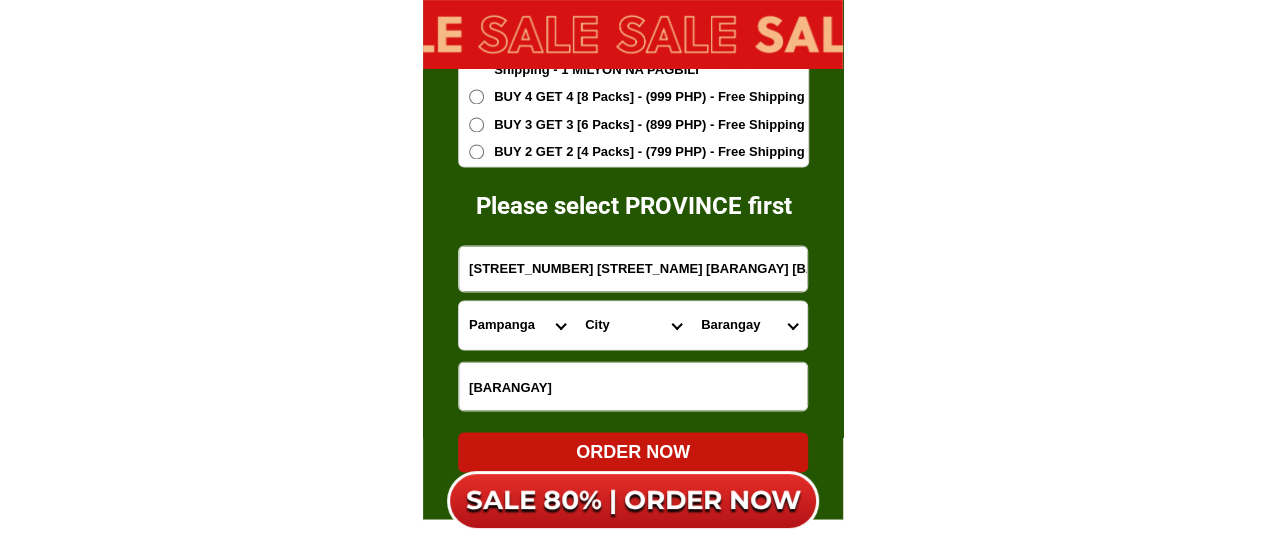click on "[BARANGAY] [BARANGAY] [BARANGAY] [BARANGAY] [BARANGAY] [BARANGAY] [BARANGAY] [BARANGAY]" at bounding box center [749, 325] 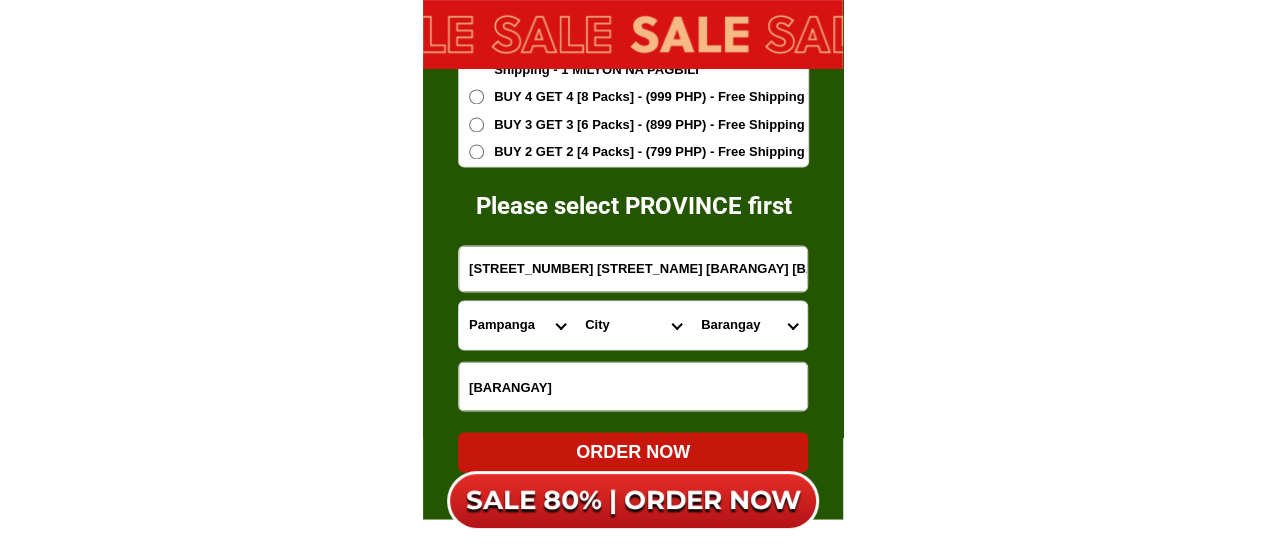 click on "Please select PROVINCE first" at bounding box center [742, 206] 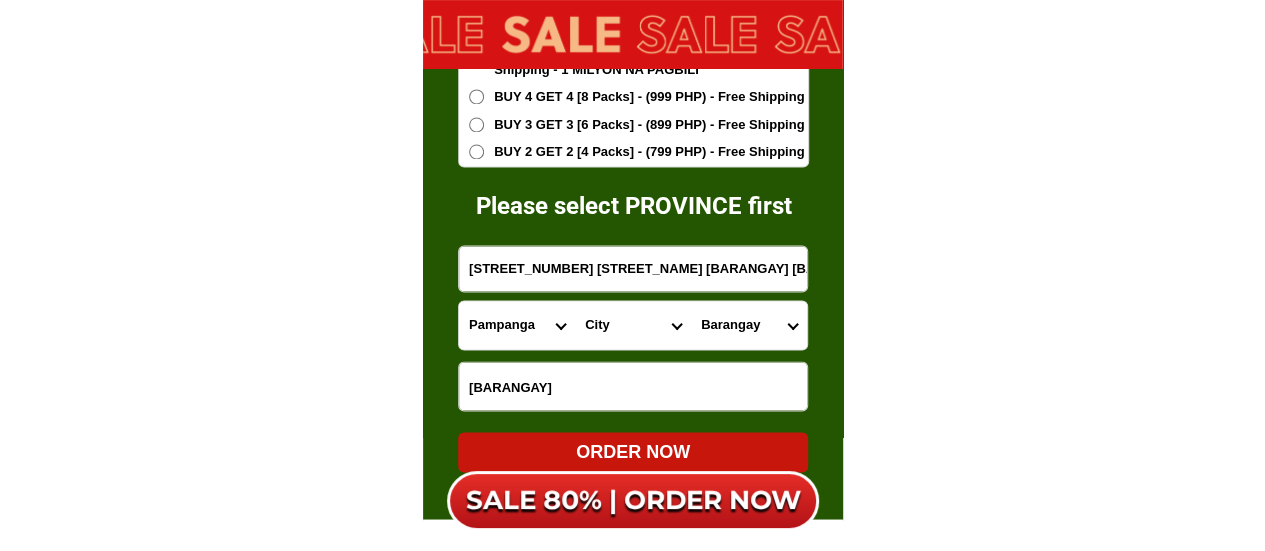 scroll, scrollTop: 0, scrollLeft: 69, axis: horizontal 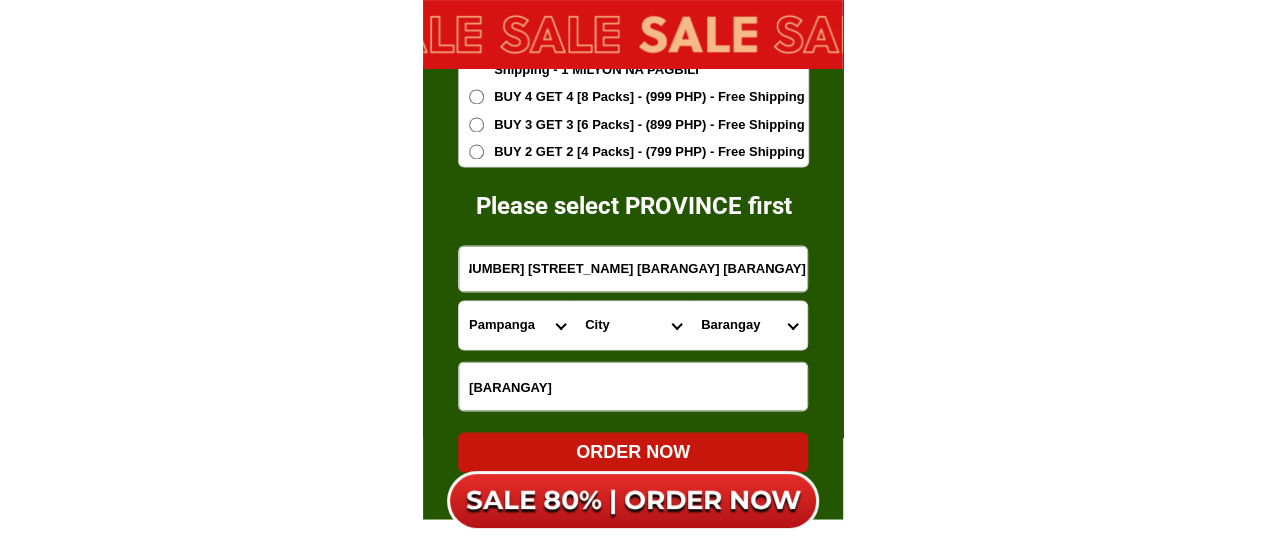 drag, startPoint x: 692, startPoint y: 265, endPoint x: 851, endPoint y: 265, distance: 159 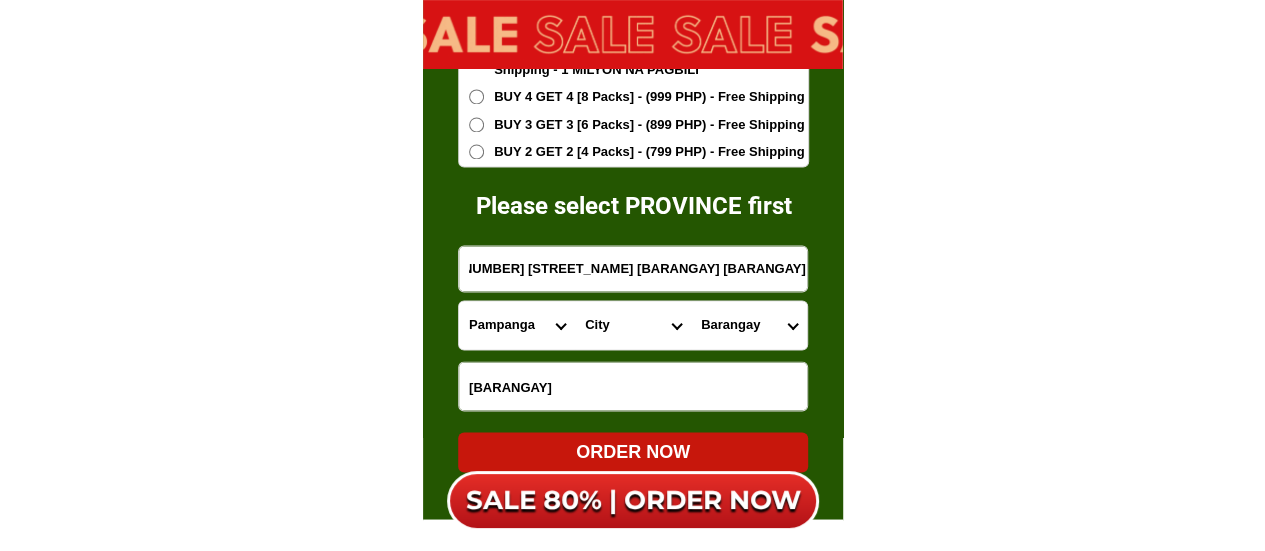 click on "20X collagen chia coffee Recommended by [NAME] Slim Body Bright Skin The most favorite coffee product in Japan SALE 80% OFF - ORDER NOW!! 1099₱ Results of some customers after 1 month of use Changes of Mr. [NAME] after 1 month of using Fitgums Coffee [NAME] has successfully lost weight Body Slimming 1 month of use Our customers' process of using Fitgums Chia Coffee Losing 8 -15KG Burn body fat Confident Cut extra calories Nice skin and good health The amount of arm and leg fat has decreased 100% Robusta Coffee Combination of Robusta Coffee
& 10 other High Quality
Ingredients GOLD Ingredients Chia Seeds Chia Seeds 3 IN 1 3 IN 1 Promotes Heart Health Boosts Energy
&nbsp;Endurance Supports Healthy Weight Loss&nbsp;&nbsp; Appearance Rejuvenation Reduces  Wrinkles Improves skin elasticity and hydration. Brighten skin, support defeat acnes. EFFECTIVE TESTED Day 0 The skin is dull andthe wrinkles are obvious Day 14 Skin texture is more even,wrinkles are reduced Day 30 Natural" at bounding box center [632, -5558] 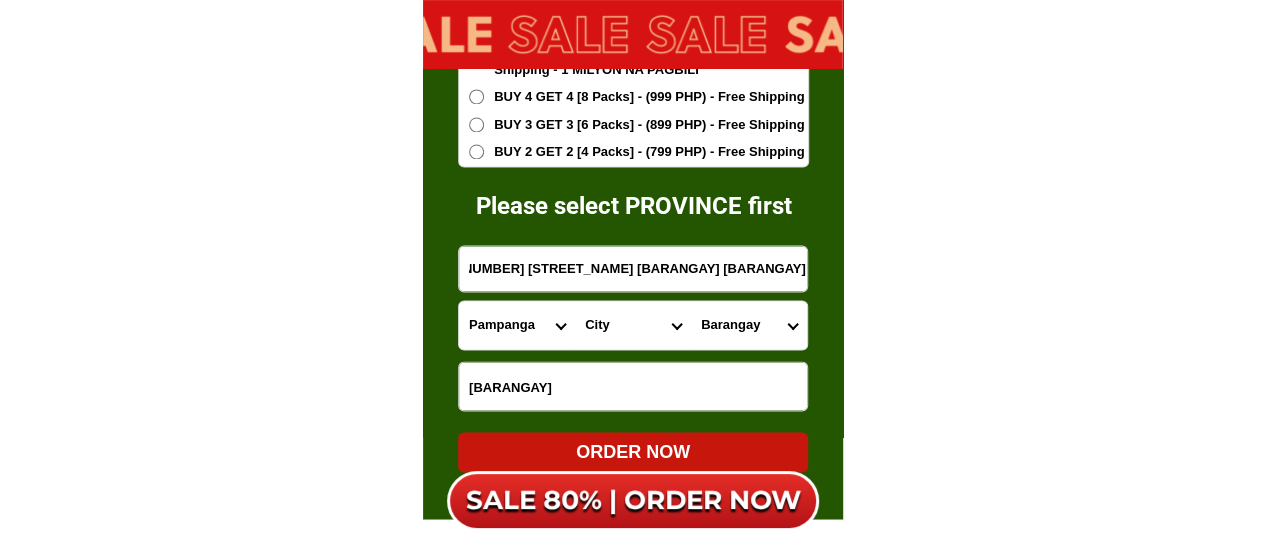scroll, scrollTop: 0, scrollLeft: 0, axis: both 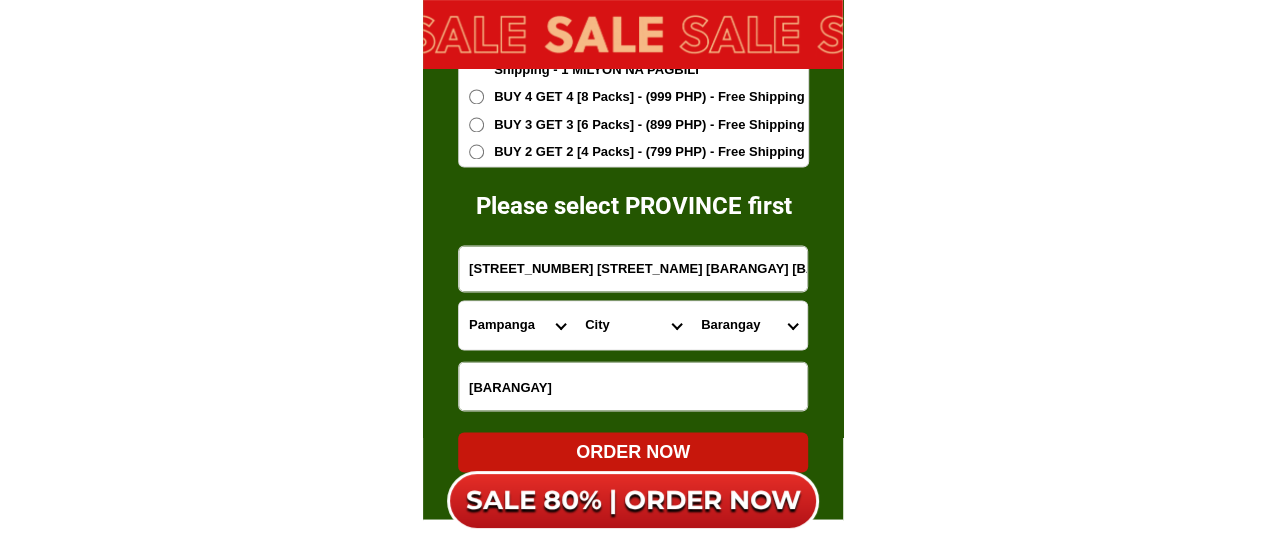 click on "[BARANGAY] [BARANGAY] [BARANGAY] [BARANGAY] [BARANGAY] [BARANGAY] [BARANGAY] [BARANGAY]" at bounding box center [749, 325] 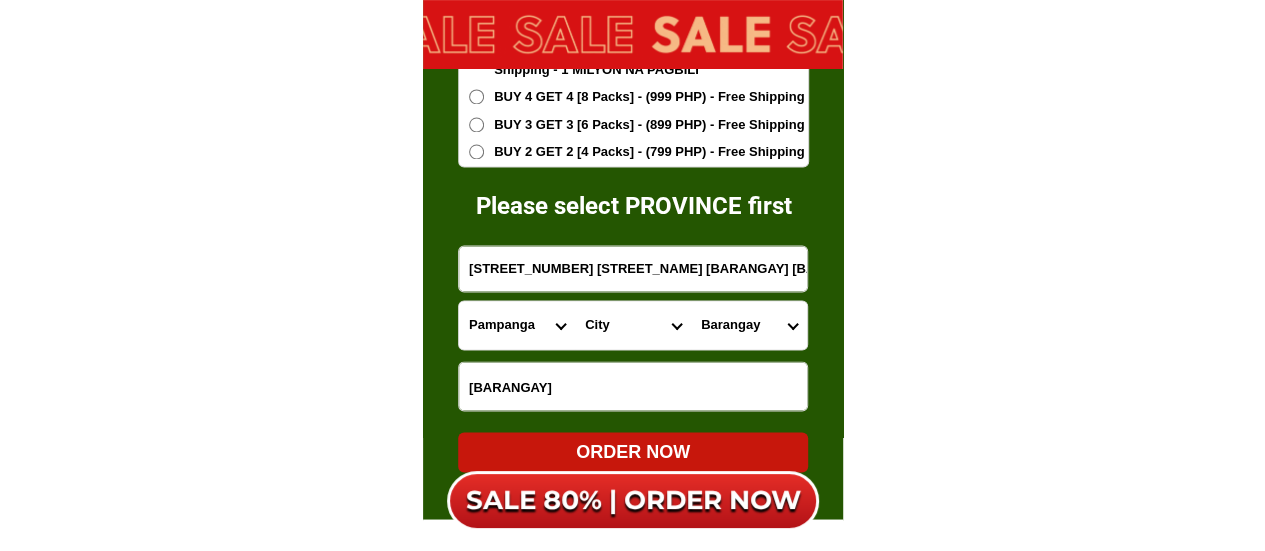 select on "[PHONE]" 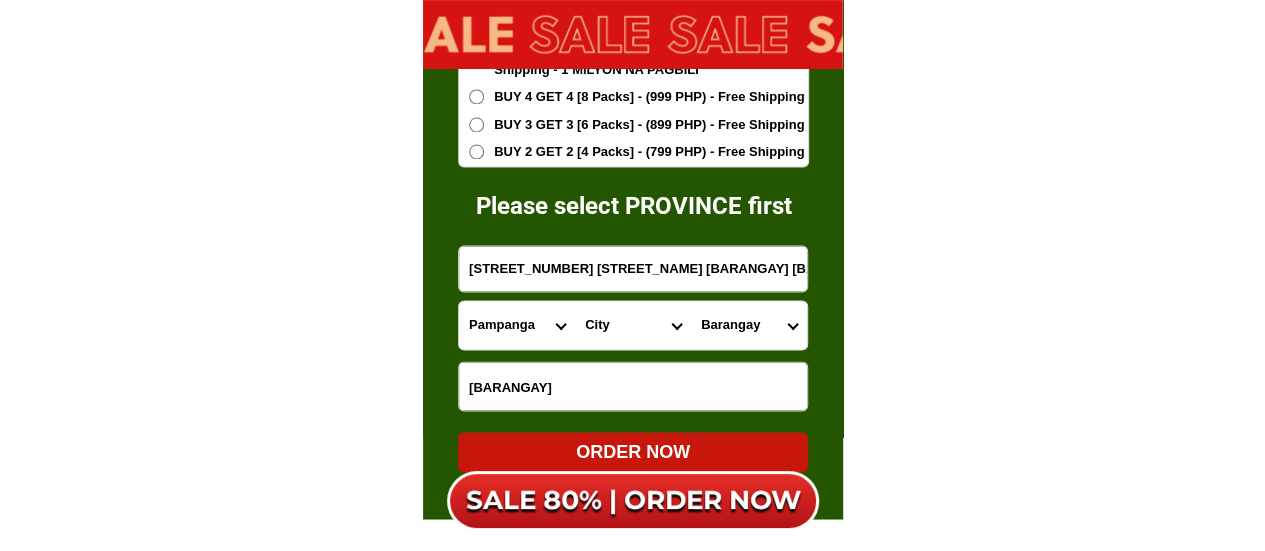click on "[BARANGAY] [BARANGAY] [BARANGAY] [BARANGAY] [BARANGAY] [BARANGAY] [BARANGAY] [BARANGAY]" at bounding box center (749, 325) 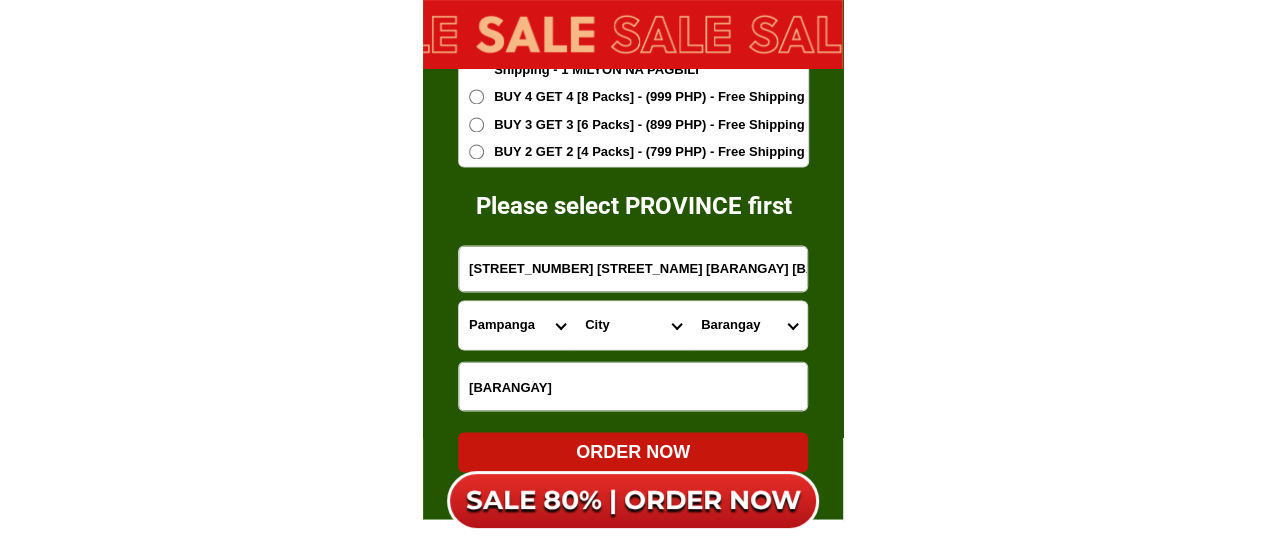 scroll, scrollTop: 13008, scrollLeft: 0, axis: vertical 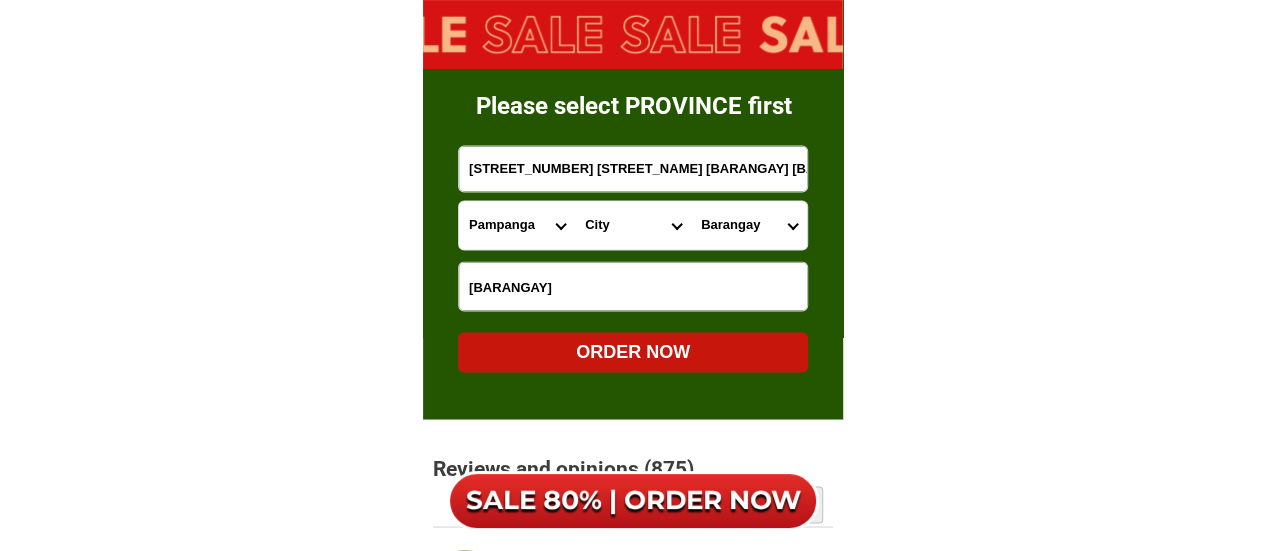 click on "ORDER NOW" at bounding box center [633, 351] 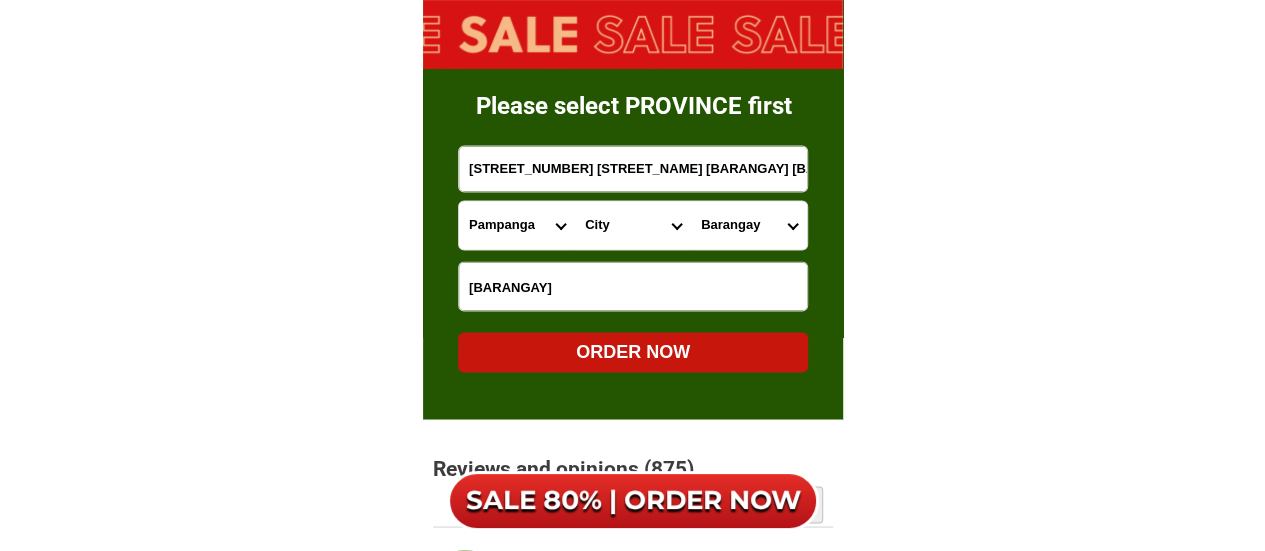 radio on "true" 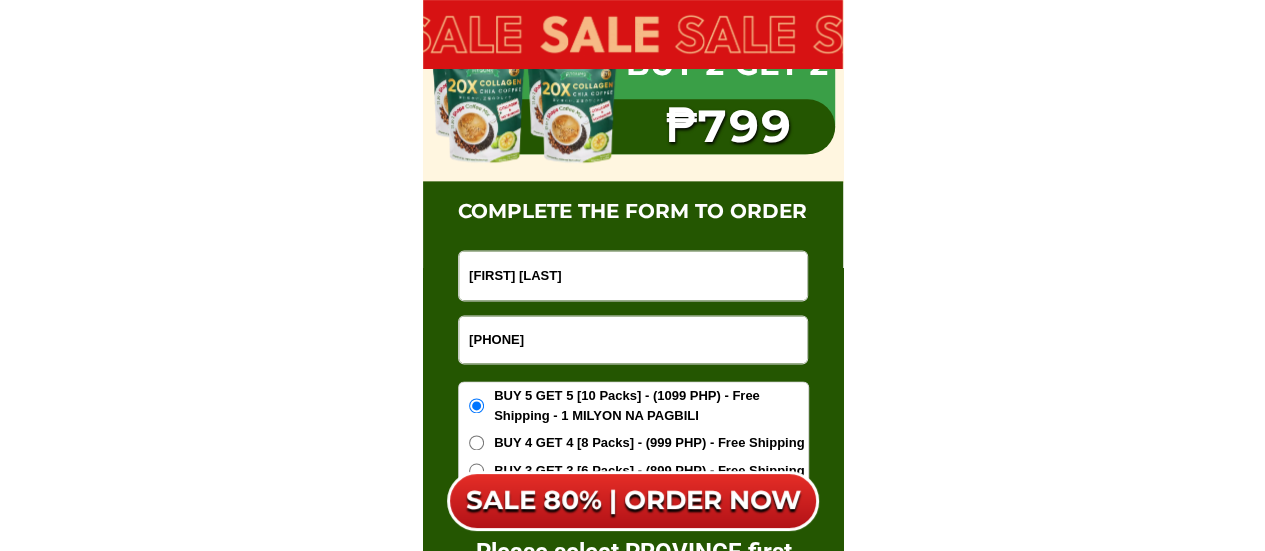 scroll, scrollTop: 12608, scrollLeft: 0, axis: vertical 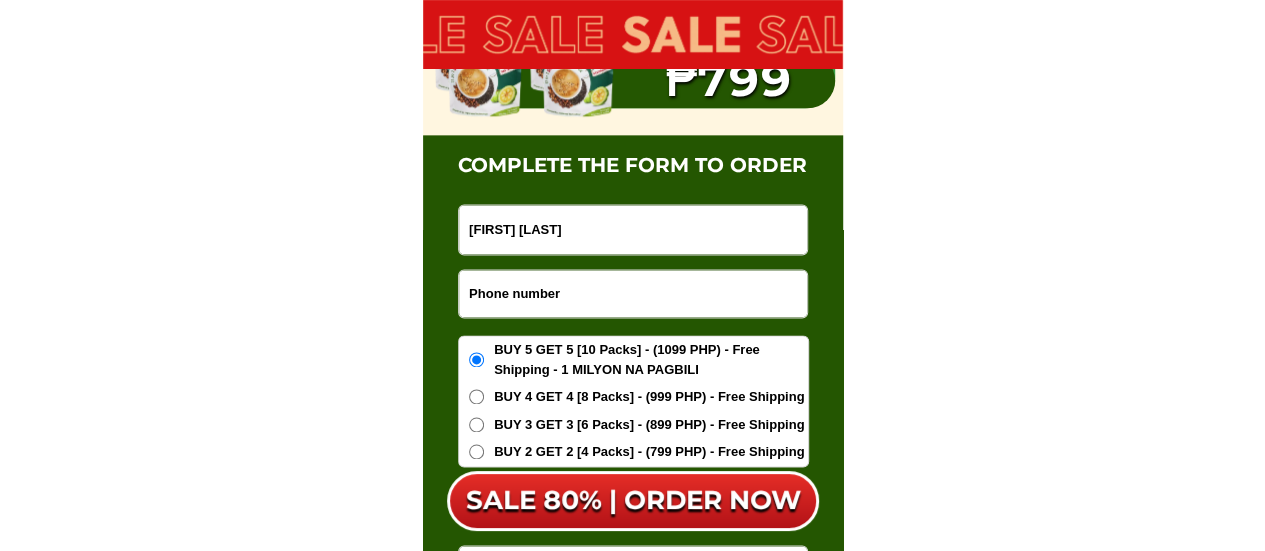 click at bounding box center [633, 293] 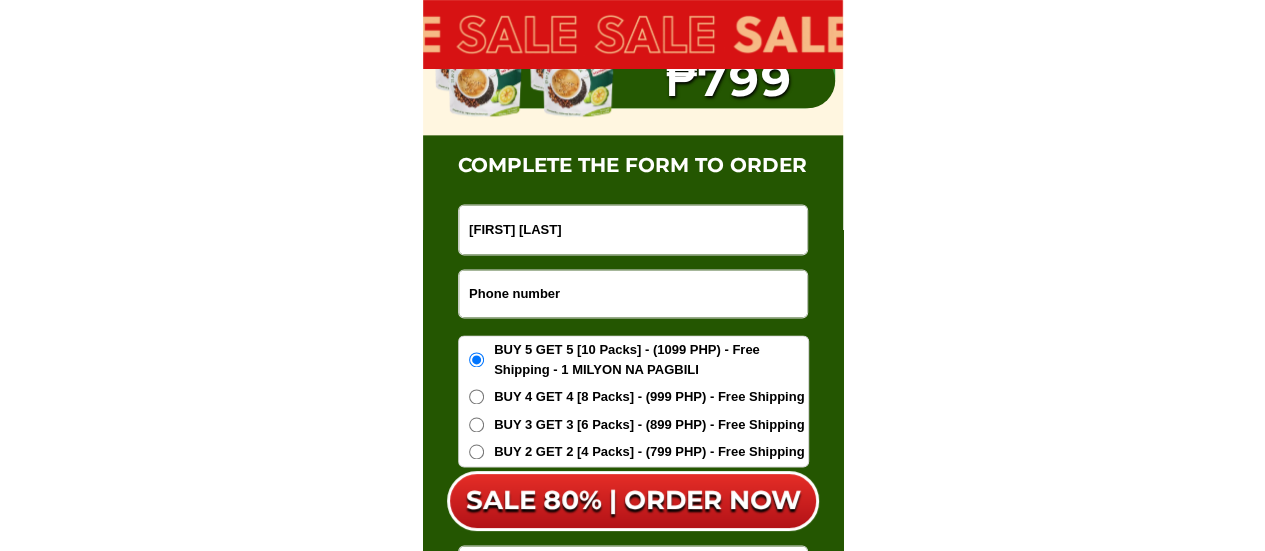 paste on "[PHONE]" 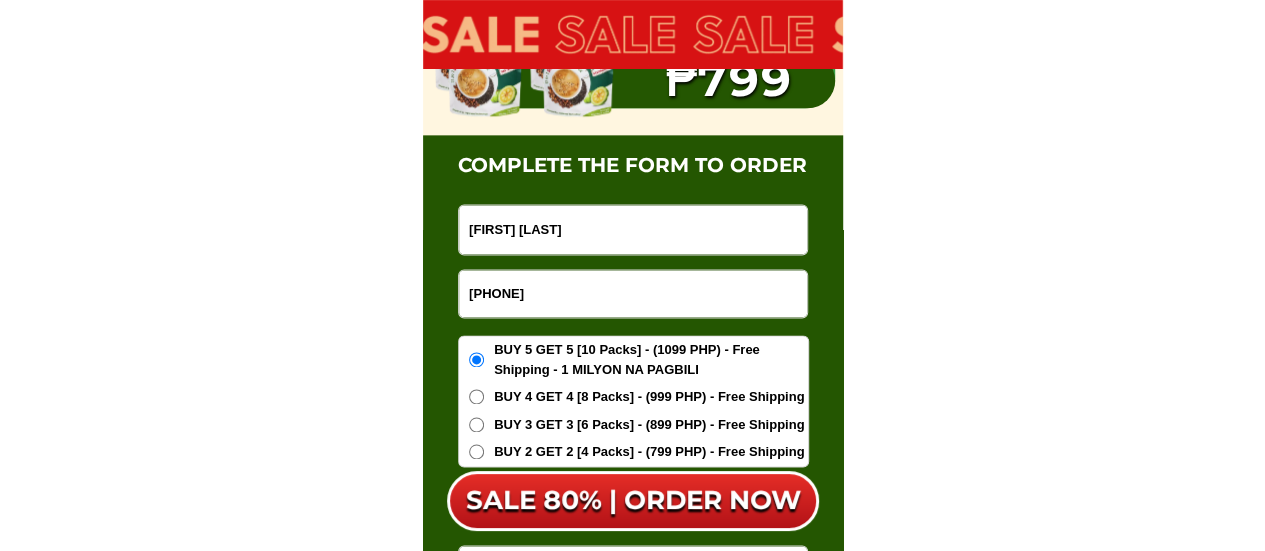 type on "[PHONE]" 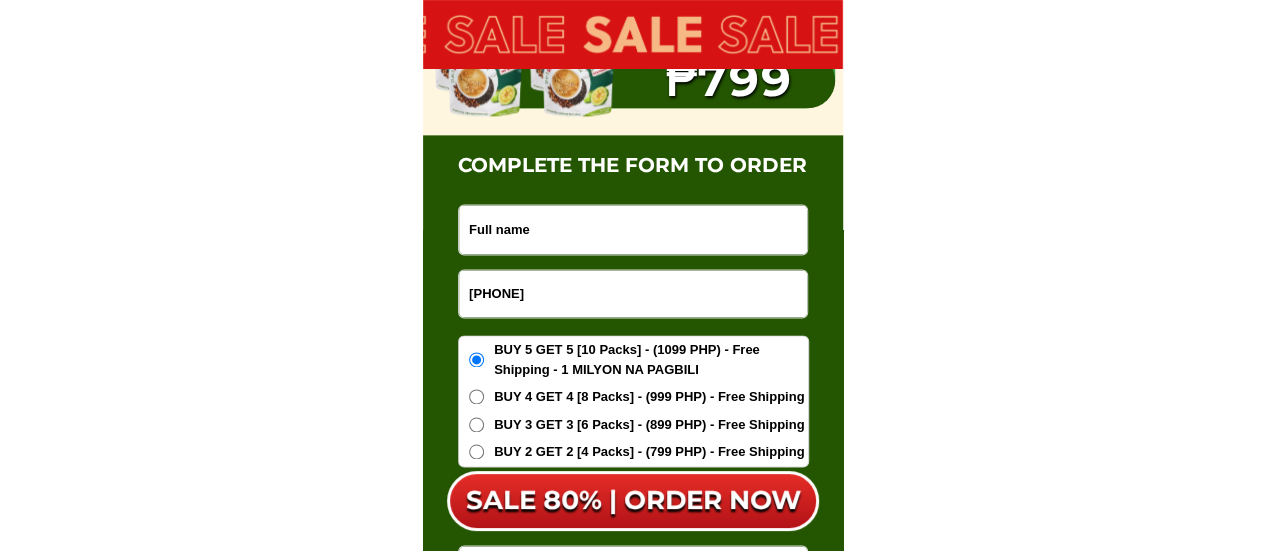 click at bounding box center (633, 229) 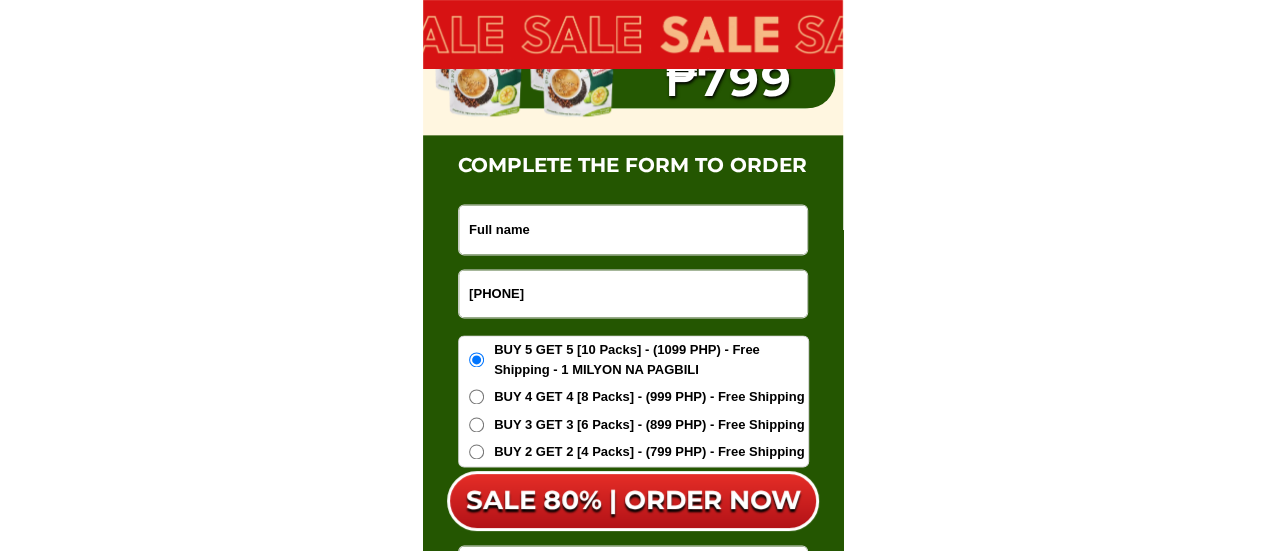 paste on "[NAME]" 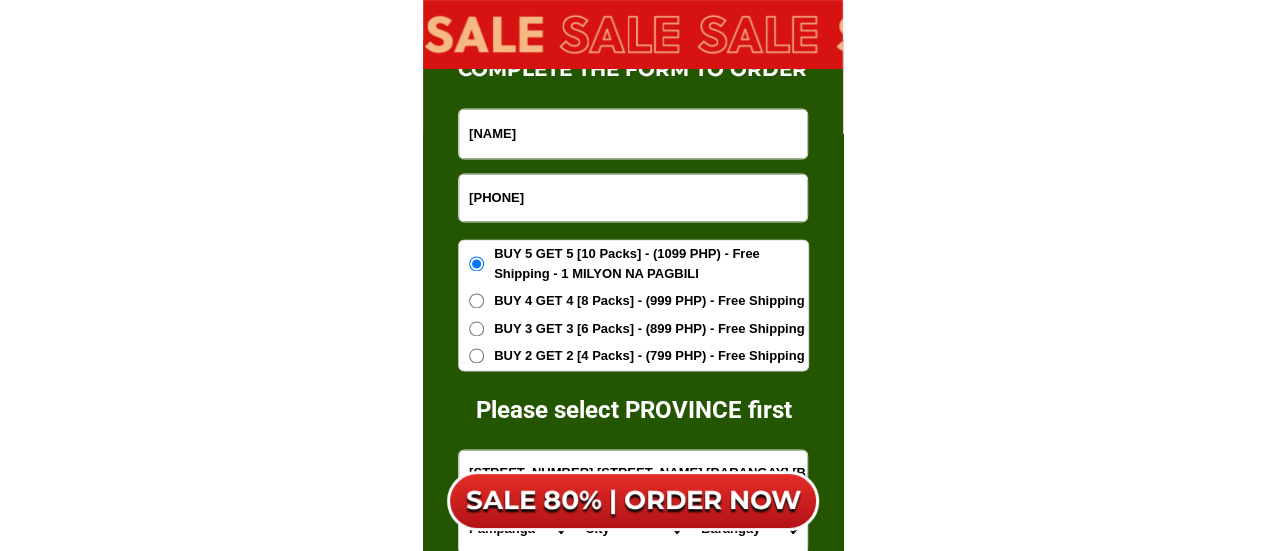 scroll, scrollTop: 12808, scrollLeft: 0, axis: vertical 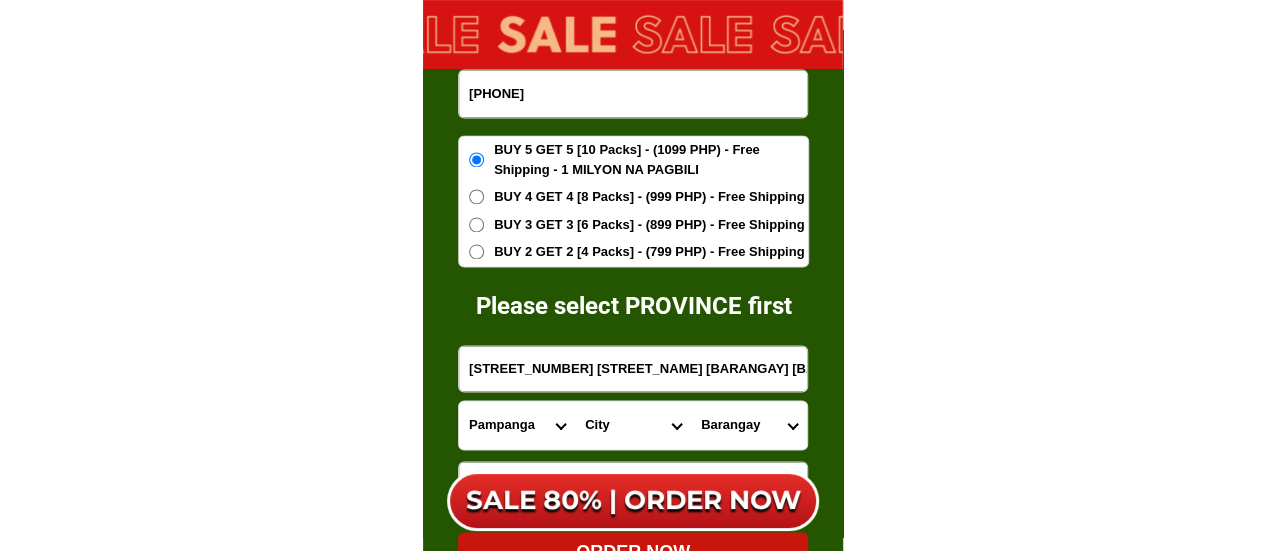 type on "[NAME]" 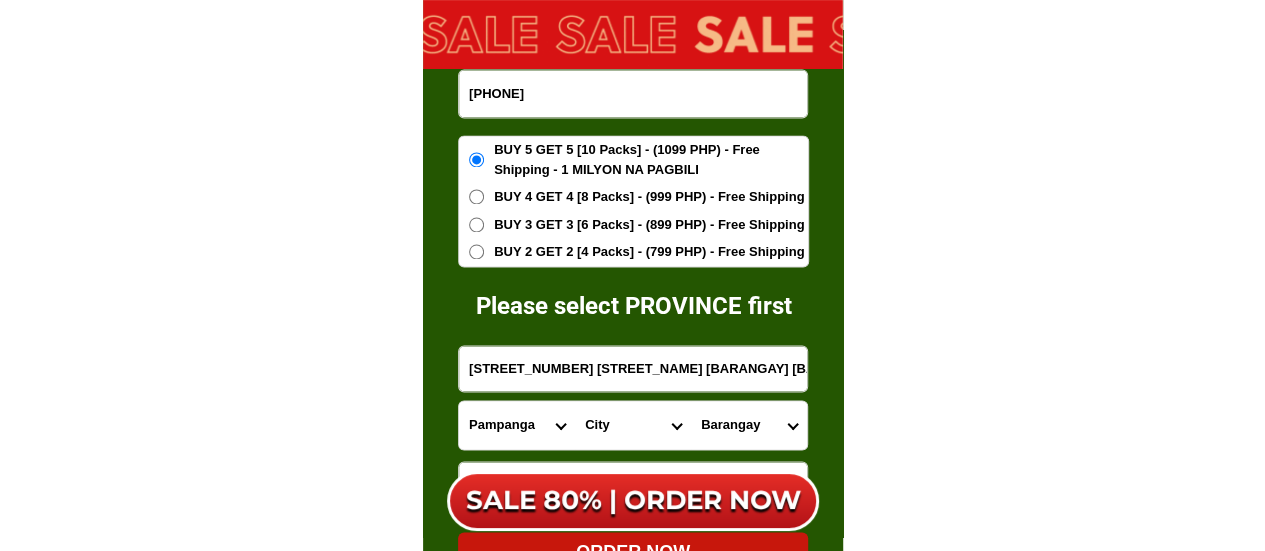 scroll, scrollTop: 12908, scrollLeft: 0, axis: vertical 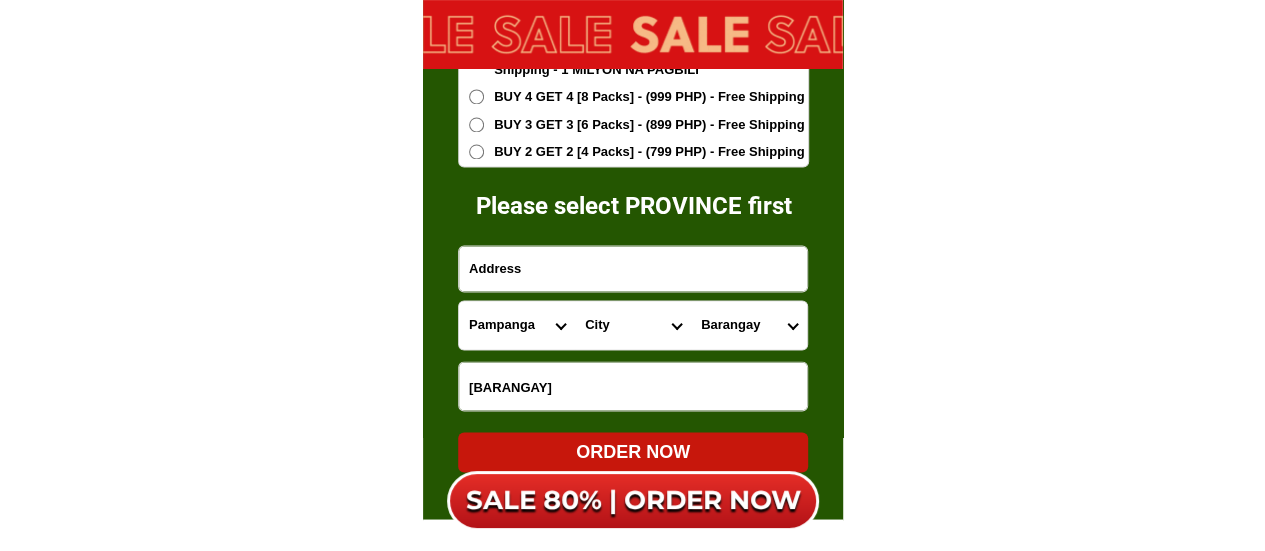 click at bounding box center [633, 268] 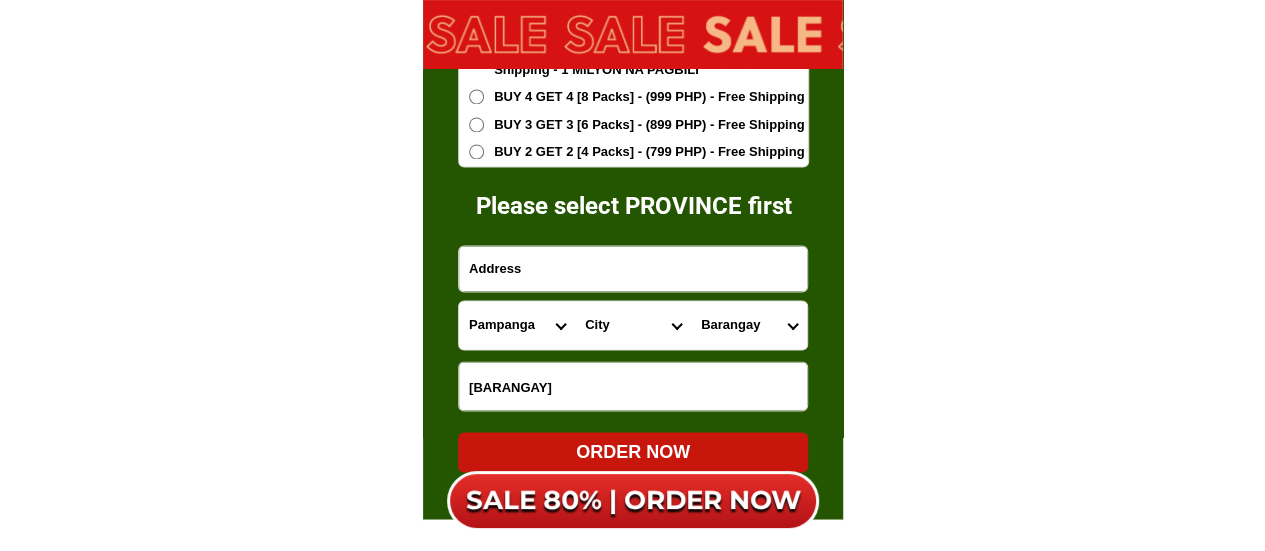 paste on "[STREET_NUMBER] [STREET_NAME] [BARANGAY] [BARANGAY] [CITY]" 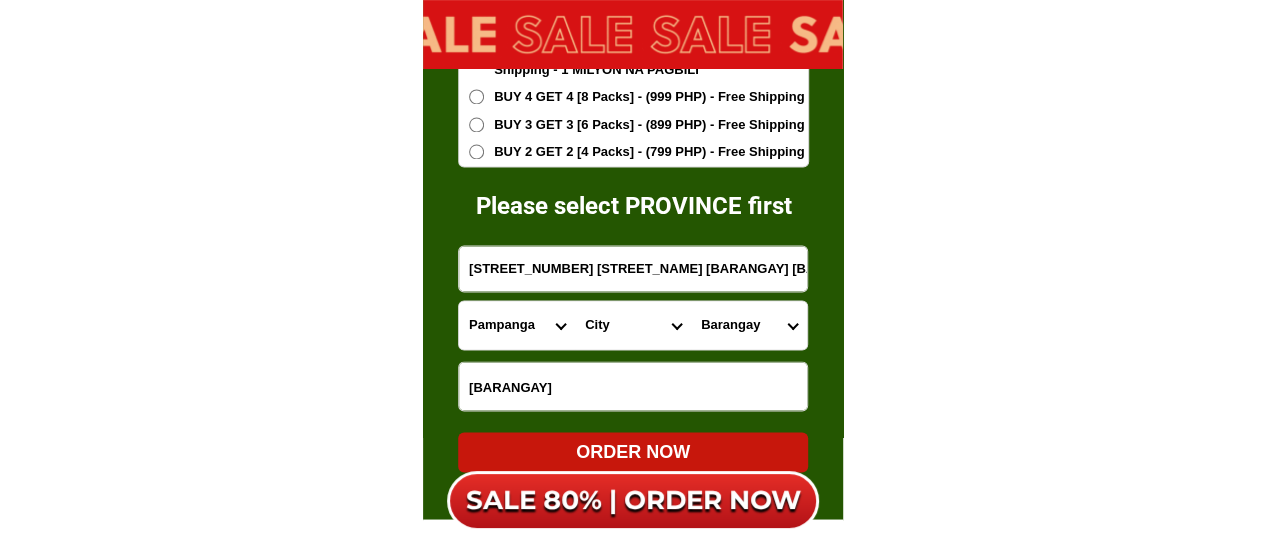 scroll, scrollTop: 0, scrollLeft: 60, axis: horizontal 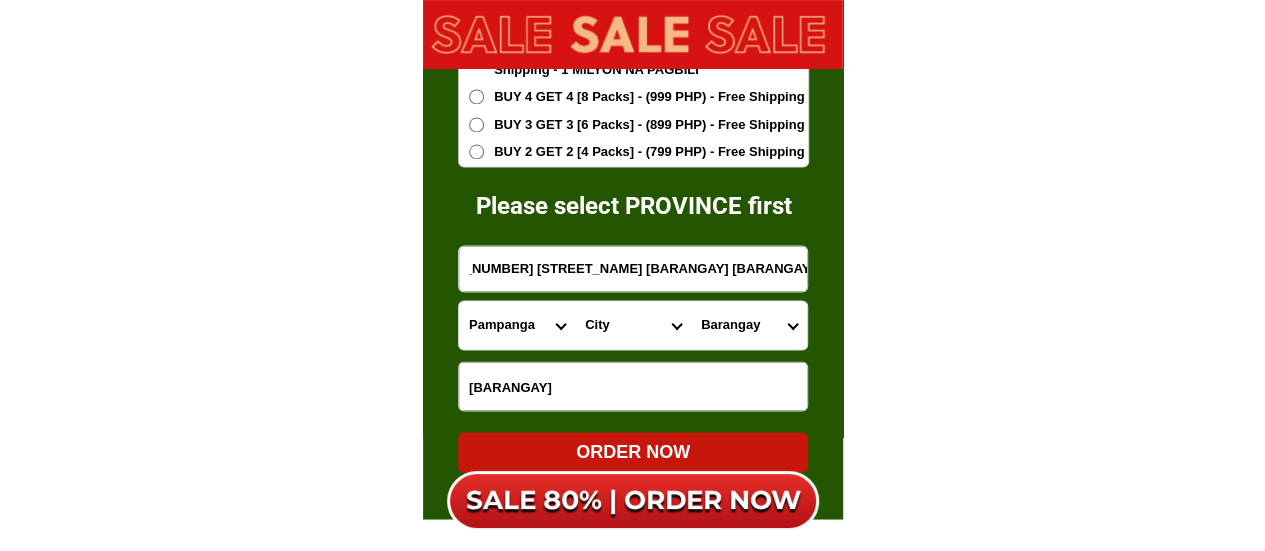 type on "[STREET_NUMBER] [STREET_NAME] [BARANGAY] [BARANGAY] [CITY]" 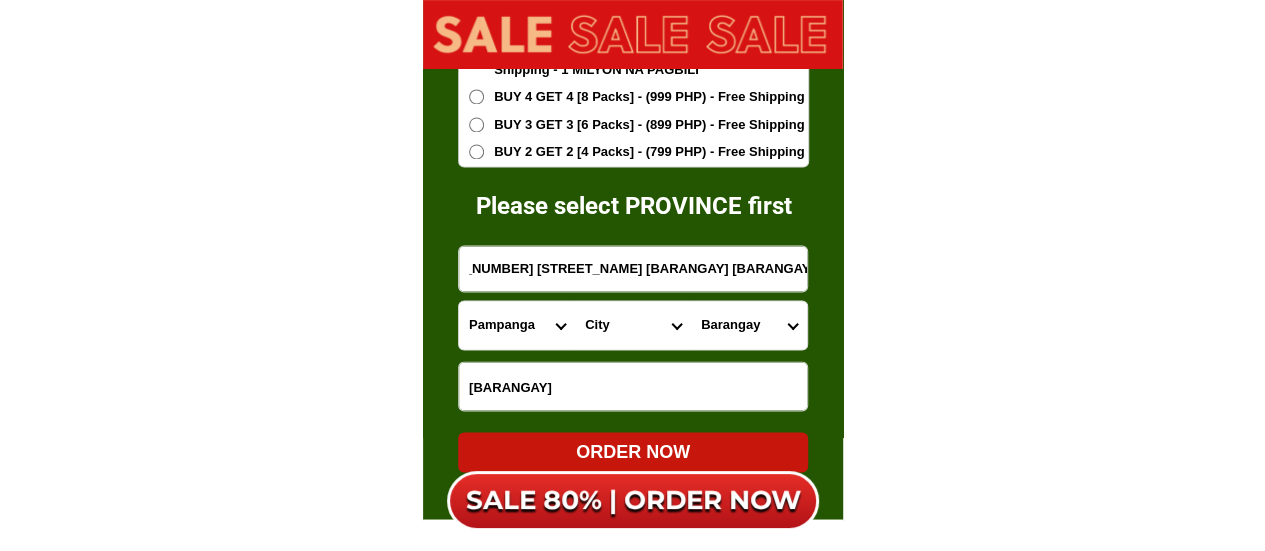 scroll, scrollTop: 0, scrollLeft: 0, axis: both 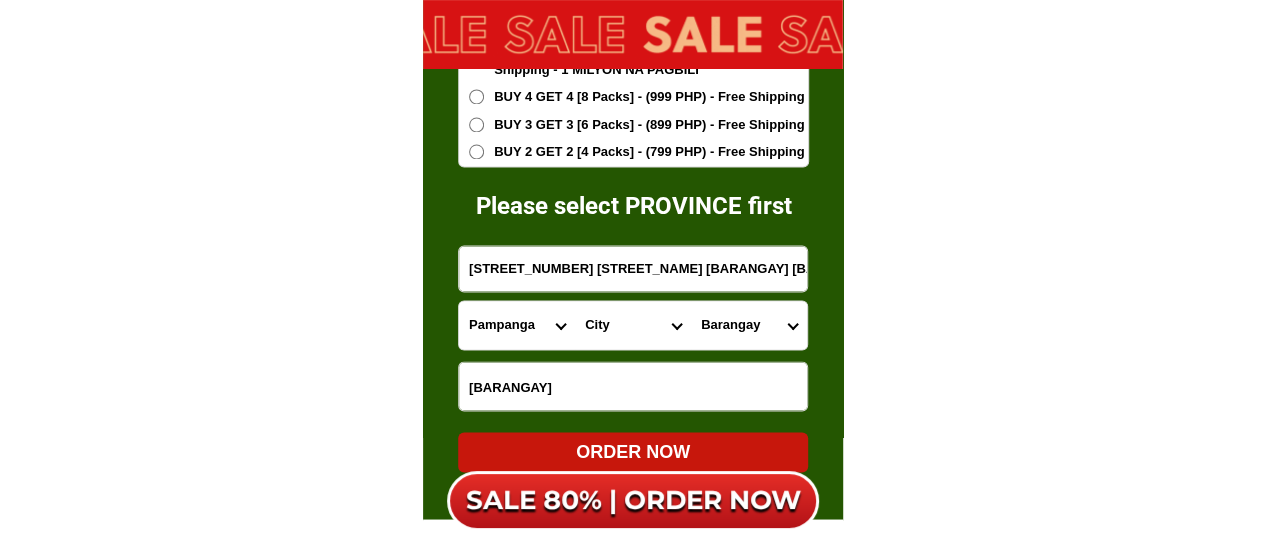 click on "Province Abra Agusan-del-norte Agusan-del-sur Aklan Albay Antique Apayao Aurora Basilan Bataan Batanes Batangas Benguet Biliran Bohol Bukidnon Bulacan Cagayan Camarines-norte Camarines-sur Camiguin Capiz Catanduanes Cavite Cebu Cotabato Davao-de-oro Davao-del-norte Davao-del-sur Davao-occidental Davao-oriental Dinagat-islands Eastern-samar Guimaras Ifugao Ilocos-norte Ilocos-sur Iloilo Isabela Kalinga La-union Laguna Lanao-del-norte Lanao-del-sur Leyte Maguindanao Marinduque Masbate Metro-manila Misamis-occidental Misamis-oriental Mountain-province Negros-occidental Negros-oriental Northern-samar Nueva-ecija Nueva-vizcaya Occidental-mindoro Oriental-mindoro Palawan Pampanga Pangasinan Quezon Quirino Rizal Romblon Sarangani Siquijor Sorsogon South-cotabato Southern-leyte Sultan-kudarat Sulu Surigao-del-norte Surigao-del-sur Tarlac Tawi-tawi Western-samar Zambales Zamboanga-del-norte Zamboanga-del-sur Zamboanga-sibugay" at bounding box center [517, 325] 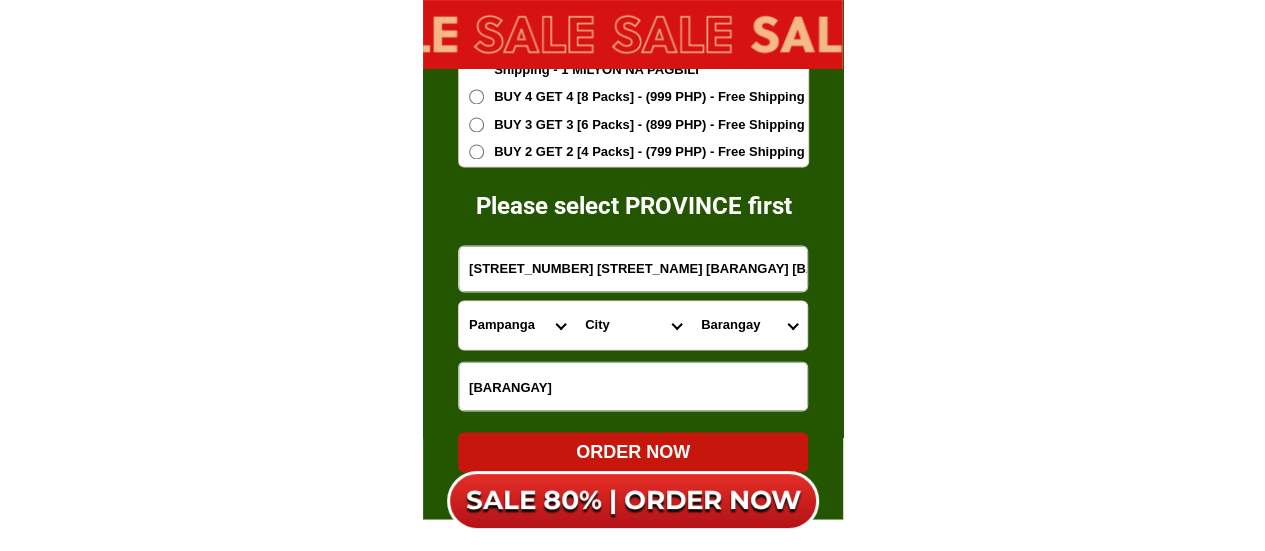 select on "[NUMBER]" 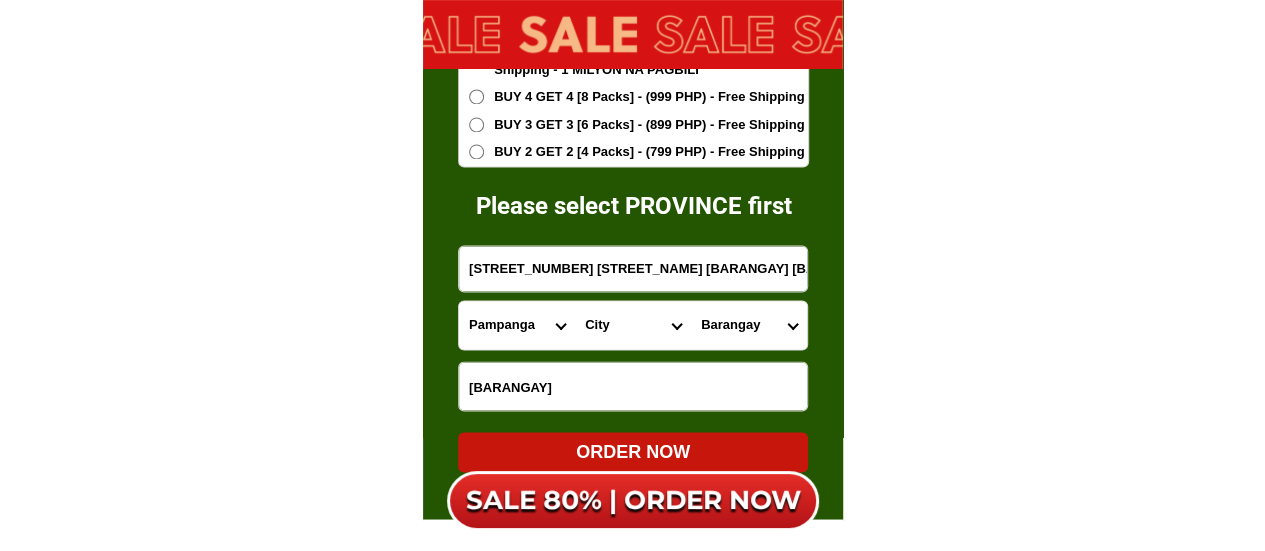click on "Province Abra Agusan-del-norte Agusan-del-sur Aklan Albay Antique Apayao Aurora Basilan Bataan Batanes Batangas Benguet Biliran Bohol Bukidnon Bulacan Cagayan Camarines-norte Camarines-sur Camiguin Capiz Catanduanes Cavite Cebu Cotabato Davao-de-oro Davao-del-norte Davao-del-sur Davao-occidental Davao-oriental Dinagat-islands Eastern-samar Guimaras Ifugao Ilocos-norte Ilocos-sur Iloilo Isabela Kalinga La-union Laguna Lanao-del-norte Lanao-del-sur Leyte Maguindanao Marinduque Masbate Metro-manila Misamis-occidental Misamis-oriental Mountain-province Negros-occidental Negros-oriental Northern-samar Nueva-ecija Nueva-vizcaya Occidental-mindoro Oriental-mindoro Palawan Pampanga Pangasinan Quezon Quirino Rizal Romblon Sarangani Siquijor Sorsogon South-cotabato Southern-leyte Sultan-kudarat Sulu Surigao-del-norte Surigao-del-sur Tarlac Tawi-tawi Western-samar Zambales Zamboanga-del-norte Zamboanga-del-sur Zamboanga-sibugay" at bounding box center [517, 325] 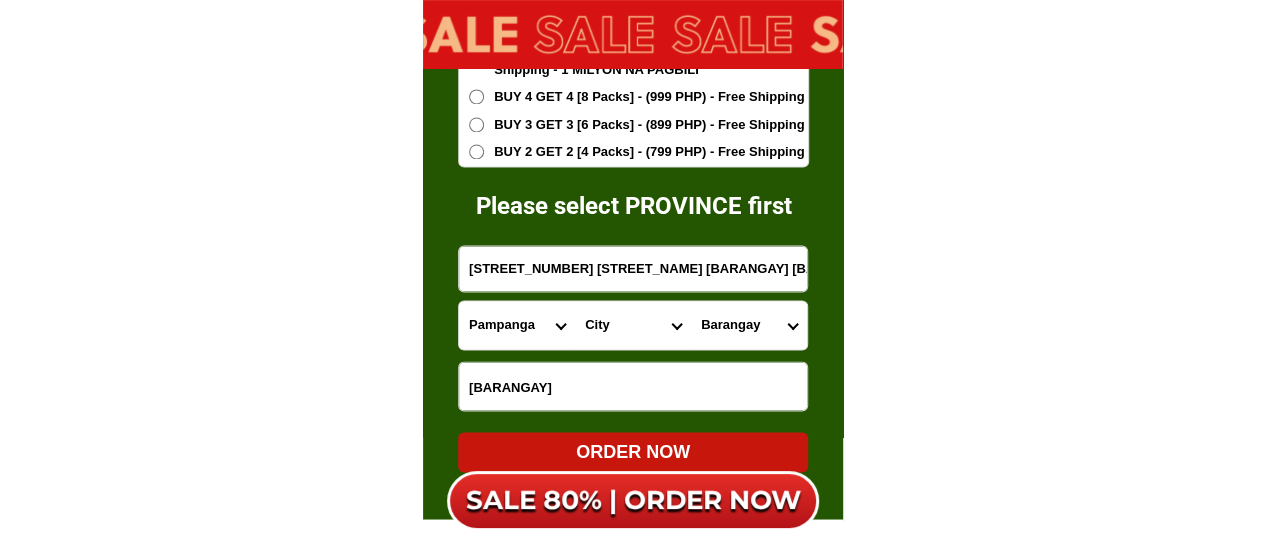 click on "City Binondo CALOOCAN Ermita Intramuros Las-pinas Makati Malabon-city Malate Mandaluyong Marikina Metro-manila-sampaloc Metro-manila-san-juan Metro-manila-san-miguel Metro-manila-san-nicolas Metro-manila-santa-ana Metro-manila-santa-mesa Muntinlupa Navotas-city North-caloocan Paco Pandacan Paranaque Pasay Pasig Pateros Port-area Quezon-city Quiapo SANTA-CRUZ SANTA-CRUZ Taguig TONDO I/II TONDO I/II Valenzuela-city" at bounding box center (633, 325) 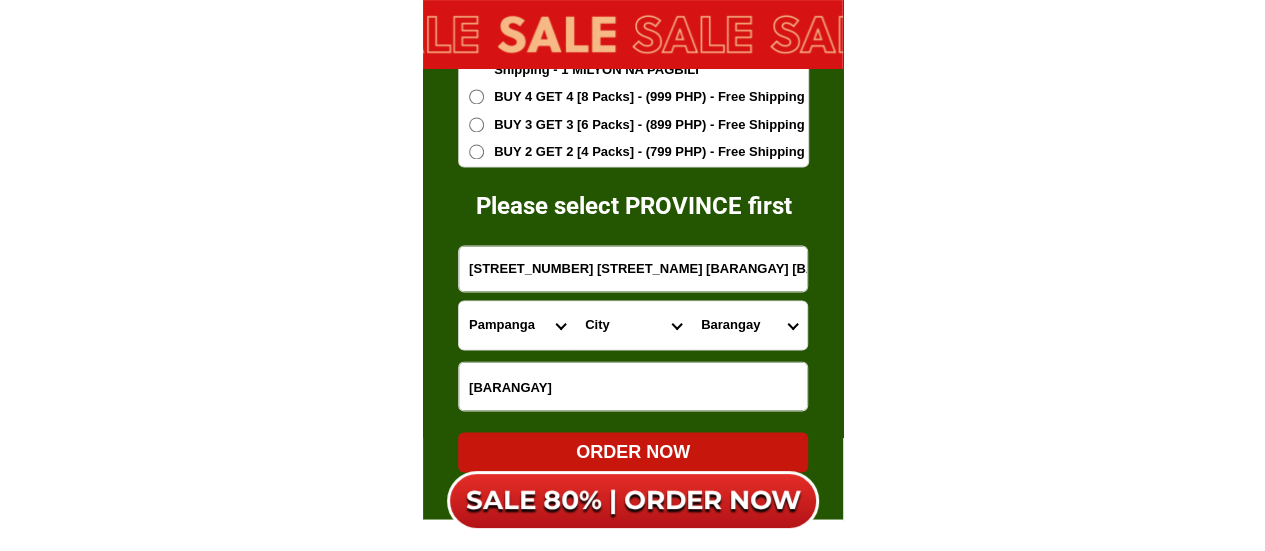 select on "[PHONE]" 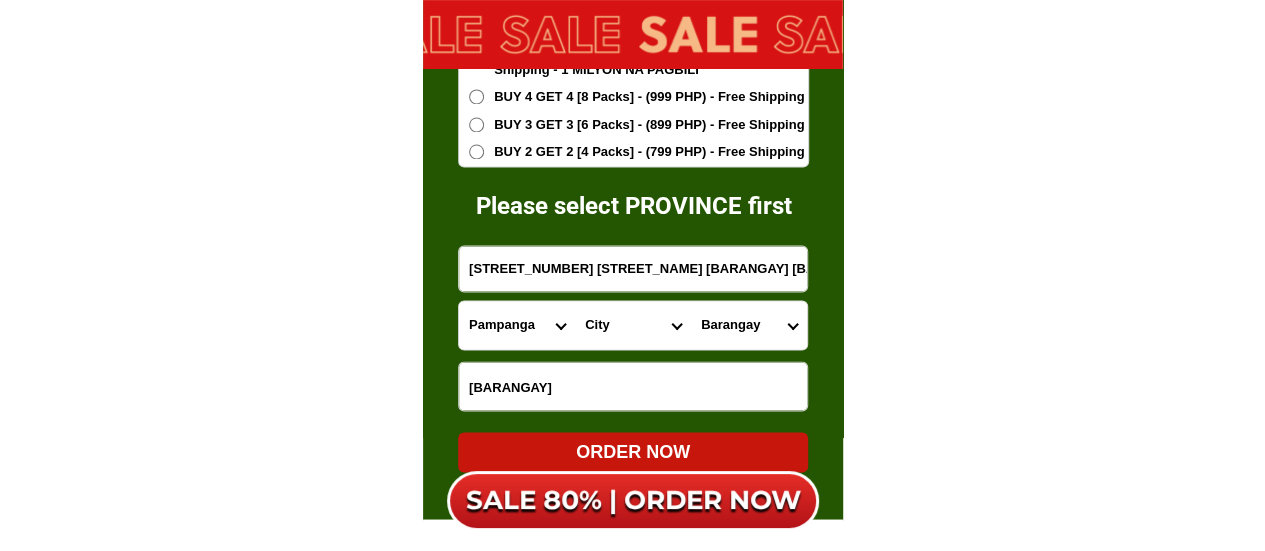 click on "City Binondo CALOOCAN Ermita Intramuros Las-pinas Makati Malabon-city Malate Mandaluyong Marikina Metro-manila-sampaloc Metro-manila-san-juan Metro-manila-san-miguel Metro-manila-san-nicolas Metro-manila-santa-ana Metro-manila-santa-mesa Muntinlupa Navotas-city North-caloocan Paco Pandacan Paranaque Pasay Pasig Pateros Port-area Quezon-city Quiapo SANTA-CRUZ SANTA-CRUZ Taguig TONDO I/II TONDO I/II Valenzuela-city" at bounding box center [633, 325] 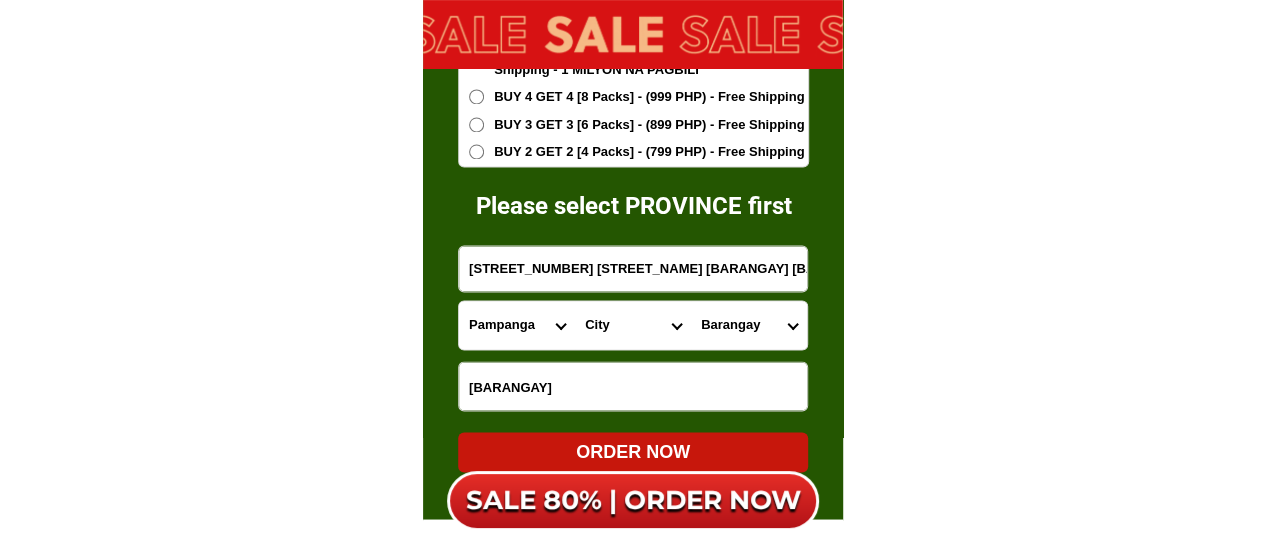scroll, scrollTop: 0, scrollLeft: 60, axis: horizontal 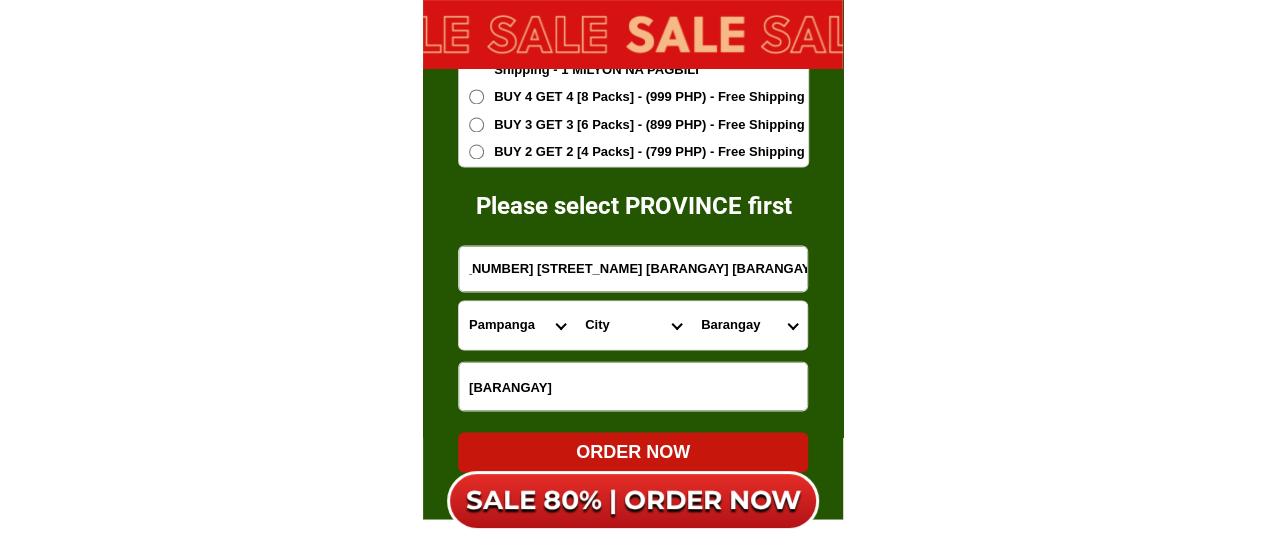 drag, startPoint x: 726, startPoint y: 265, endPoint x: 888, endPoint y: 268, distance: 162.02777 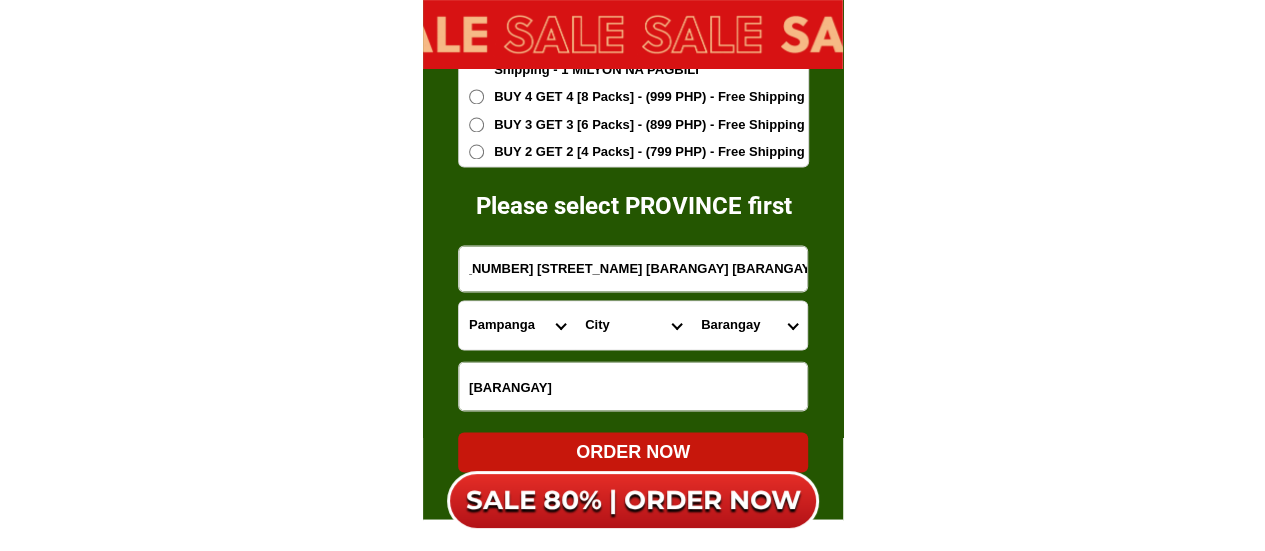 click on "20X collagen chia coffee Recommended by [NAME] Slim Body Bright Skin The most favorite coffee product in Japan SALE 80% OFF - ORDER NOW!! 1099₱ Results of some customers after 1 month of use Changes of Mr. [NAME] after 1 month of using Fitgums Coffee [NAME] has successfully lost weight Body Slimming 1 month of use Our customers' process of using Fitgums Chia Coffee Losing 8 -15KG Burn body fat Confident Cut extra calories Nice skin and good health The amount of arm and leg fat has decreased 100% Robusta Coffee Combination of Robusta Coffee
& 10 other High Quality
Ingredients GOLD Ingredients Chia Seeds Chia Seeds 3 IN 1 3 IN 1 Promotes Heart Health Boosts Energy
&nbsp;Endurance Supports Healthy Weight Loss&nbsp;&nbsp; Appearance Rejuvenation Reduces  Wrinkles Improves skin elasticity and hydration. Brighten skin, support defeat acnes. EFFECTIVE TESTED Day 0 The skin is dull andthe wrinkles are obvious Day 14 Skin texture is more even,wrinkles are reduced Day 30 Natural" at bounding box center (632, -5558) 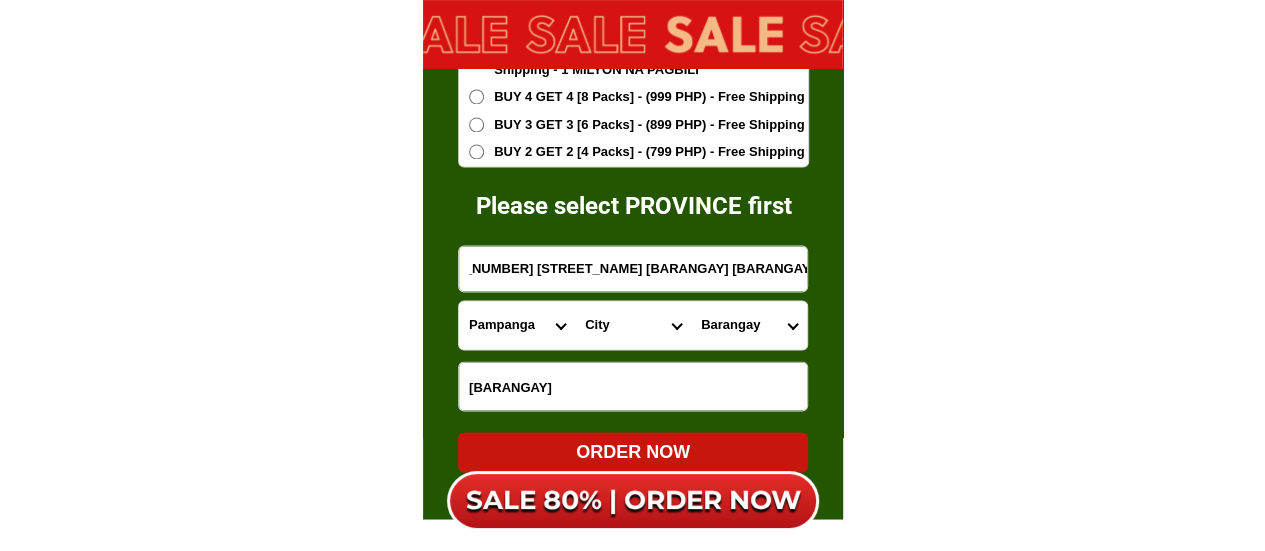 click on "[BARANGAY] [BARANGAY] [BARANGAY] [BARANGAY] [BARANGAY] [BARANGAY] [BARANGAY] [BARANGAY] [BARANGAY] [BARANGAY] [BARANGAY] [BARANGAY] [BARANGAY] [BARANGAY] [BARANGAY] [BARANGAY] [BARANGAY] [BARANGAY] [BARANGAY] [BARANGAY] [BARANGAY] [BARANGAY] [BARANGAY]" at bounding box center [749, 325] 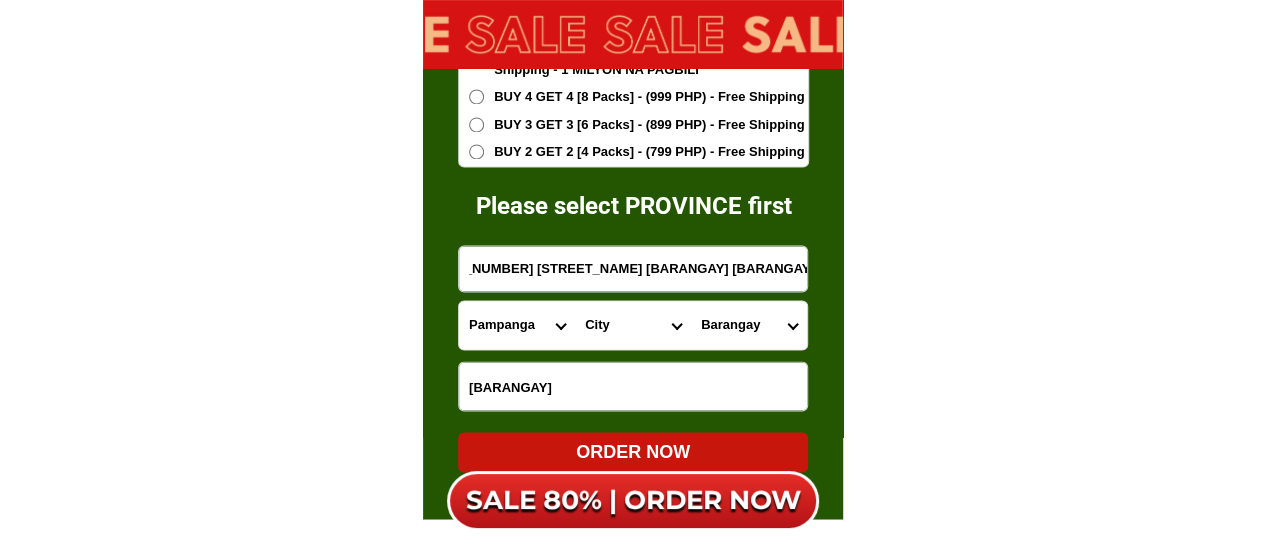 scroll, scrollTop: 0, scrollLeft: 0, axis: both 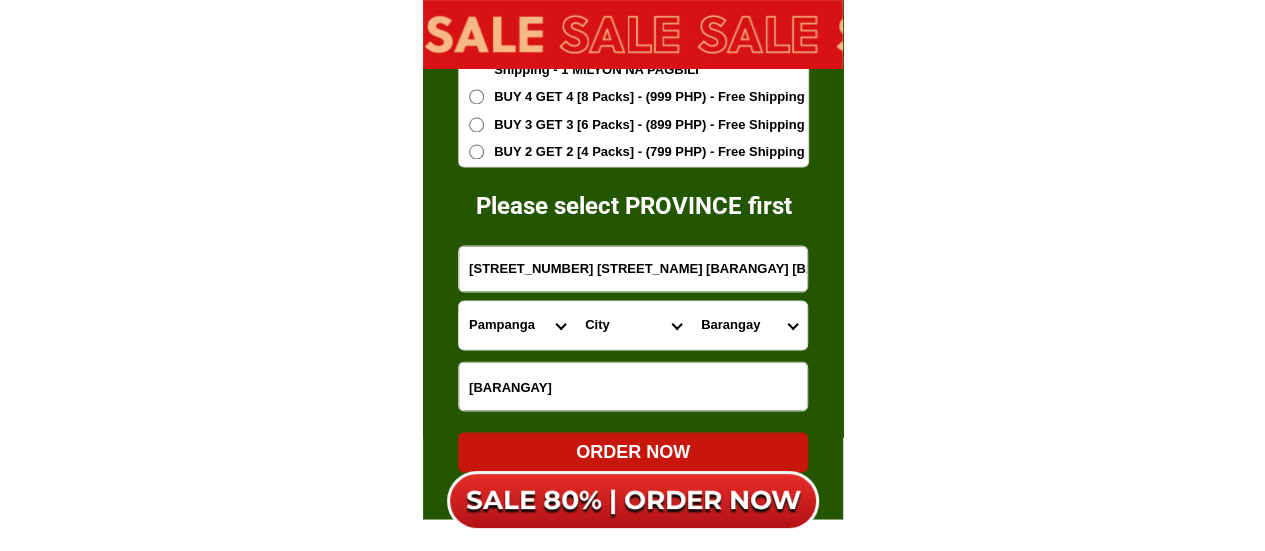 select on "[PHONE]" 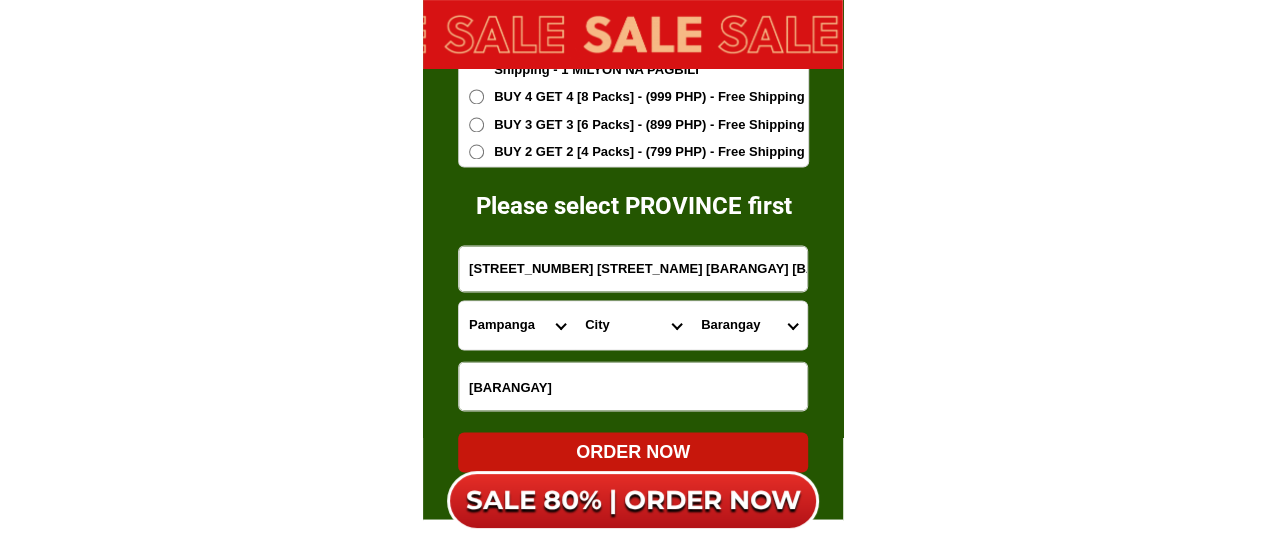 click on "[BARANGAY] [BARANGAY] [BARANGAY] [BARANGAY] [BARANGAY] [BARANGAY] [BARANGAY] [BARANGAY] [BARANGAY] [BARANGAY] [BARANGAY] [BARANGAY] [BARANGAY] [BARANGAY] [BARANGAY] [BARANGAY] [BARANGAY] [BARANGAY] [BARANGAY] [BARANGAY] [BARANGAY] [BARANGAY] [BARANGAY]" at bounding box center (749, 325) 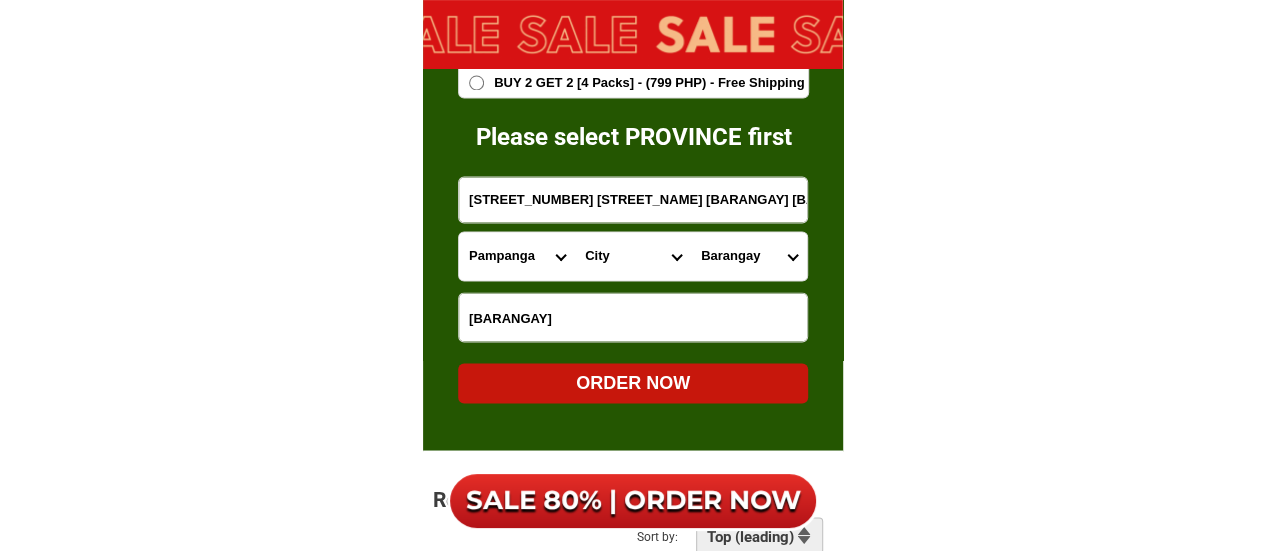 scroll, scrollTop: 13008, scrollLeft: 0, axis: vertical 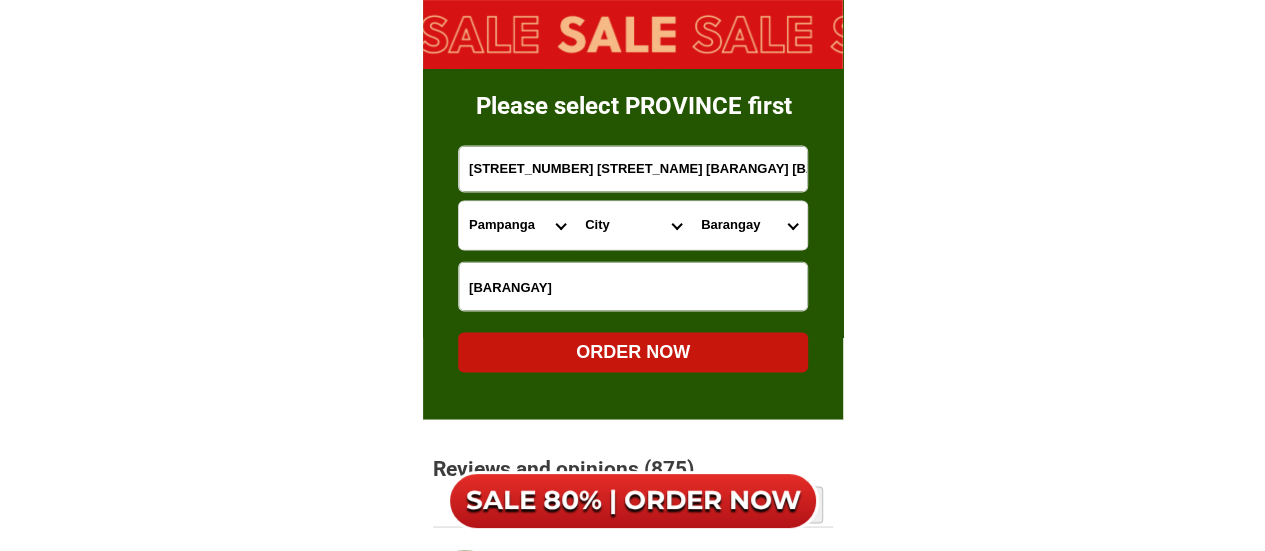 click on "ORDER NOW" at bounding box center (633, 351) 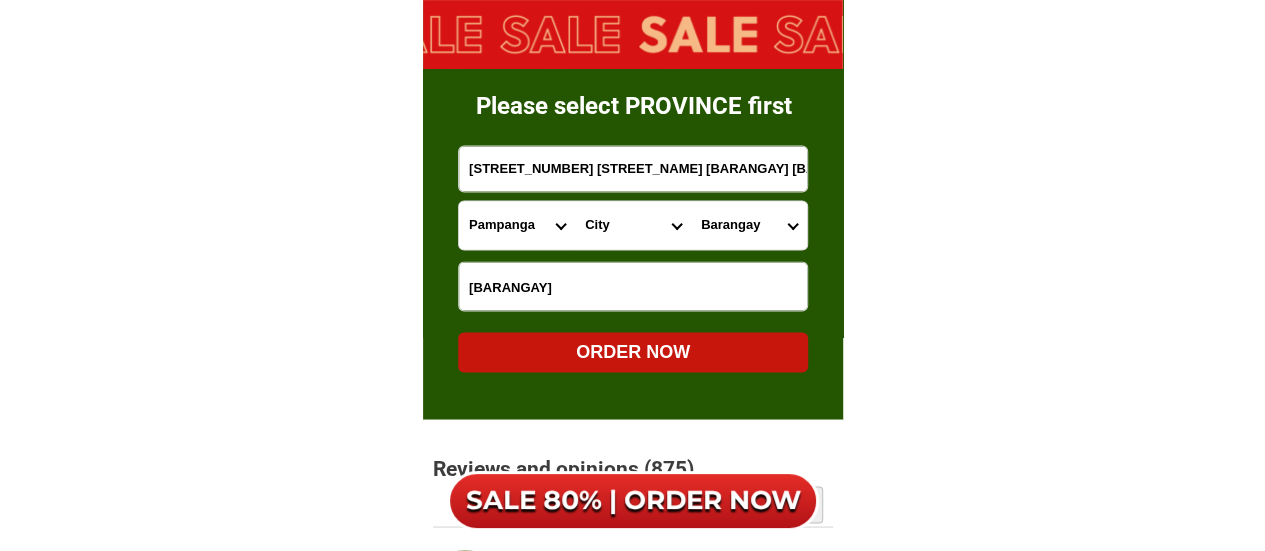 type 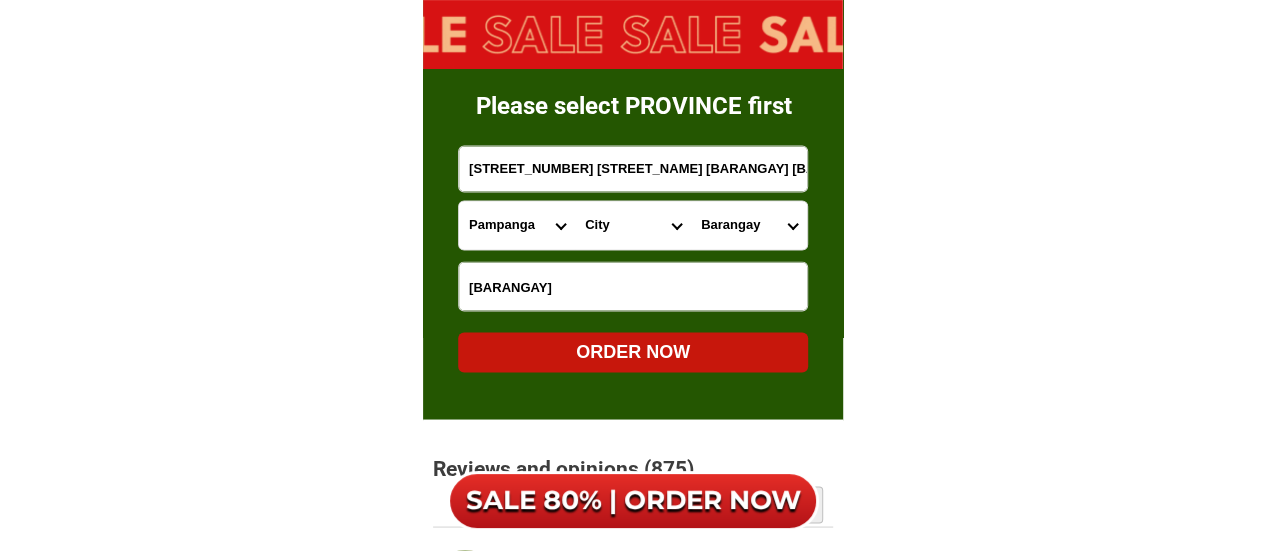 radio on "true" 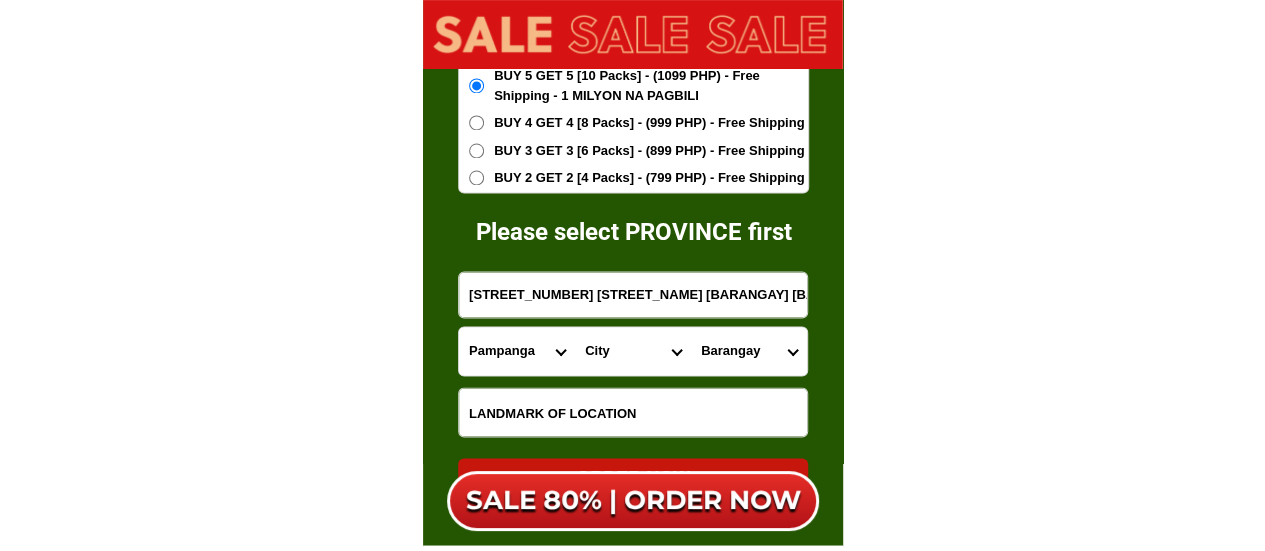 scroll, scrollTop: 12708, scrollLeft: 0, axis: vertical 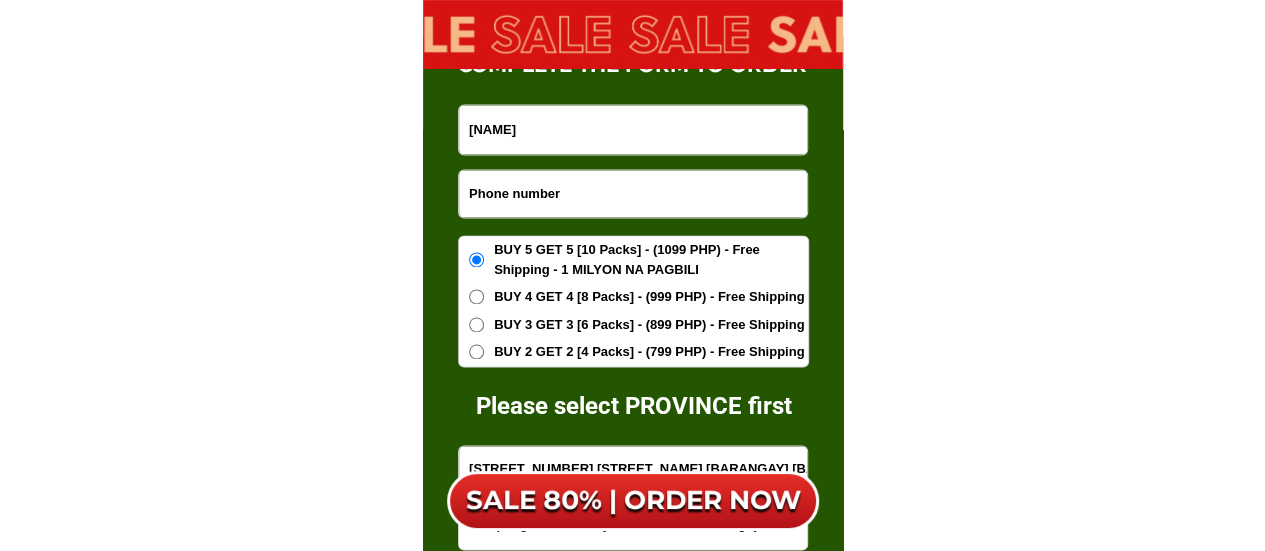 click at bounding box center [633, 193] 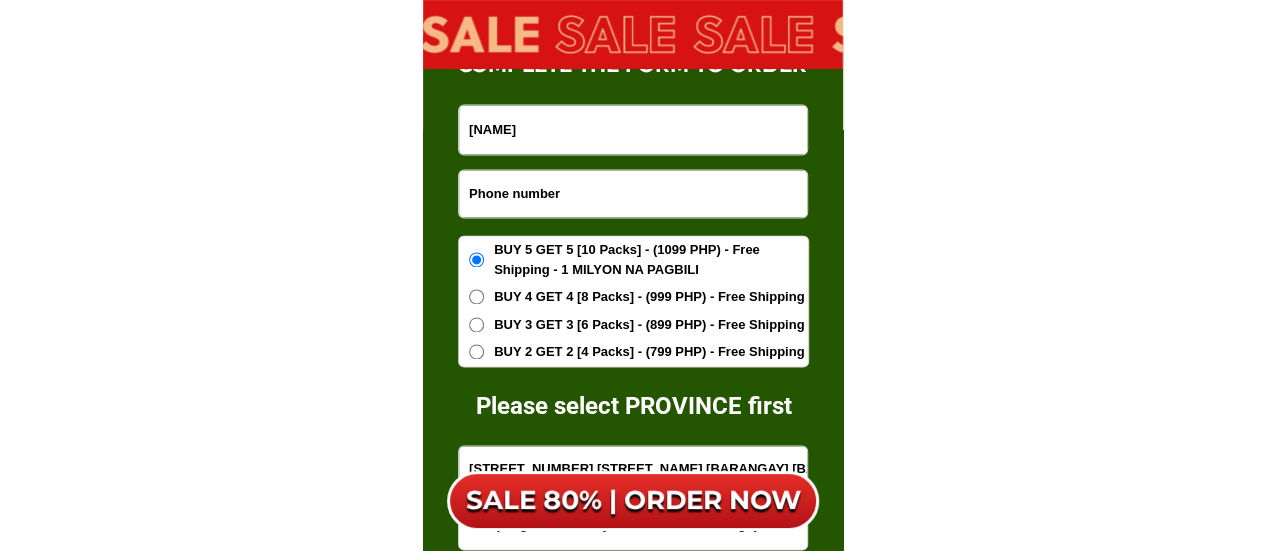 paste on "[NUMBER]" 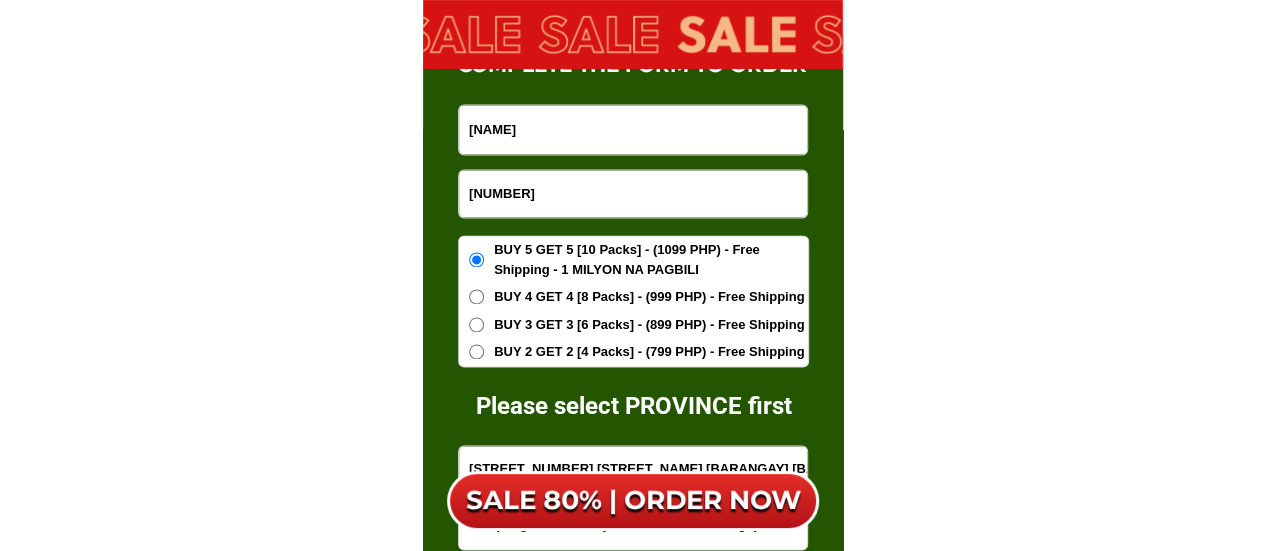 click on "[NUMBER]" at bounding box center (633, 193) 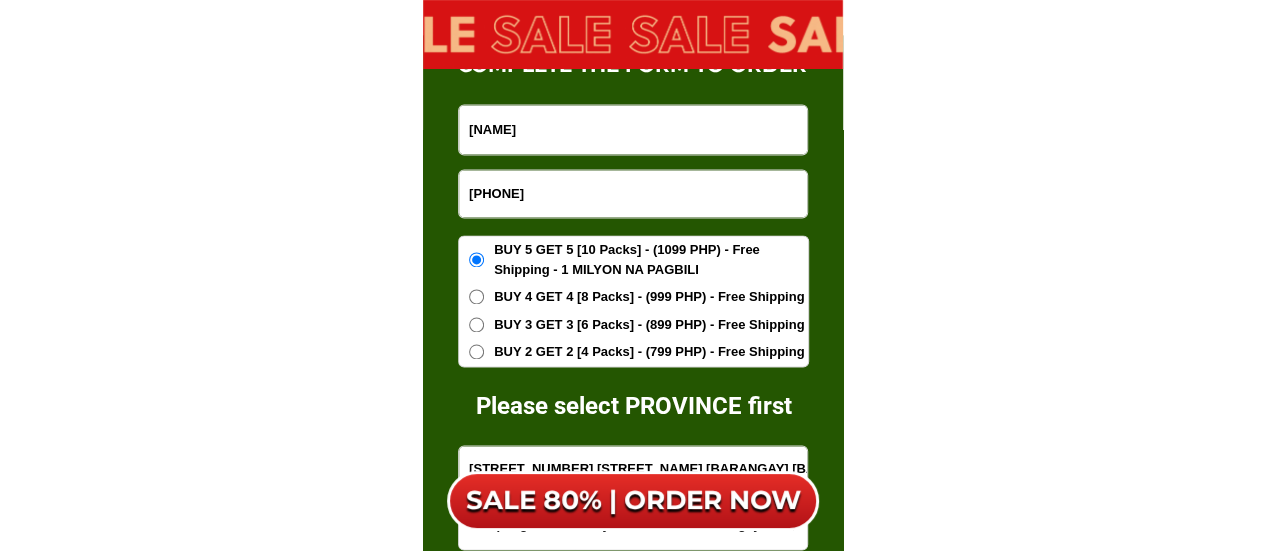type on "[PHONE]" 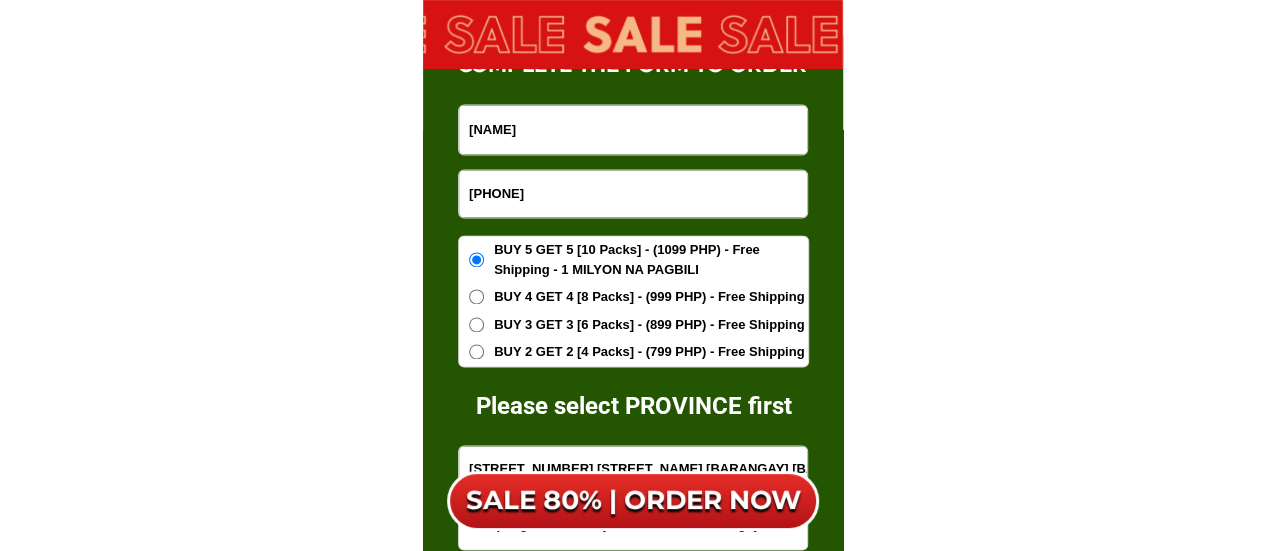 click on "[NAME]" at bounding box center (633, 129) 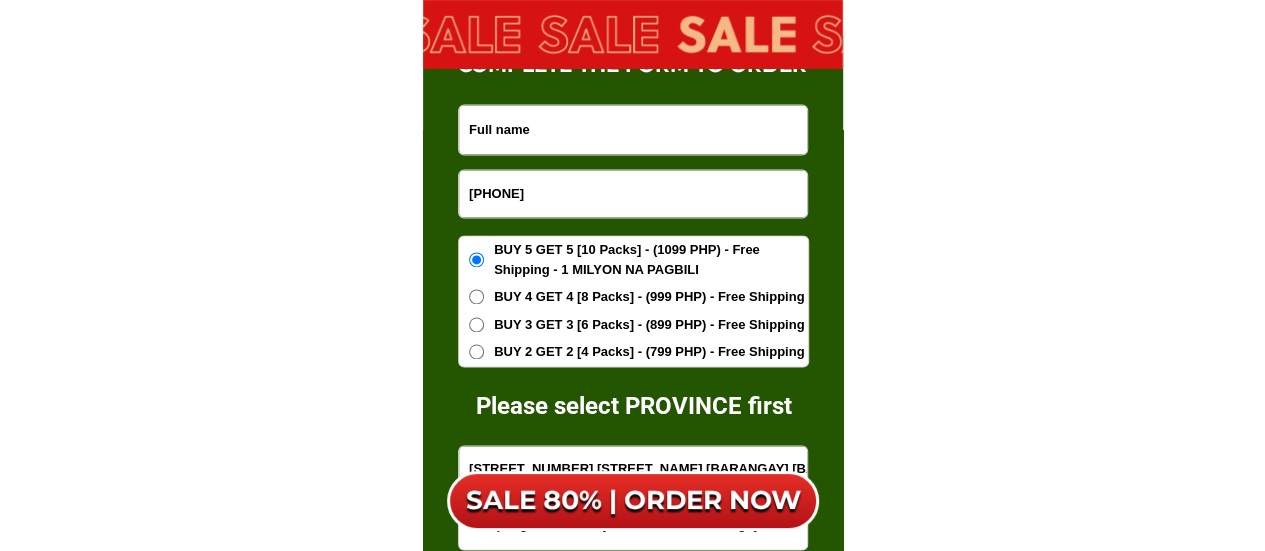 paste on "[FIRST] [LAST]" 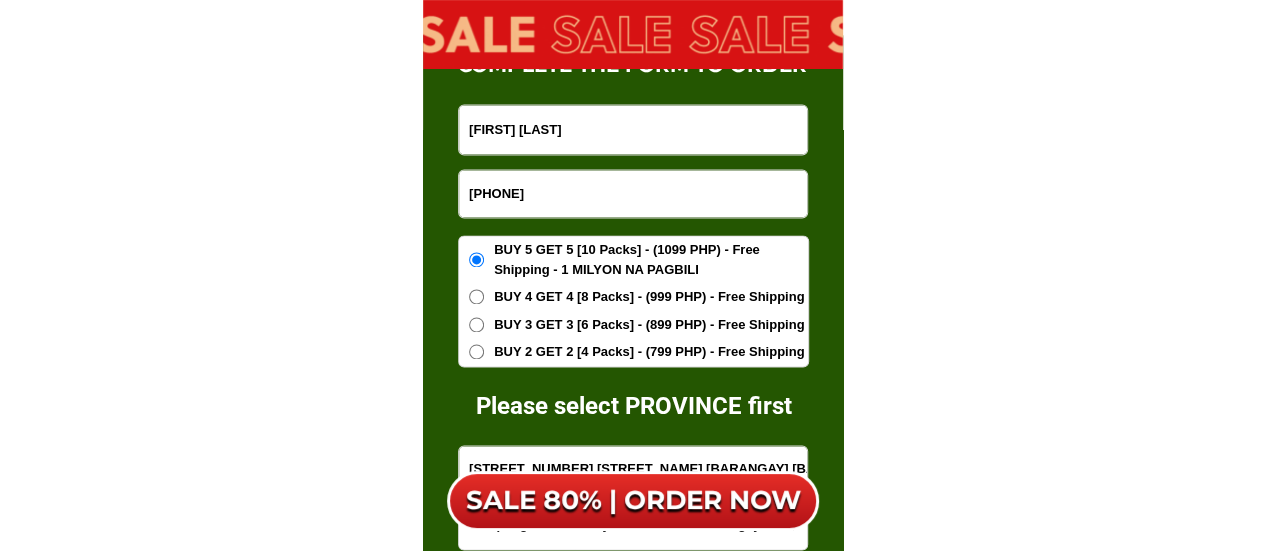 type on "[FIRST] [LAST]" 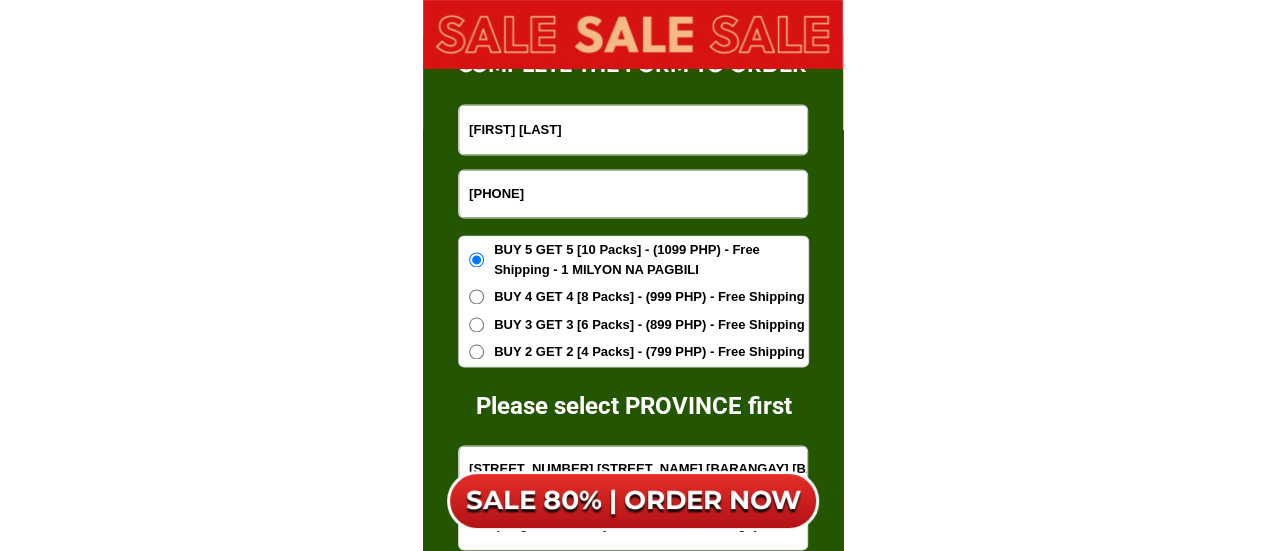 click on "BUY 2 GET 2 [4 Packs] - (799 PHP) - Free Shipping" at bounding box center (649, 352) 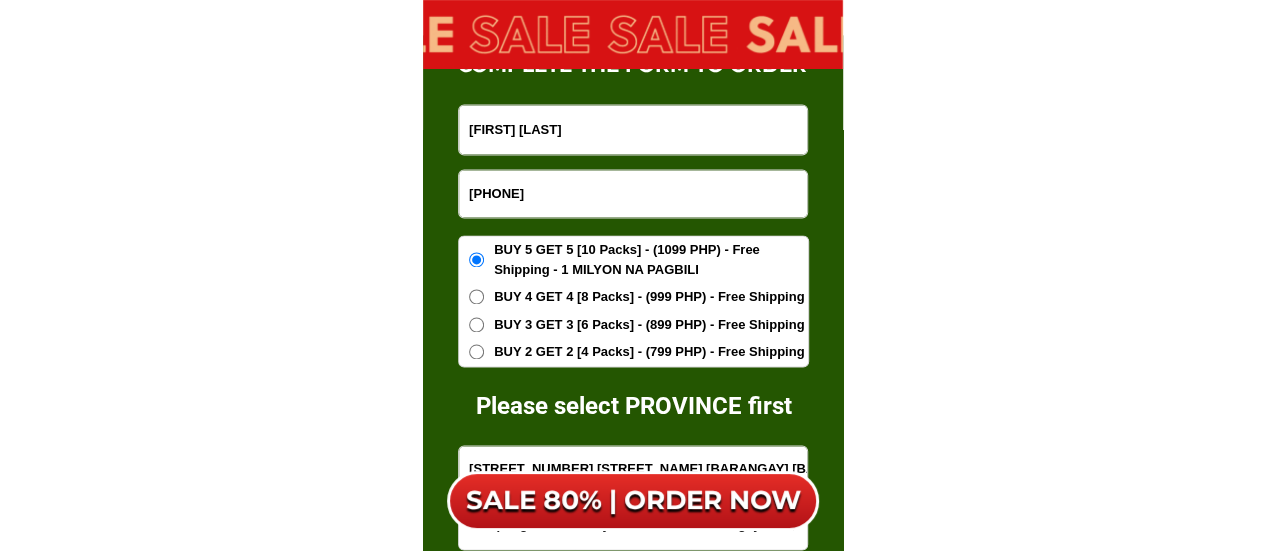click on "BUY 2 GET 2 [4 Packs] - (799 PHP) - Free Shipping" at bounding box center (476, 351) 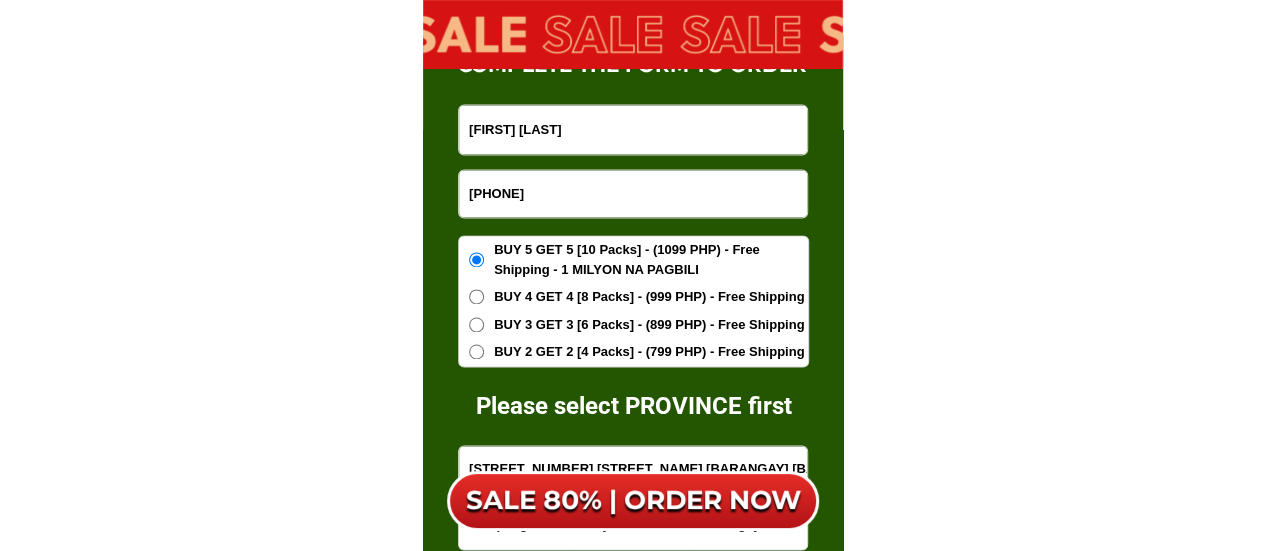 radio on "true" 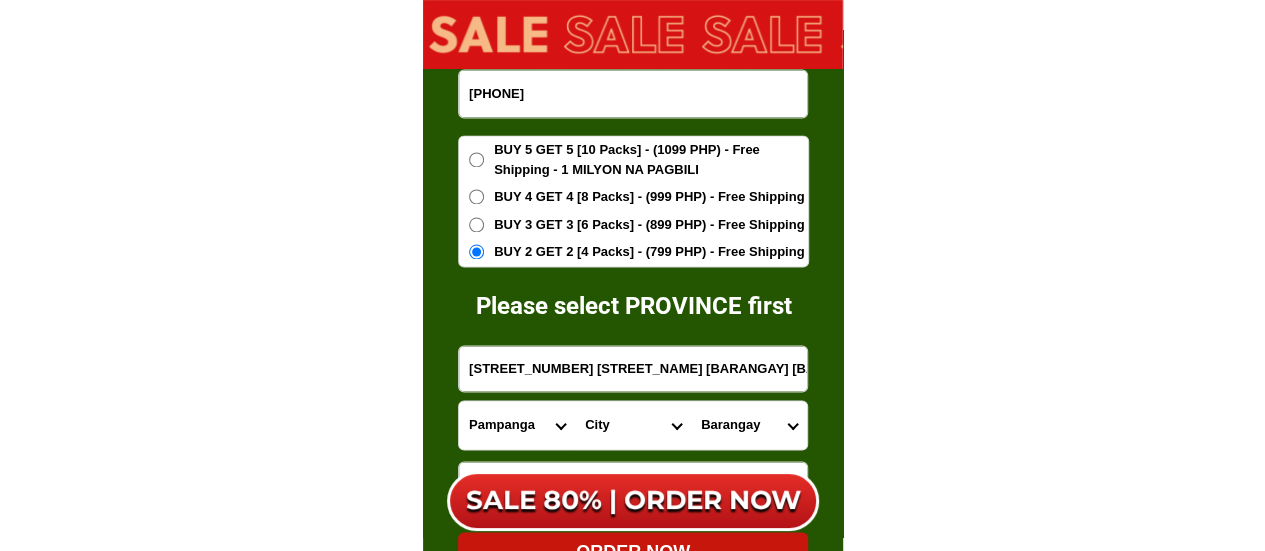 click on "BUY 5 GET 5 [10 Packs] - (1099 PHP) - Free Shipping - 1 MILYON NA PAGBILI" at bounding box center (633, 159) 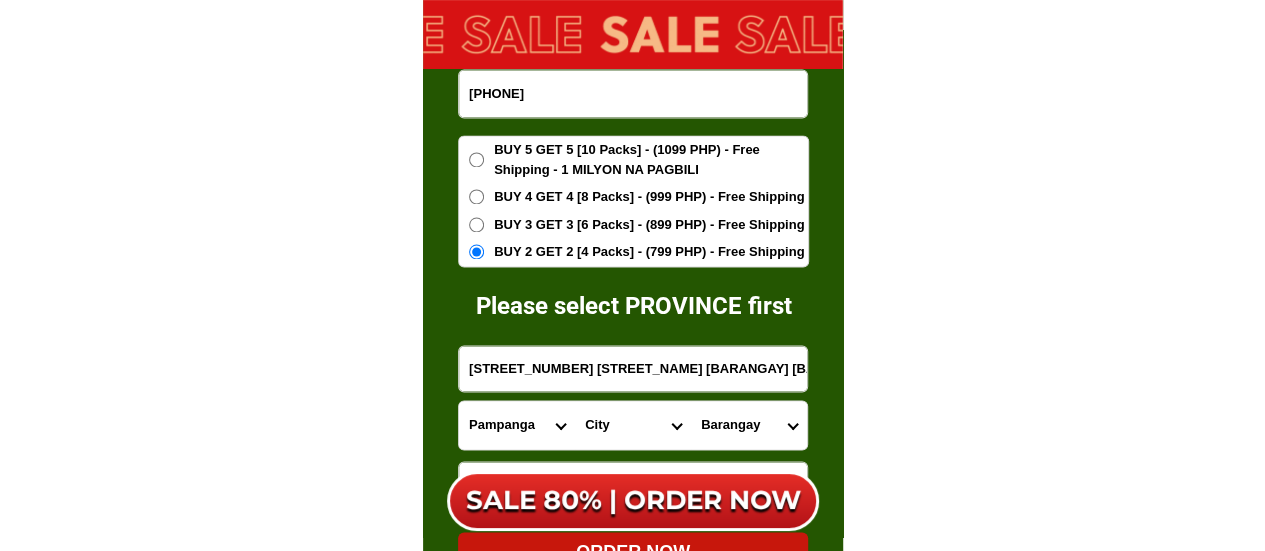 click on "BUY 5 GET 5 [10 Packs] - (1099 PHP) - Free Shipping - 1 MILYON NA PAGBILI" at bounding box center [476, 159] 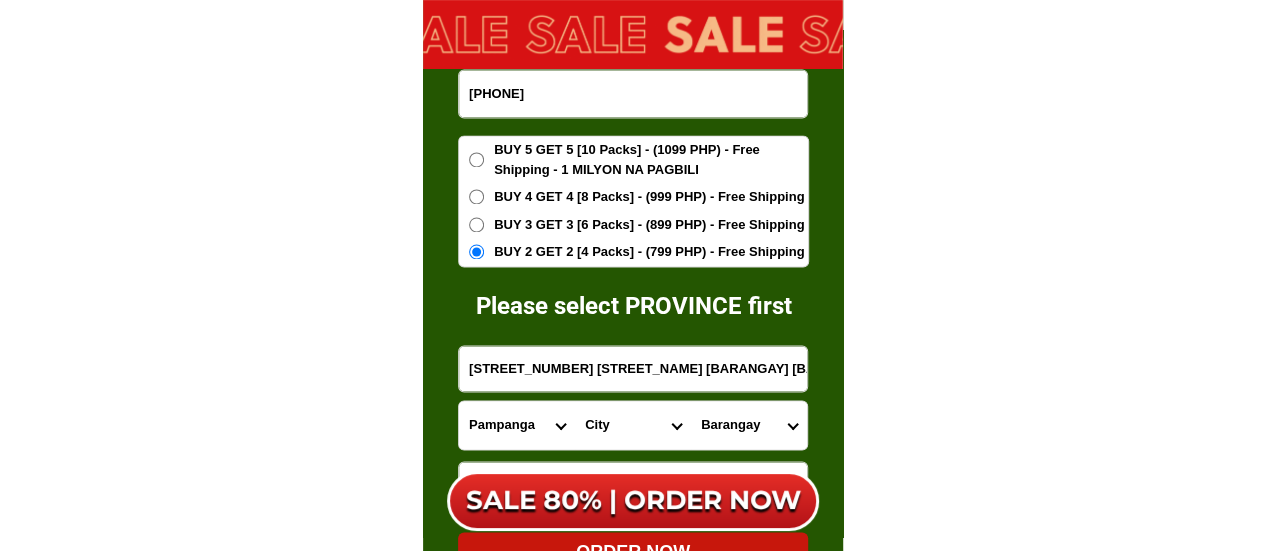 radio on "true" 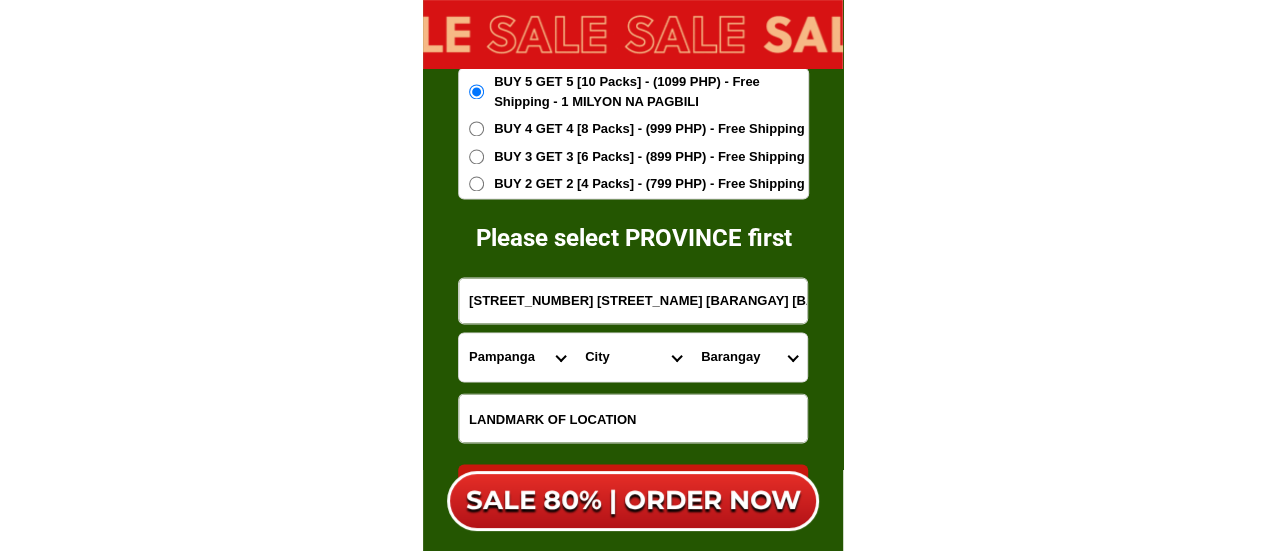 scroll, scrollTop: 12908, scrollLeft: 0, axis: vertical 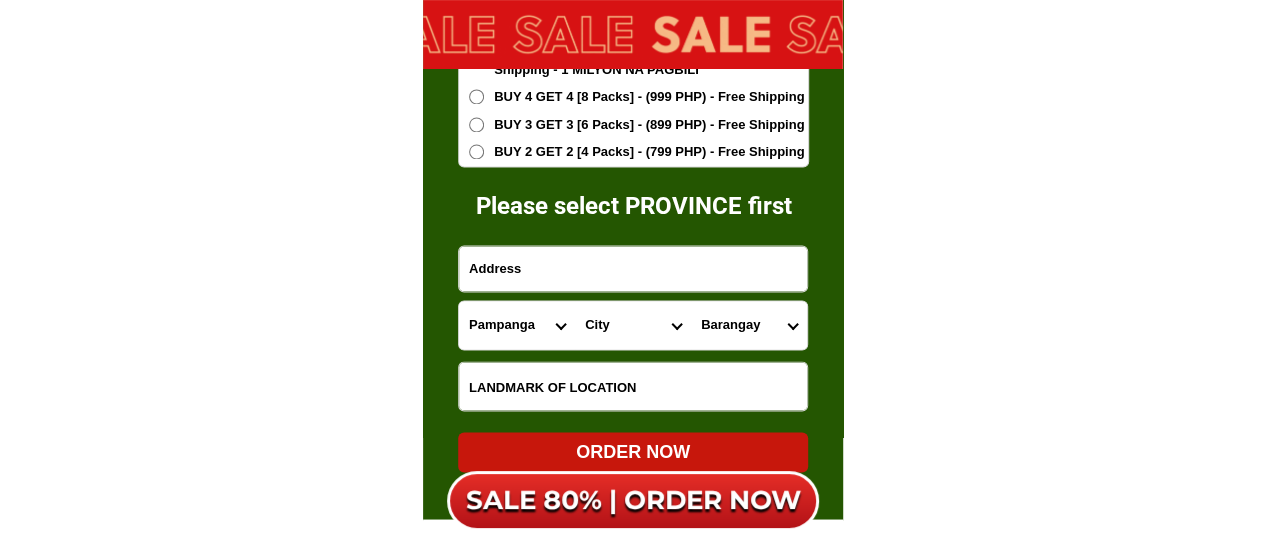 click at bounding box center [633, 268] 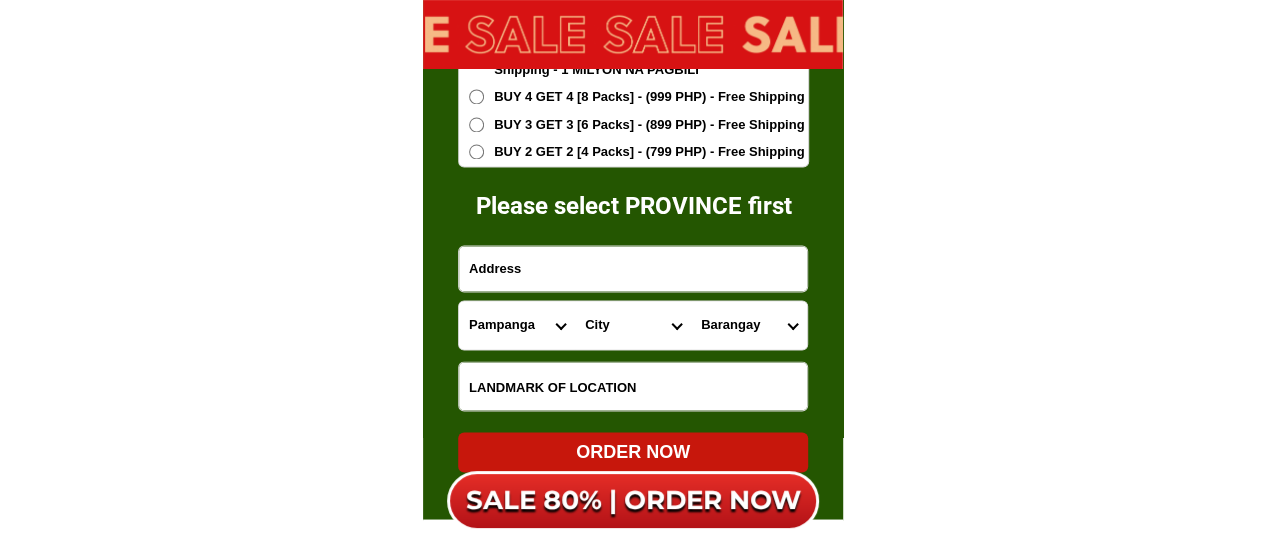 paste on "#14, [PROVINCE] St. Grp. 3, [BARANGAY], [CITY]" 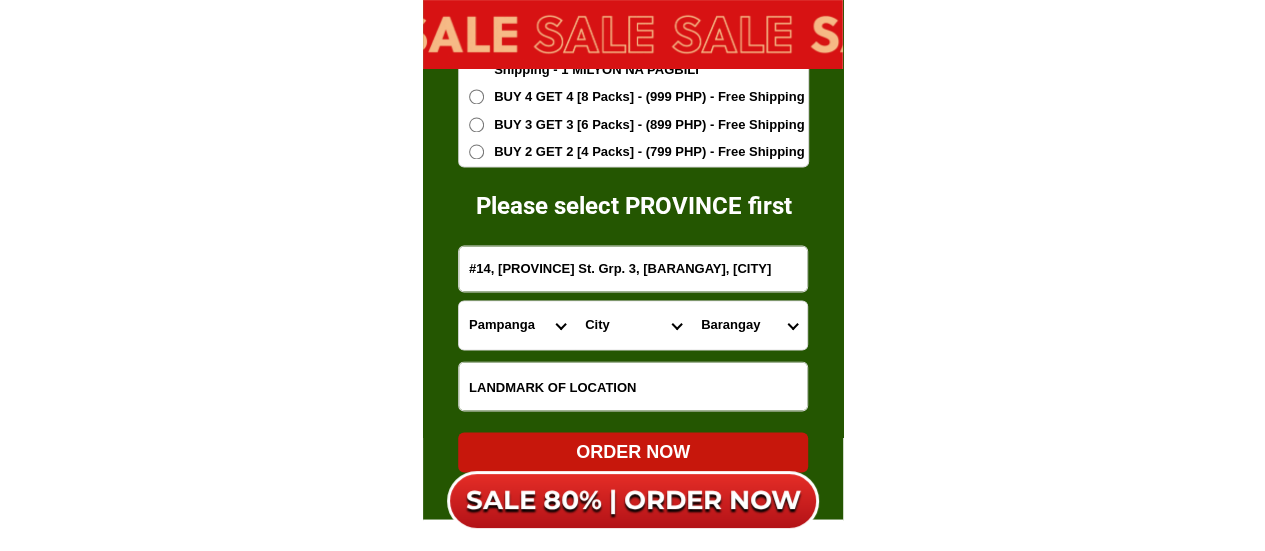 type on "#14, [PROVINCE] St. Grp. 3, [BARANGAY], [CITY]" 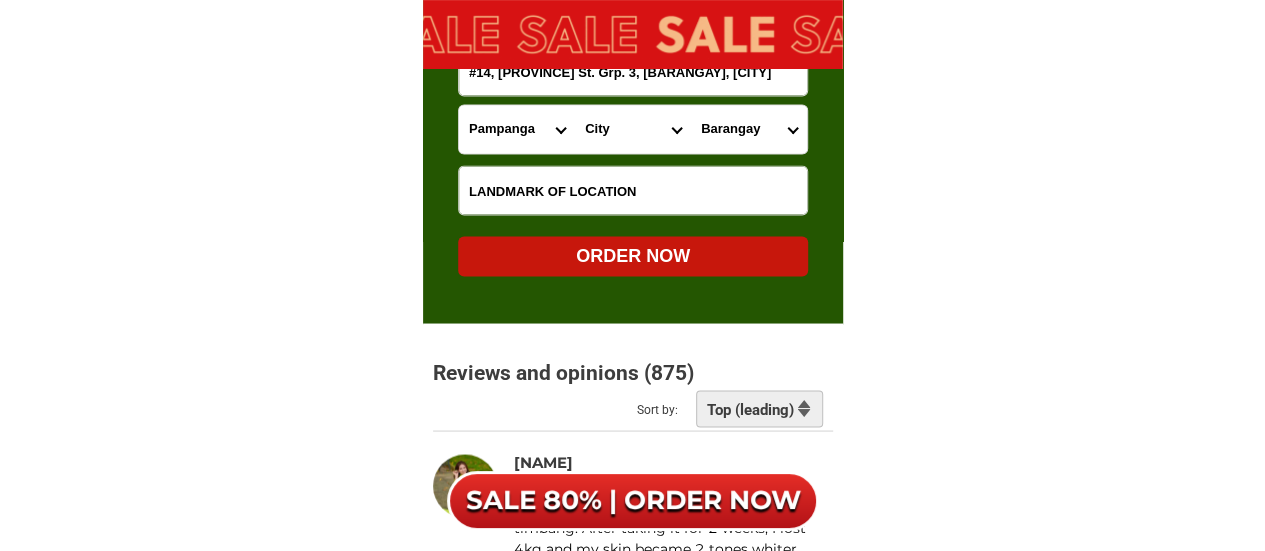 scroll, scrollTop: 13108, scrollLeft: 0, axis: vertical 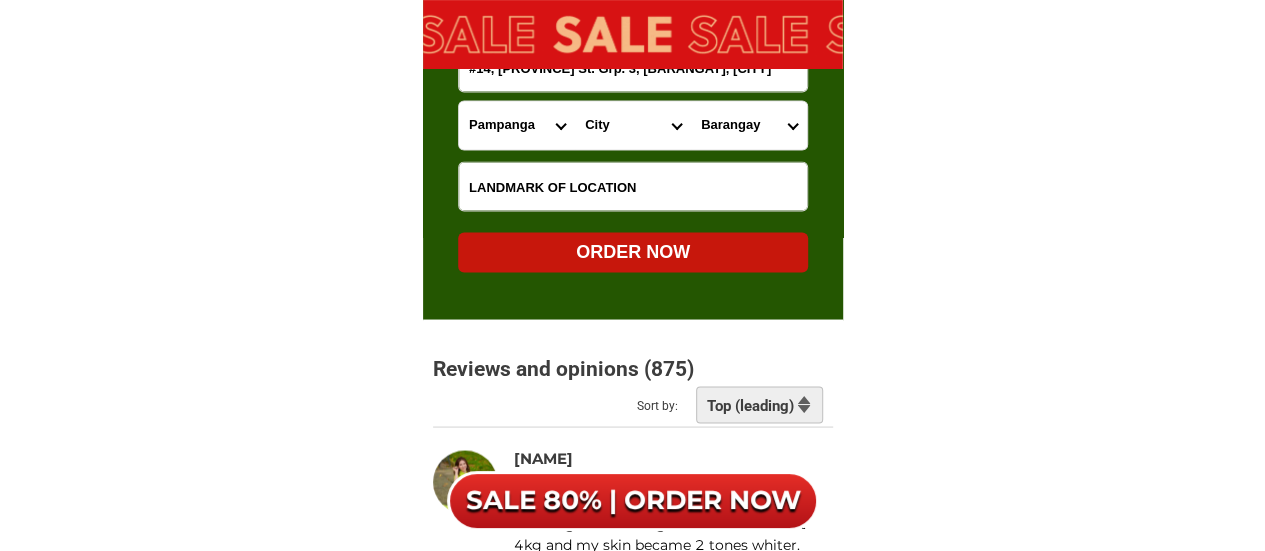 click at bounding box center (633, 186) 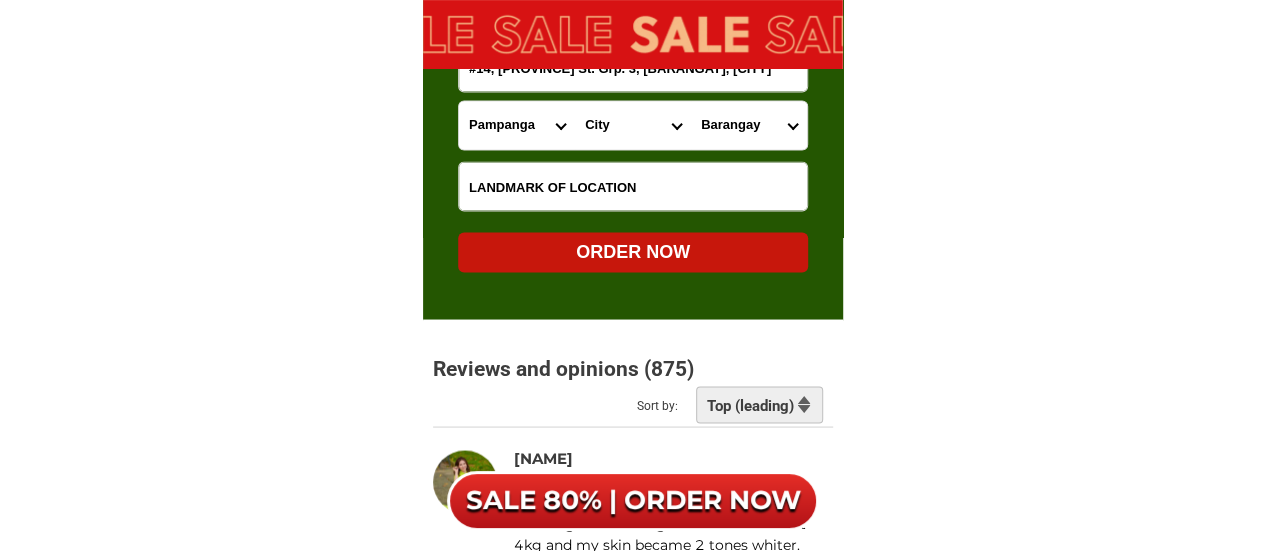paste on "[BARANGAY] [HEALTH_CENTER]" 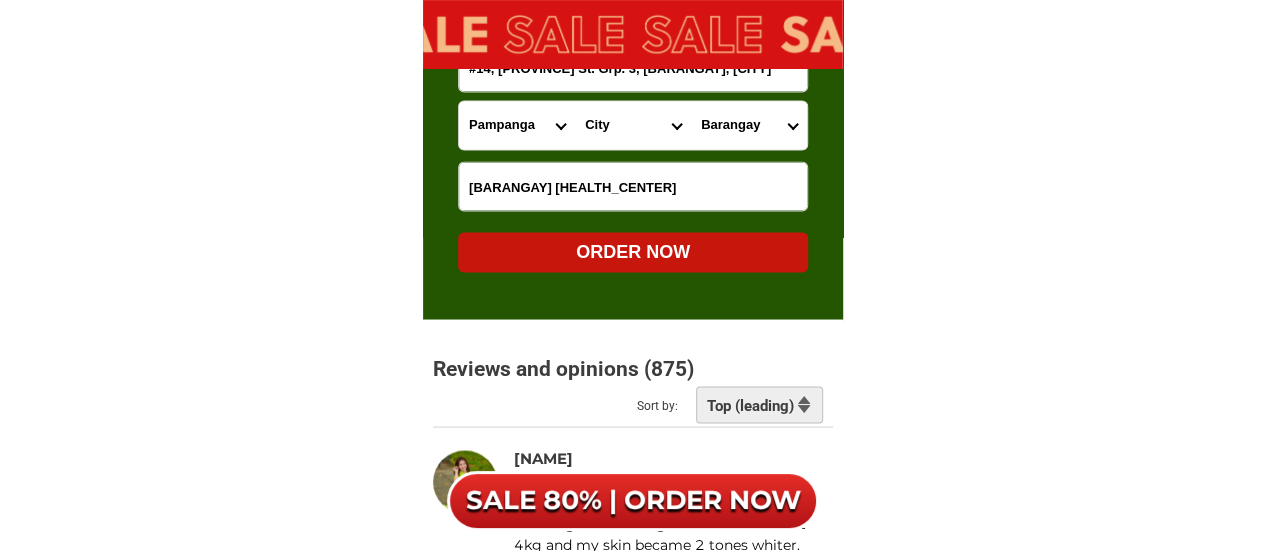 type on "[BARANGAY] [HEALTH_CENTER]" 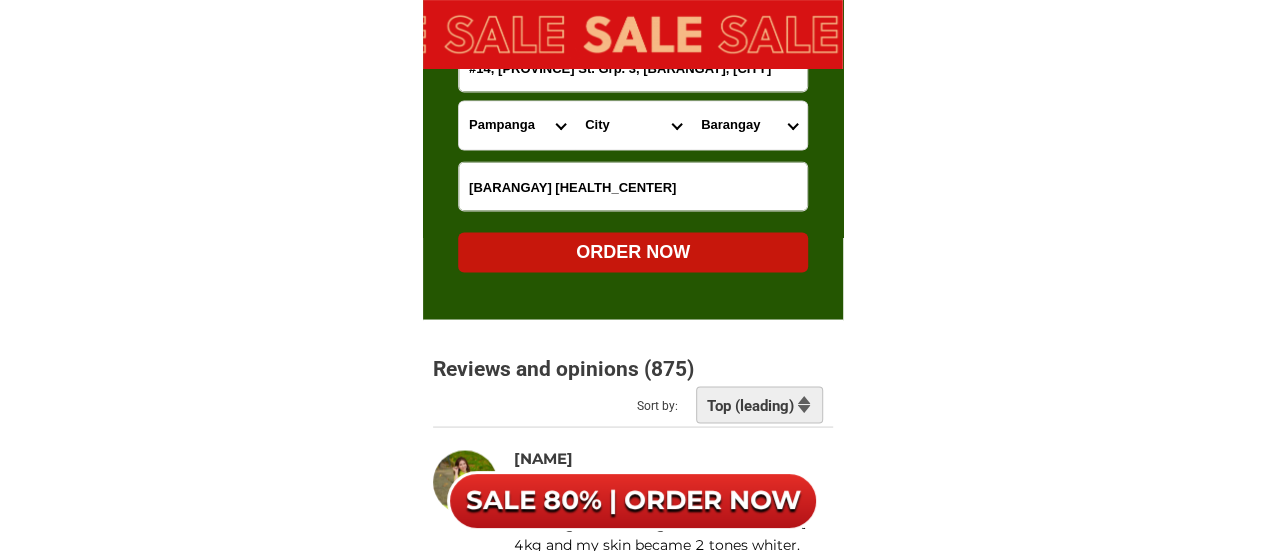 click on "Province Abra Agusan-del-norte Agusan-del-sur Aklan Albay Antique Apayao Aurora Basilan Bataan Batanes Batangas Benguet Biliran Bohol Bukidnon Bulacan Cagayan Camarines-norte Camarines-sur Camiguin Capiz Catanduanes Cavite Cebu Cotabato Davao-de-oro Davao-del-norte Davao-del-sur Davao-occidental Davao-oriental Dinagat-islands Eastern-samar Guimaras Ifugao Ilocos-norte Ilocos-sur Iloilo Isabela Kalinga La-union Laguna Lanao-del-norte Lanao-del-sur Leyte Maguindanao Marinduque Masbate Metro-manila Misamis-occidental Misamis-oriental Mountain-province Negros-occidental Negros-oriental Northern-samar Nueva-ecija Nueva-vizcaya Occidental-mindoro Oriental-mindoro Palawan Pampanga Pangasinan Quezon Quirino Rizal Romblon Sarangani Siquijor Sorsogon South-cotabato Southern-leyte Sultan-kudarat Sulu Surigao-del-norte Surigao-del-sur Tarlac Tawi-tawi Western-samar Zambales Zamboanga-del-norte Zamboanga-del-sur Zamboanga-sibugay" at bounding box center (517, 125) 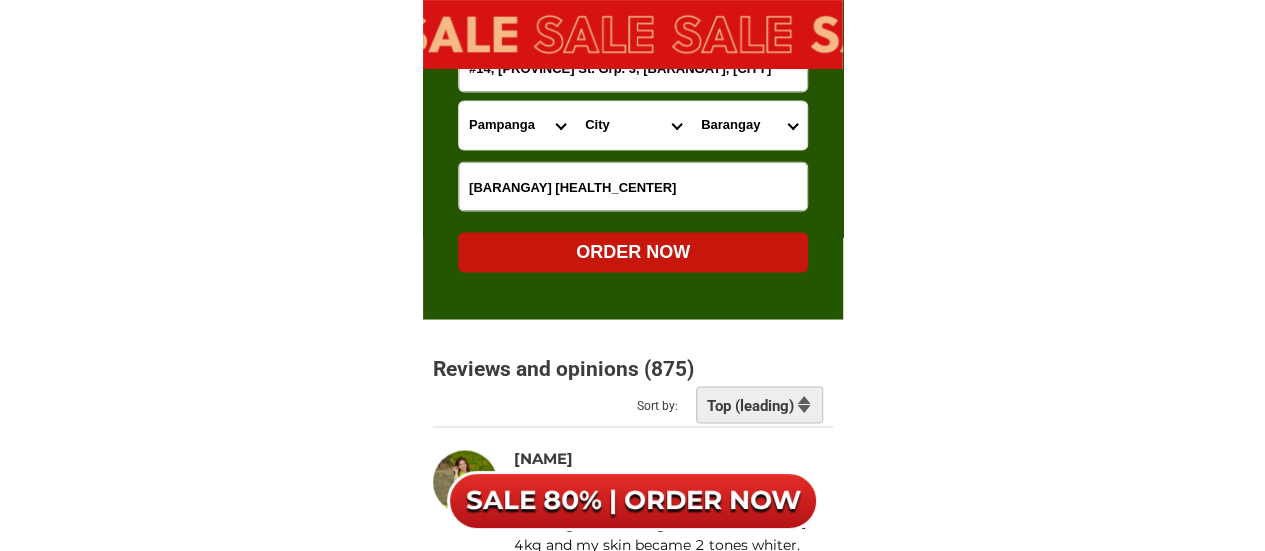 click on "20X collagen chia coffee Recommended by [NAME] Slim Body Bright Skin The most favorite coffee product in Japan SALE 80% OFF - ORDER NOW!! 1099₱ Results of some customers after 1 month of use Changes of Mr. [NAME] after 1 month of using Fitgums Coffee [NAME] has successfully lost weight Body Slimming 1 month of use Our customers' process of using Fitgums Chia Coffee Losing 8 -15KG Burn body fat Confident Cut extra calories Nice skin and good health The amount of arm and leg fat has decreased 100% Robusta Coffee Combination of Robusta Coffee
& 10 other High Quality
Ingredients GOLD Ingredients Chia Seeds Chia Seeds 3 IN 1 3 IN 1 Promotes Heart Health Boosts Energy
&nbsp;Endurance Supports Healthy Weight Loss&nbsp;&nbsp; Appearance Rejuvenation Reduces  Wrinkles Improves skin elasticity and hydration. Brighten skin, support defeat acnes. EFFECTIVE TESTED Day 0 The skin is dull andthe wrinkles are obvious Day 14 Skin texture is more even,wrinkles are reduced Day 30 Natural" at bounding box center [632, -5758] 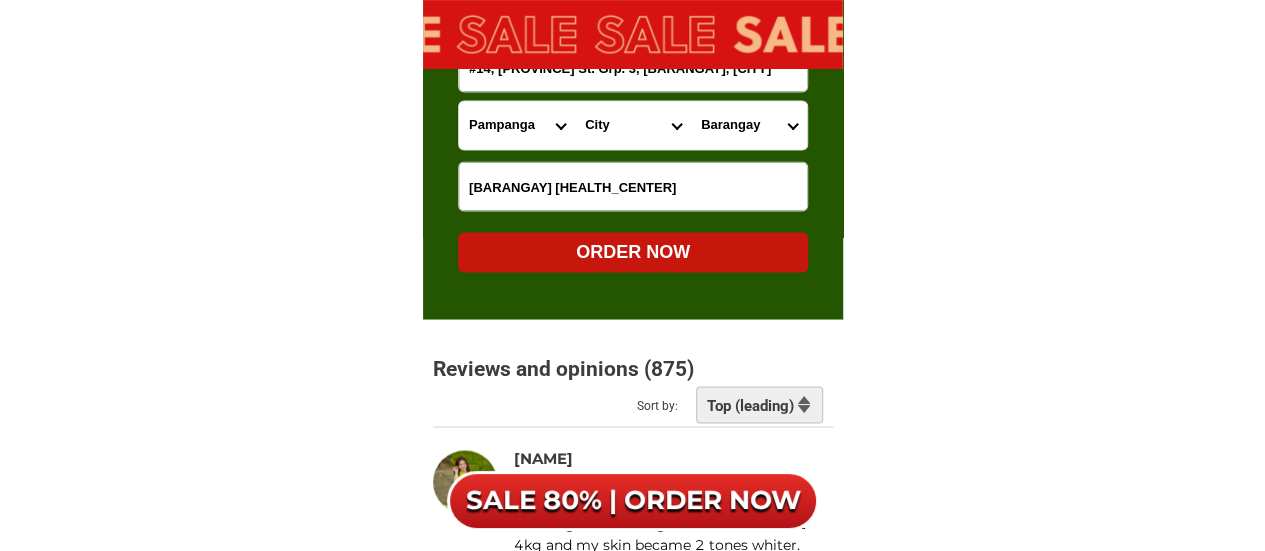 click on "20X collagen chia coffee Recommended by [NAME] Slim Body Bright Skin The most favorite coffee product in Japan SALE 80% OFF - ORDER NOW!! 1099₱ Results of some customers after 1 month of use Changes of Mr. [NAME] after 1 month of using Fitgums Coffee [NAME] has successfully lost weight Body Slimming 1 month of use Our customers' process of using Fitgums Chia Coffee Losing 8 -15KG Burn body fat Confident Cut extra calories Nice skin and good health The amount of arm and leg fat has decreased 100% Robusta Coffee Combination of Robusta Coffee
& 10 other High Quality
Ingredients GOLD Ingredients Chia Seeds Chia Seeds 3 IN 1 3 IN 1 Promotes Heart Health Boosts Energy
&nbsp;Endurance Supports Healthy Weight Loss&nbsp;&nbsp; Appearance Rejuvenation Reduces  Wrinkles Improves skin elasticity and hydration. Brighten skin, support defeat acnes. EFFECTIVE TESTED Day 0 The skin is dull andthe wrinkles are obvious Day 14 Skin texture is more even,wrinkles are reduced Day 30 Natural" at bounding box center [632, -5758] 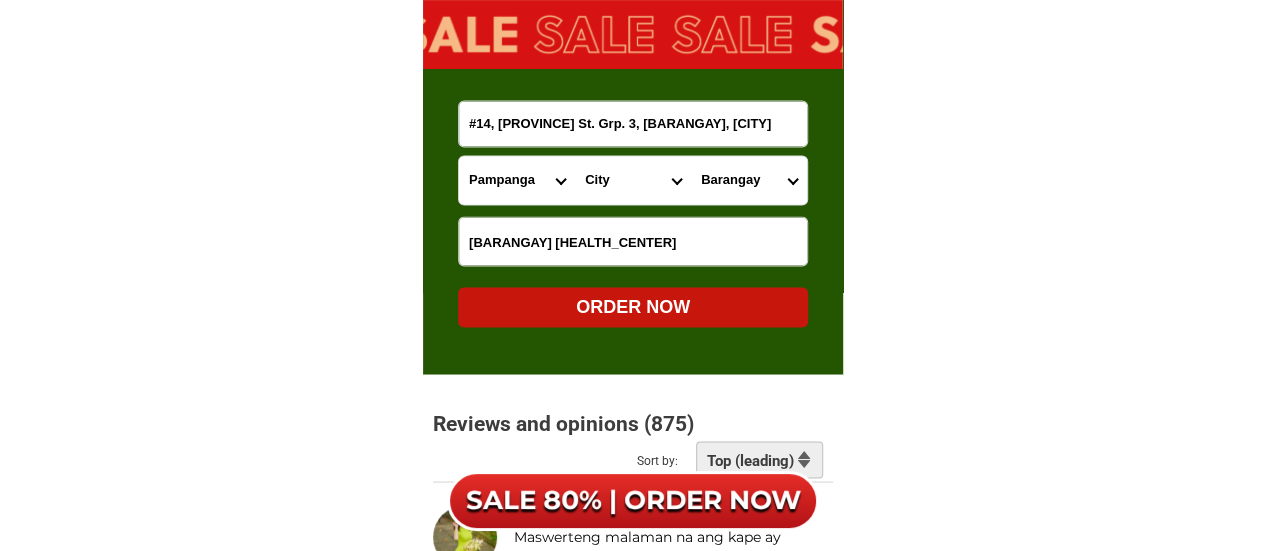 scroll, scrollTop: 13008, scrollLeft: 0, axis: vertical 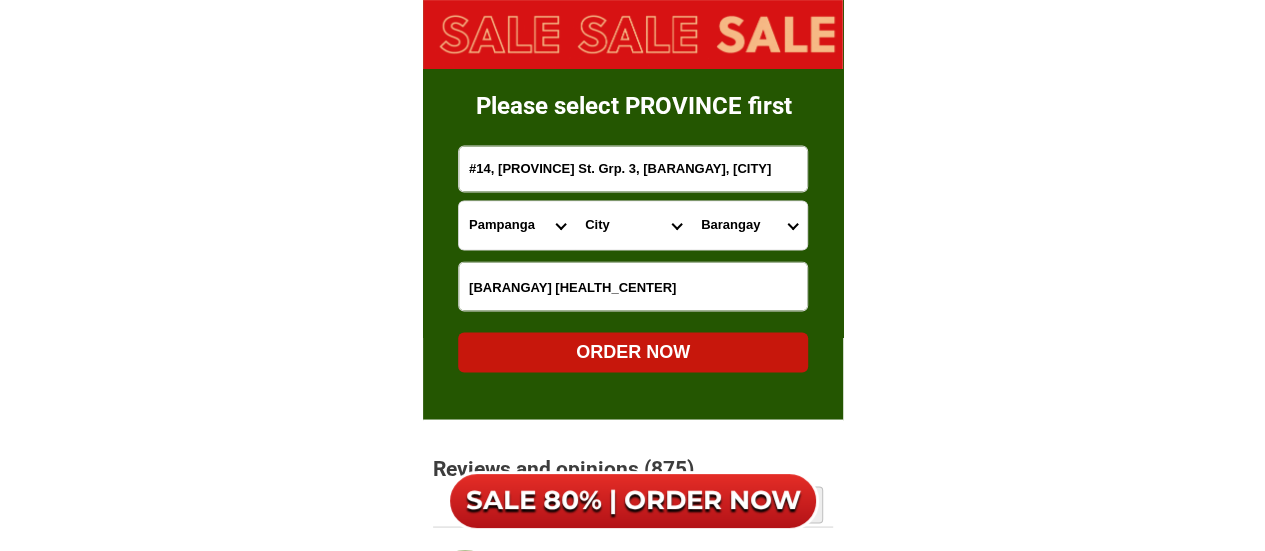 click on "Province Abra Agusan-del-norte Agusan-del-sur Aklan Albay Antique Apayao Aurora Basilan Bataan Batanes Batangas Benguet Biliran Bohol Bukidnon Bulacan Cagayan Camarines-norte Camarines-sur Camiguin Capiz Catanduanes Cavite Cebu Cotabato Davao-de-oro Davao-del-norte Davao-del-sur Davao-occidental Davao-oriental Dinagat-islands Eastern-samar Guimaras Ifugao Ilocos-norte Ilocos-sur Iloilo Isabela Kalinga La-union Laguna Lanao-del-norte Lanao-del-sur Leyte Maguindanao Marinduque Masbate Metro-manila Misamis-occidental Misamis-oriental Mountain-province Negros-occidental Negros-oriental Northern-samar Nueva-ecija Nueva-vizcaya Occidental-mindoro Oriental-mindoro Palawan Pampanga Pangasinan Quezon Quirino Rizal Romblon Sarangani Siquijor Sorsogon South-cotabato Southern-leyte Sultan-kudarat Sulu Surigao-del-norte Surigao-del-sur Tarlac Tawi-tawi Western-samar Zambales Zamboanga-del-norte Zamboanga-del-sur Zamboanga-sibugay" at bounding box center (517, 225) 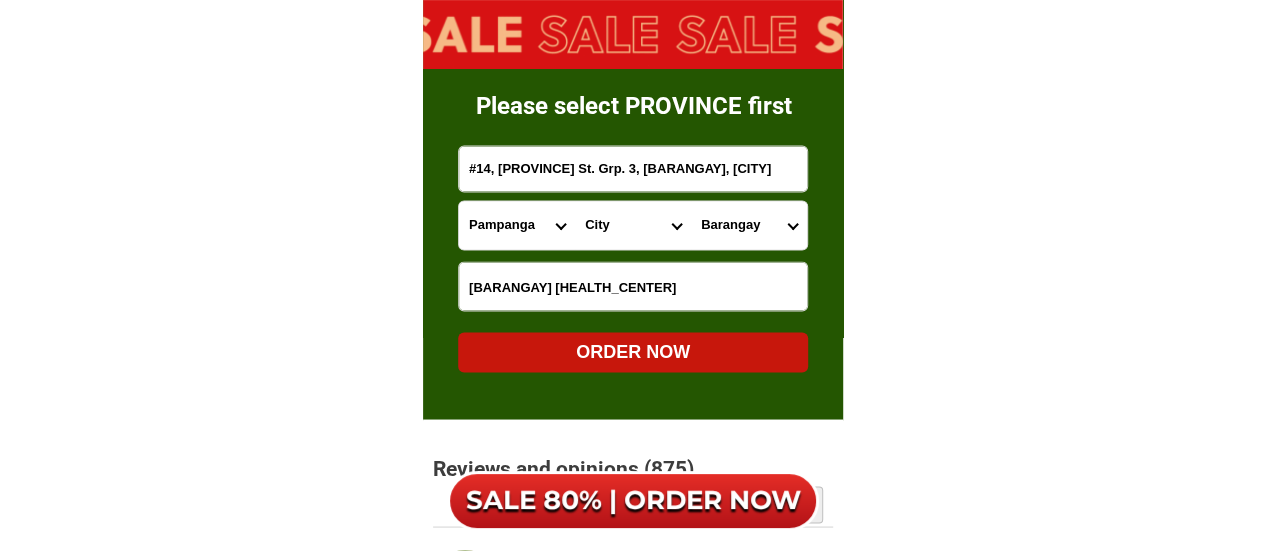 select on "[NUMBER]" 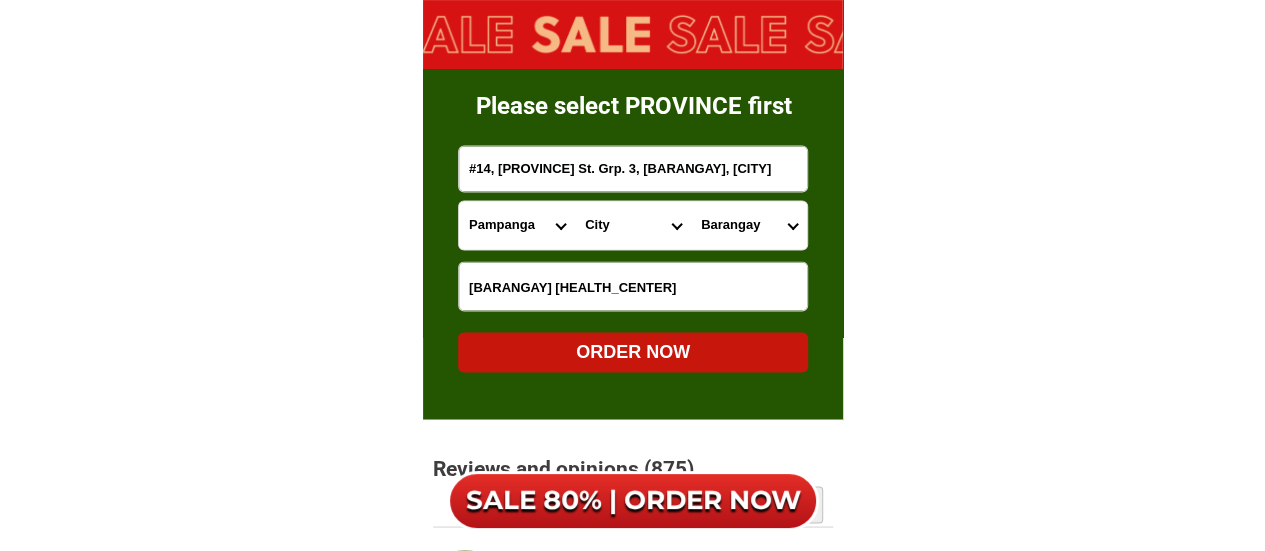 click on "Province Abra Agusan-del-norte Agusan-del-sur Aklan Albay Antique Apayao Aurora Basilan Bataan Batanes Batangas Benguet Biliran Bohol Bukidnon Bulacan Cagayan Camarines-norte Camarines-sur Camiguin Capiz Catanduanes Cavite Cebu Cotabato Davao-de-oro Davao-del-norte Davao-del-sur Davao-occidental Davao-oriental Dinagat-islands Eastern-samar Guimaras Ifugao Ilocos-norte Ilocos-sur Iloilo Isabela Kalinga La-union Laguna Lanao-del-norte Lanao-del-sur Leyte Maguindanao Marinduque Masbate Metro-manila Misamis-occidental Misamis-oriental Mountain-province Negros-occidental Negros-oriental Northern-samar Nueva-ecija Nueva-vizcaya Occidental-mindoro Oriental-mindoro Palawan Pampanga Pangasinan Quezon Quirino Rizal Romblon Sarangani Siquijor Sorsogon South-cotabato Southern-leyte Sultan-kudarat Sulu Surigao-del-norte Surigao-del-sur Tarlac Tawi-tawi Western-samar Zambales Zamboanga-del-norte Zamboanga-del-sur Zamboanga-sibugay" at bounding box center (517, 225) 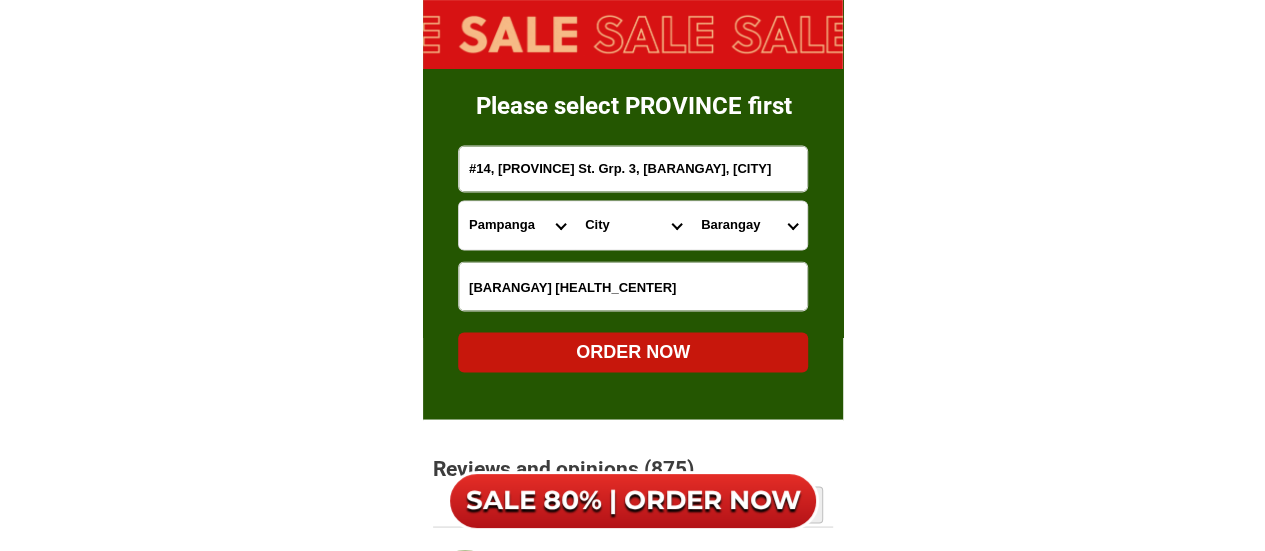 click on "City Binondo CALOOCAN Ermita Intramuros Las-pinas Makati Malabon-city Malate Mandaluyong Marikina Metro-manila-sampaloc Metro-manila-san-juan Metro-manila-san-miguel Metro-manila-san-nicolas Metro-manila-santa-ana Metro-manila-santa-mesa Muntinlupa Navotas-city North-caloocan Paco Pandacan Paranaque Pasay Pasig Pateros Port-area Quezon-city Quiapo SANTA-CRUZ SANTA-CRUZ Taguig TONDO I/II TONDO I/II Valenzuela-city" at bounding box center [633, 225] 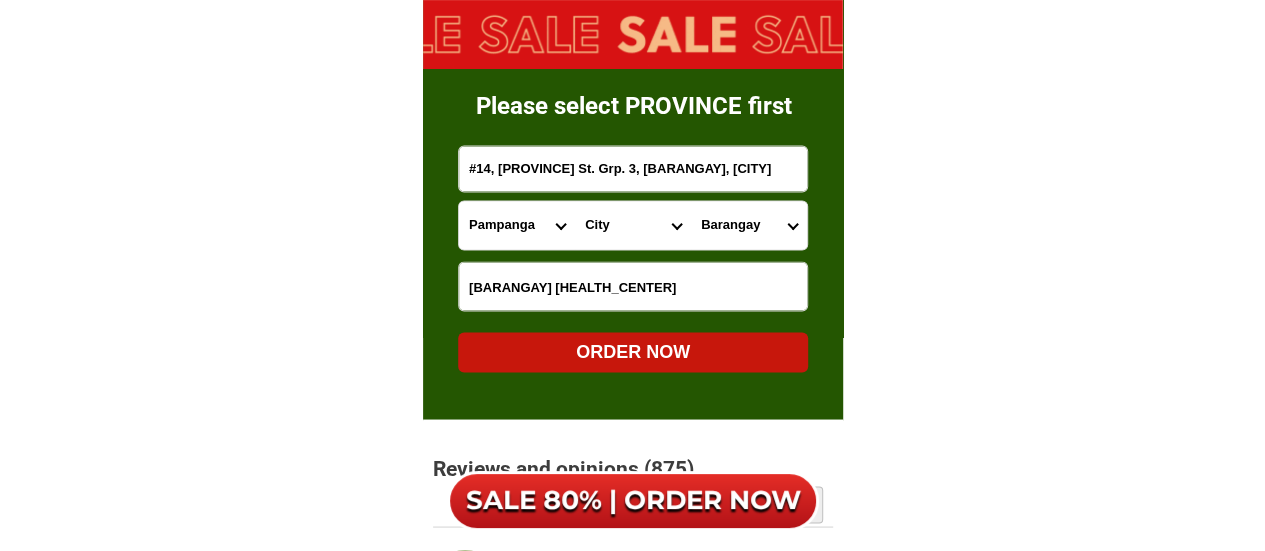select on "[NUMBER]" 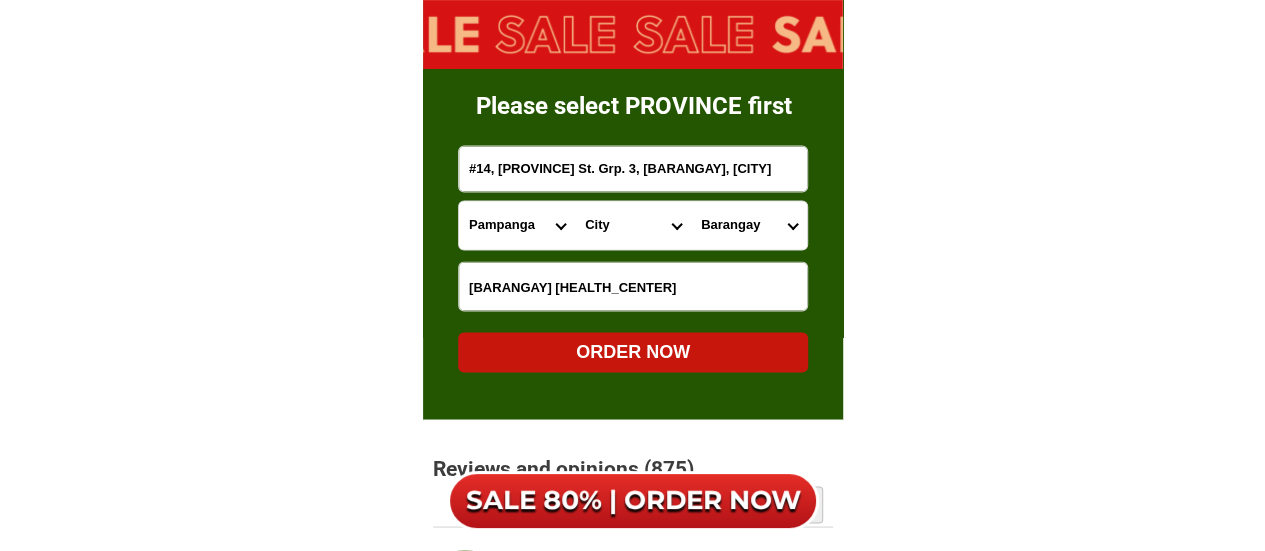 click on "City Binondo CALOOCAN Ermita Intramuros Las-pinas Makati Malabon-city Malate Mandaluyong Marikina Metro-manila-sampaloc Metro-manila-san-juan Metro-manila-san-miguel Metro-manila-san-nicolas Metro-manila-santa-ana Metro-manila-santa-mesa Muntinlupa Navotas-city North-caloocan Paco Pandacan Paranaque Pasay Pasig Pateros Port-area Quezon-city Quiapo SANTA-CRUZ SANTA-CRUZ Taguig TONDO I/II TONDO I/II Valenzuela-city" at bounding box center (633, 225) 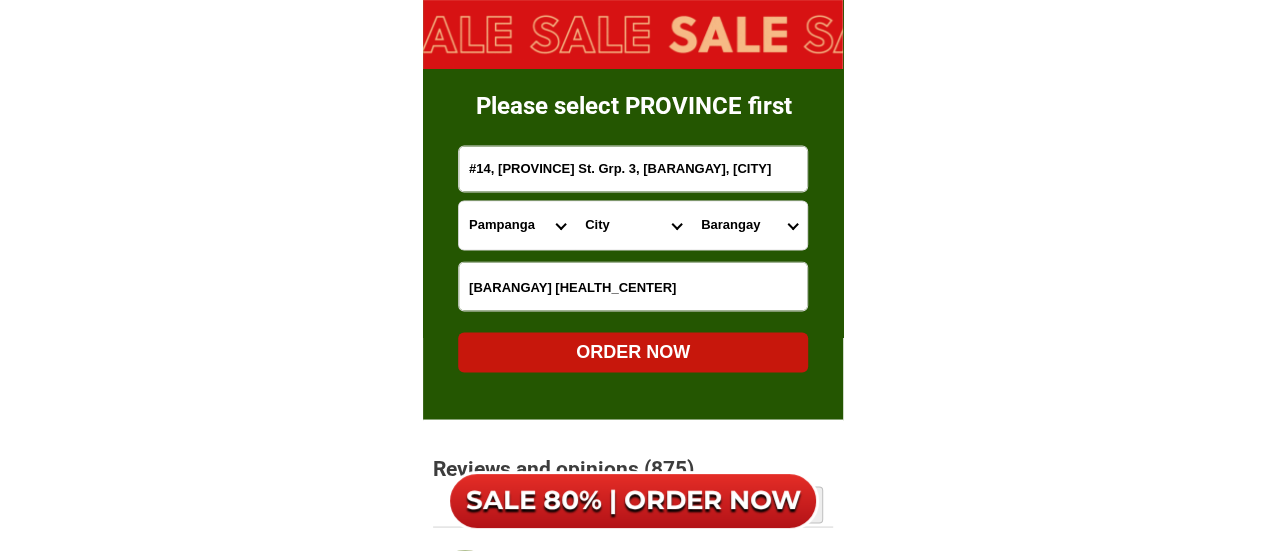 click on "[LIST_OF_BARANGAYS]" at bounding box center [749, 225] 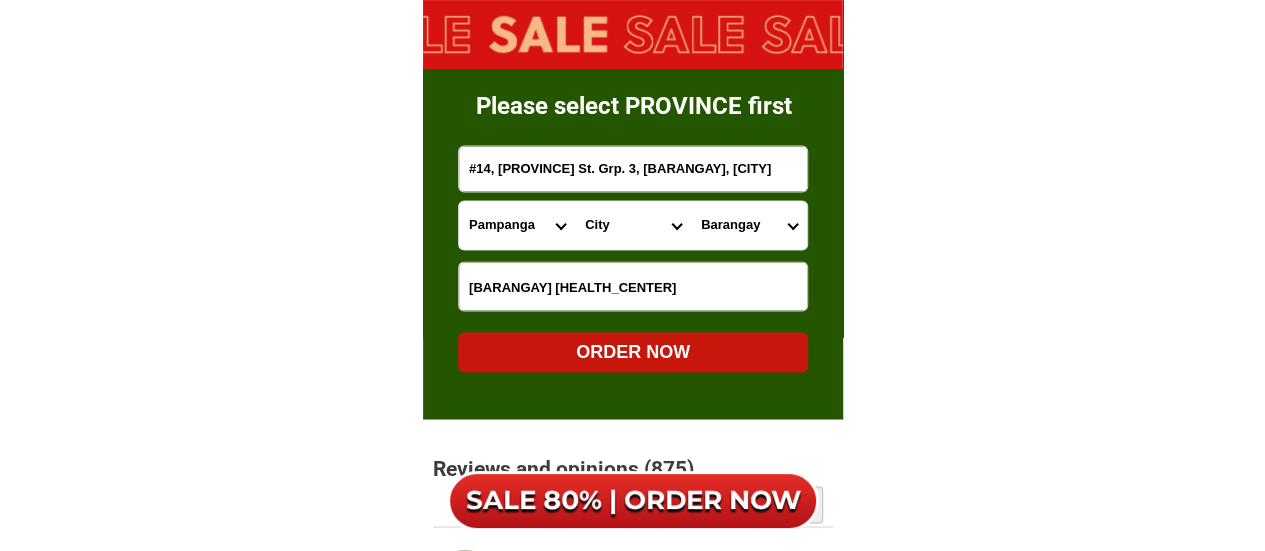click on "20X collagen chia coffee Recommended by [NAME] Slim Body Bright Skin The most favorite coffee product in Japan SALE 80% OFF - ORDER NOW!! 1099₱ Results of some customers after 1 month of use Changes of Mr. [NAME] after 1 month of using Fitgums Coffee [NAME] has successfully lost weight Body Slimming 1 month of use Our customers' process of using Fitgums Chia Coffee Losing 8 -15KG Burn body fat Confident Cut extra calories Nice skin and good health The amount of arm and leg fat has decreased 100% Robusta Coffee Combination of Robusta Coffee
& 10 other High Quality
Ingredients GOLD Ingredients Chia Seeds Chia Seeds 3 IN 1 3 IN 1 Promotes Heart Health Boosts Energy
&nbsp;Endurance Supports Healthy Weight Loss&nbsp;&nbsp; Appearance Rejuvenation Reduces  Wrinkles Improves skin elasticity and hydration. Brighten skin, support defeat acnes. EFFECTIVE TESTED Day 0 The skin is dull andthe wrinkles are obvious Day 14 Skin texture is more even,wrinkles are reduced Day 30 Natural" at bounding box center [632, -5658] 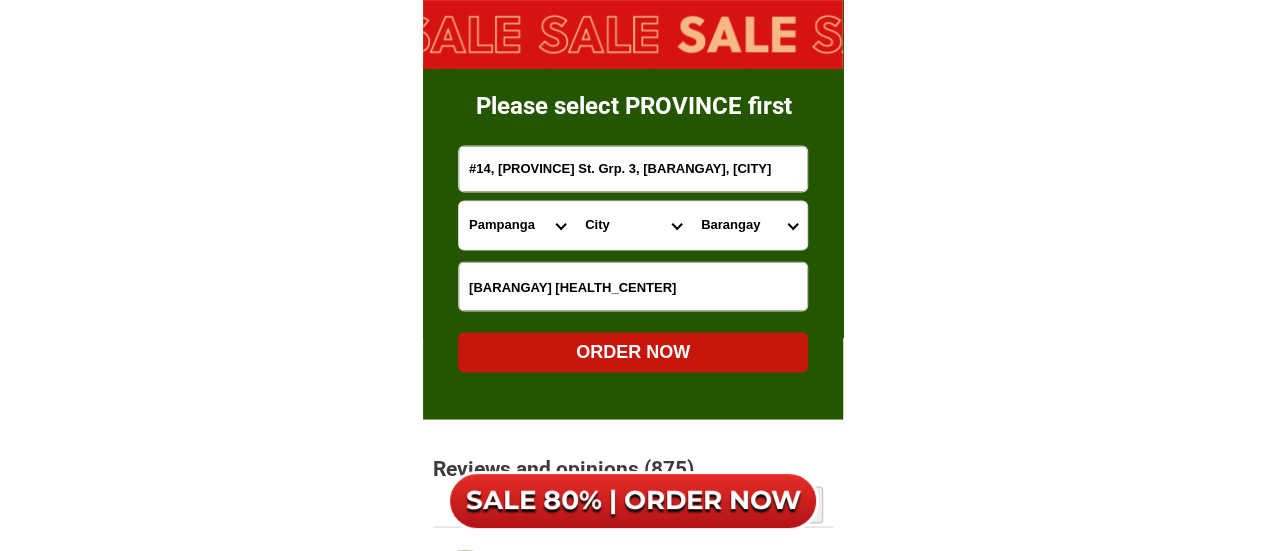 click on "[LIST_OF_BARANGAYS]" at bounding box center [749, 225] 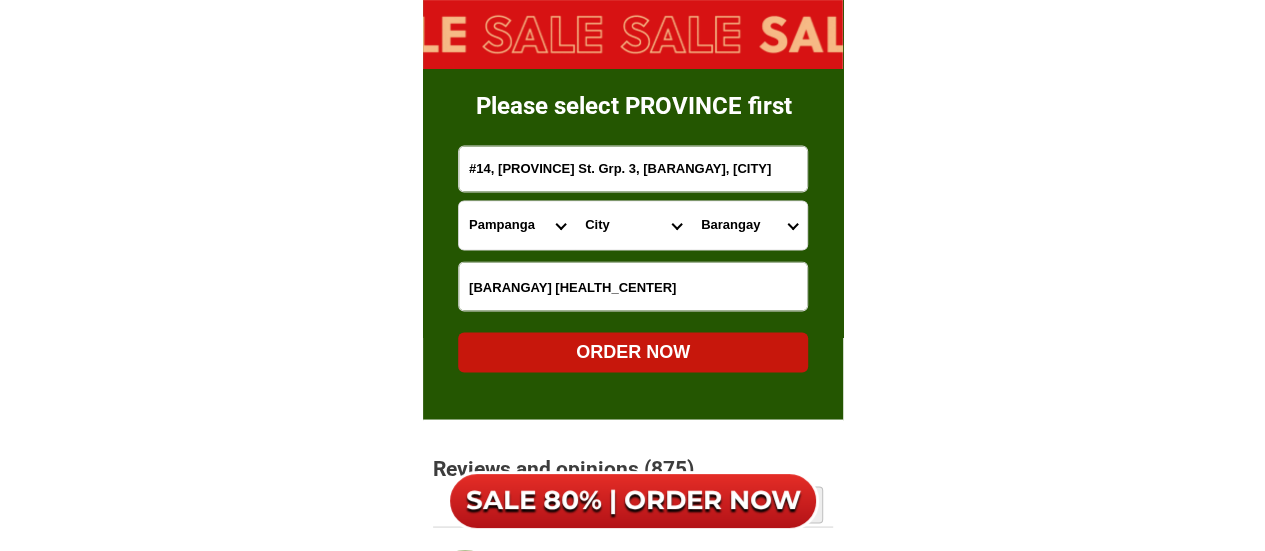 select on "[PHONE]" 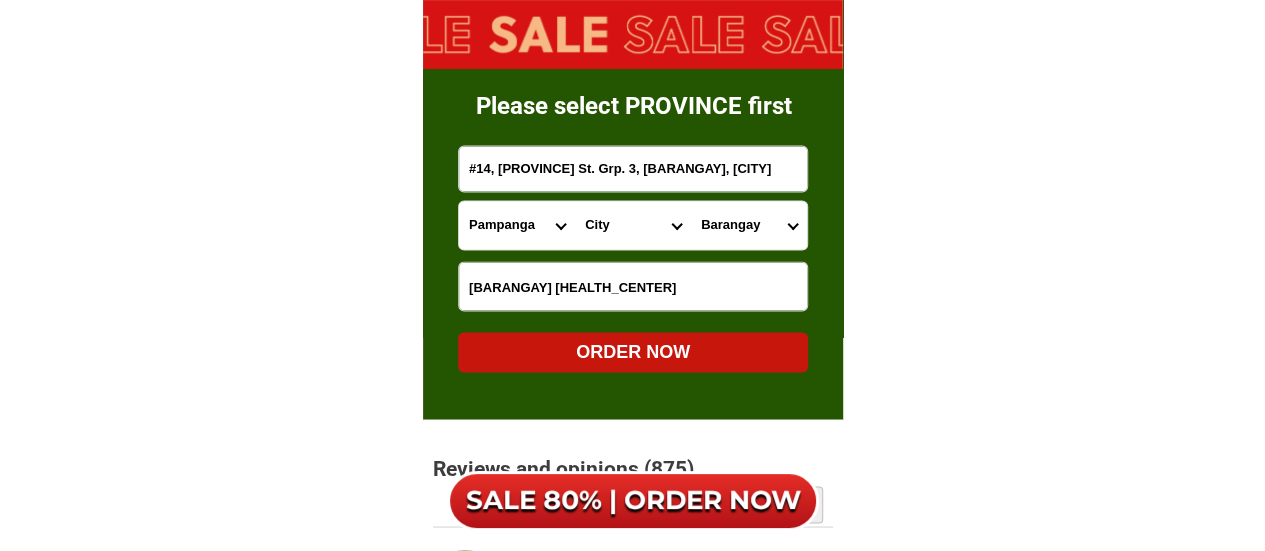 click on "[LIST_OF_BARANGAYS]" at bounding box center (749, 225) 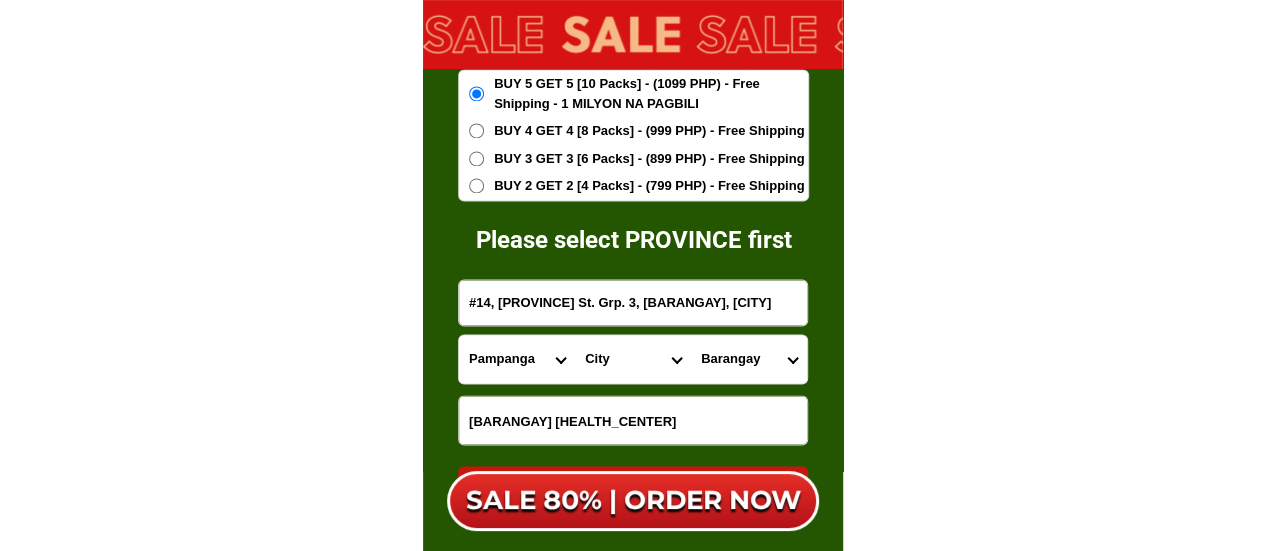 scroll, scrollTop: 12708, scrollLeft: 0, axis: vertical 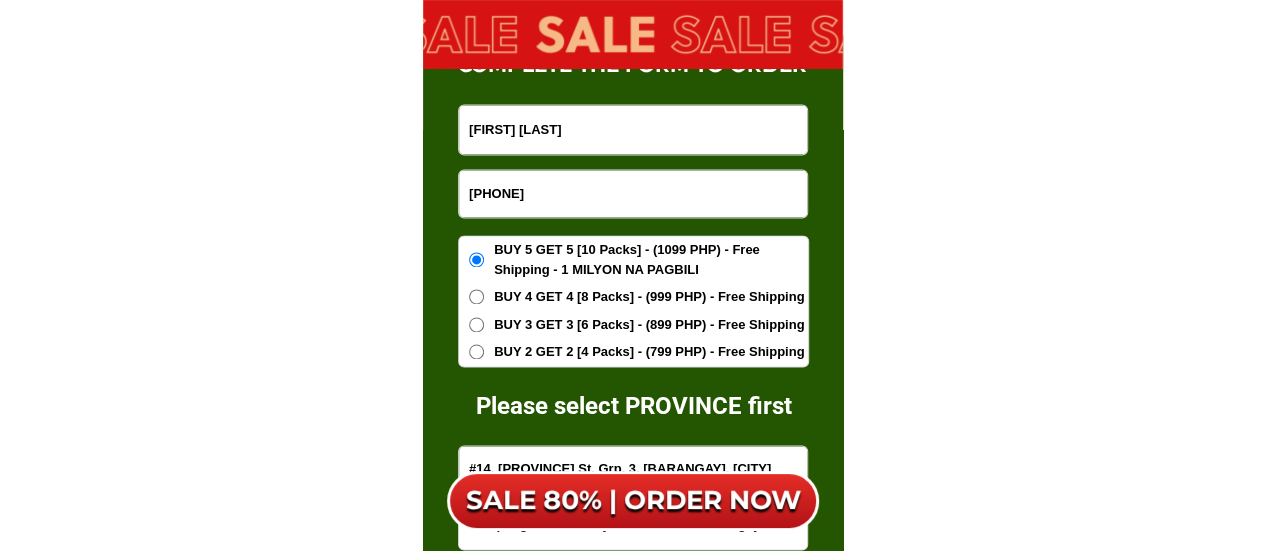 click on "complete the form to order Please select PROVINCE first [NAME] [PHONE] ORDER NOW #14, [PROVINCE] St. Grp. 3, [BARANGAY], [CITY] Province Abra Agusan-del-norte Agusan-del-sur Aklan Albay Antique Apayao Aurora Basilan Bataan Batanes Batangas Benguet Biliran Bohol Bukidnon Bulacan Cagayan Camarines-norte Camarines-sur Camiguin Capiz Catanduanes Cavite Cebu Cotabato Davao-de-oro Davao-del-norte Davao-del-sur Davao-occidental Davao-oriental Dinagat-islands Eastern-samar Guimaras Ifugao Ilocos-norte Ilocos-sur Iloilo Isabela Kalinga La-union Laguna Lanao-del-norte Lanao-del-sur Leyte Maguindanao Marinduque Masbate Metro-manila Misamis-occidental Misamis-oriental Mountain-province Negros-occidental Negros-oriental Northern-samar Nueva-ecija Nueva-vizcaya Occidental-mindoro Oriental-mindoro Palawan Pampanga Pangasinan Quezon Quirino Rizal Romblon Sarangani Siquijor Sorsogon South-cotabato Southern-leyte Sultan-kudarat Sulu Surigao-del-norte Surigao-del-sur Tarlac Tawi-tawi Western-samar Zambales [CITY]" at bounding box center (633, 377) 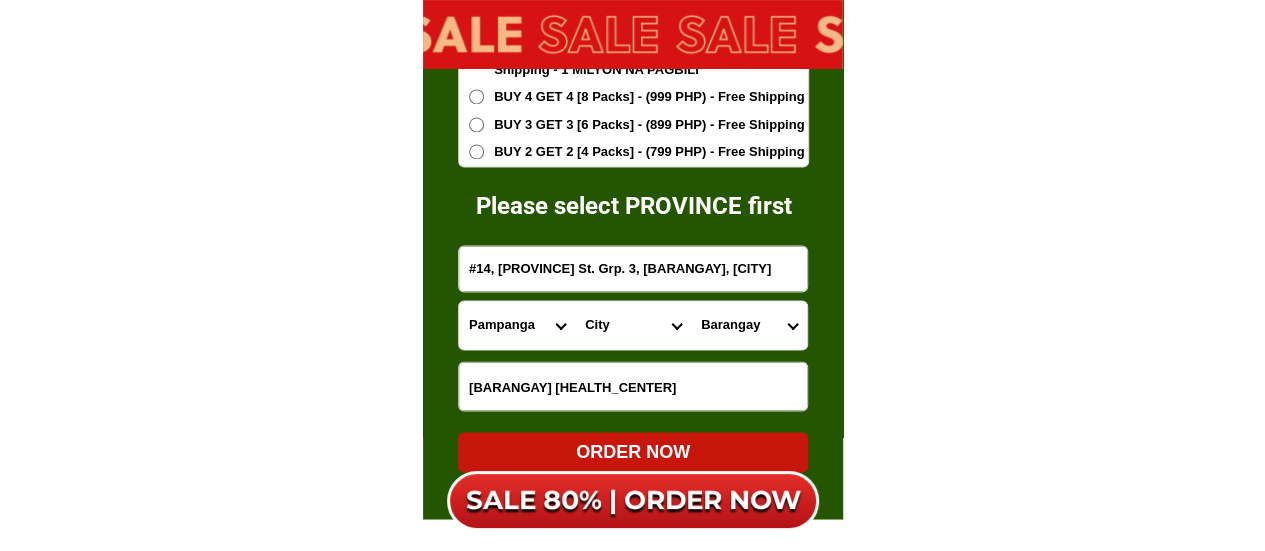 scroll, scrollTop: 13008, scrollLeft: 0, axis: vertical 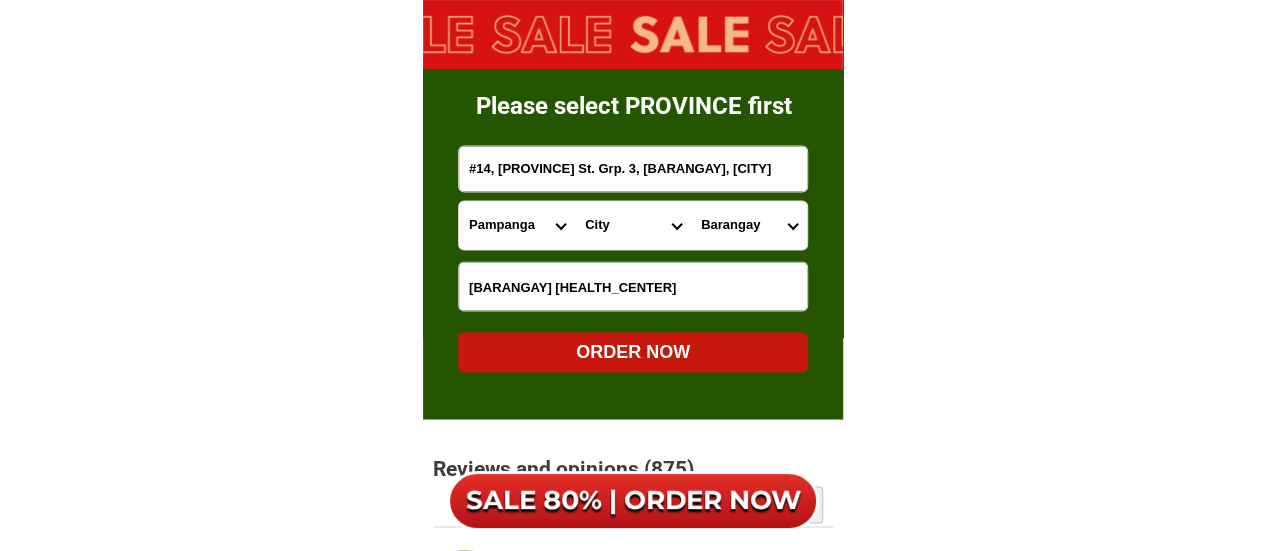 click on "ORDER NOW" at bounding box center (633, 351) 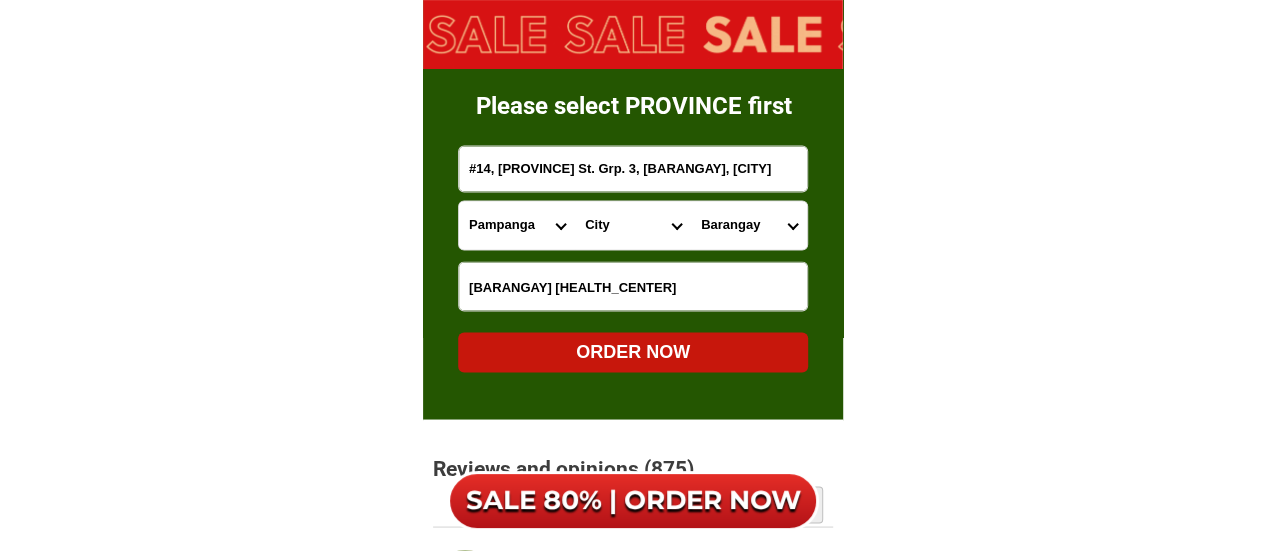 radio on "true" 